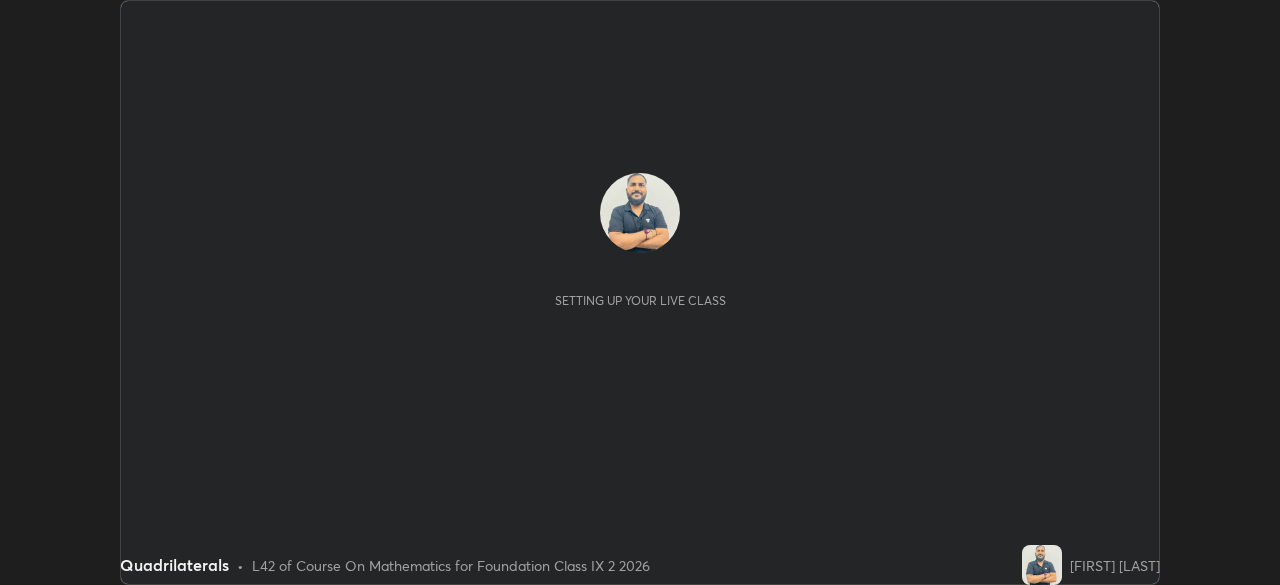 scroll, scrollTop: 0, scrollLeft: 0, axis: both 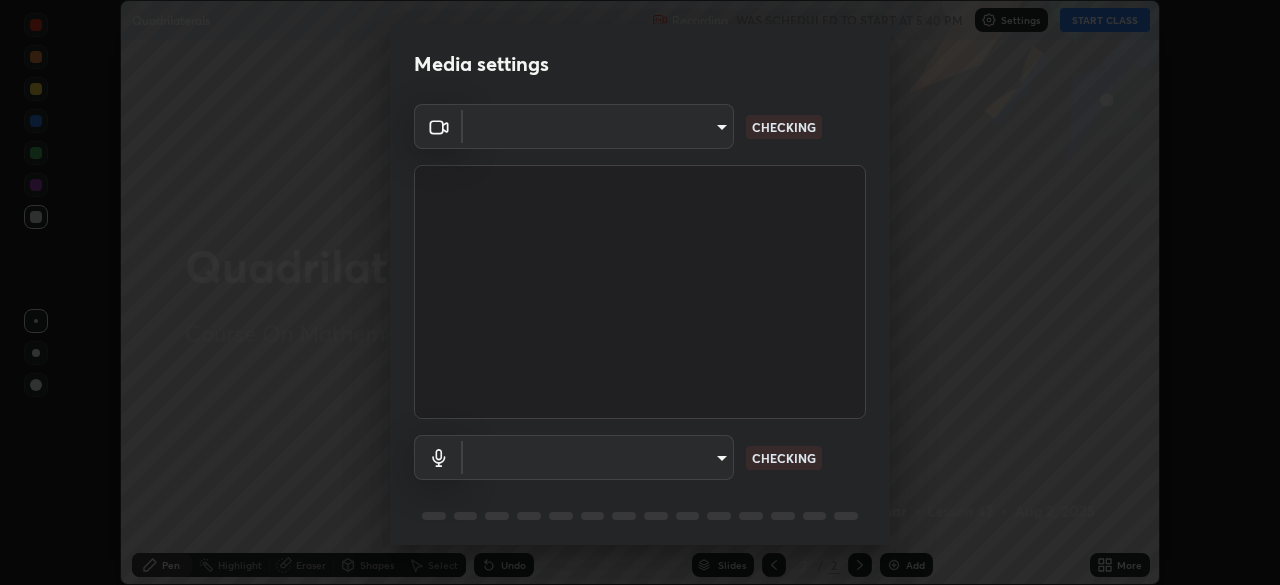 type on "8eb8a9b94d543390f1bf6c46f2de83bcb95ddf8c53c718d69585ea9f7ba8e57b" 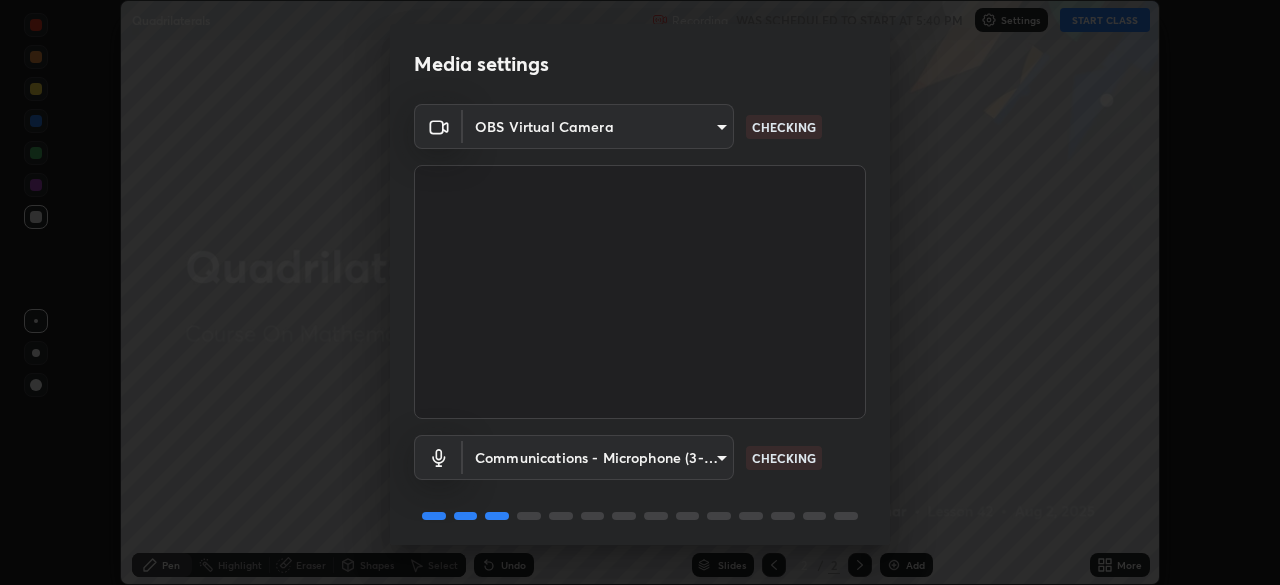 scroll, scrollTop: 71, scrollLeft: 0, axis: vertical 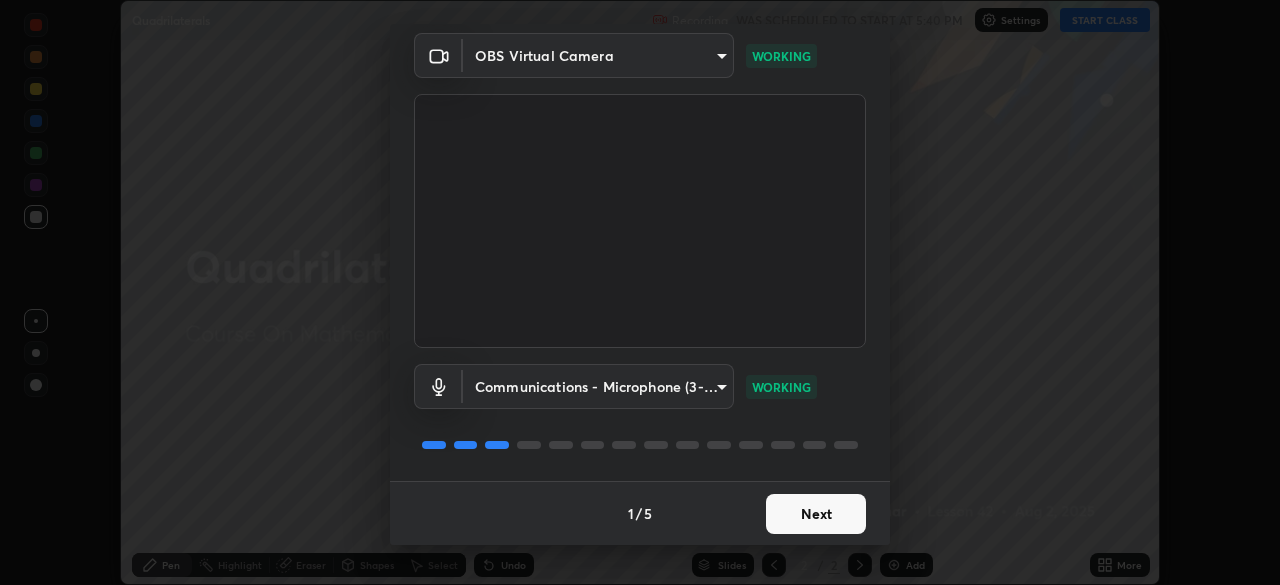 click on "Next" at bounding box center [816, 514] 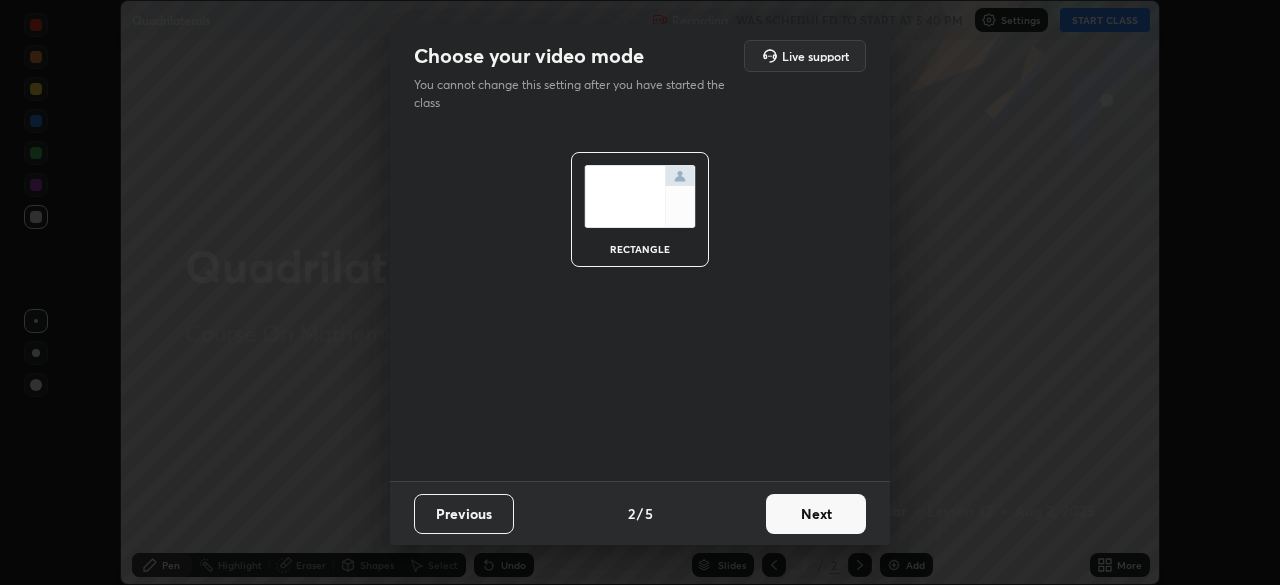 scroll, scrollTop: 0, scrollLeft: 0, axis: both 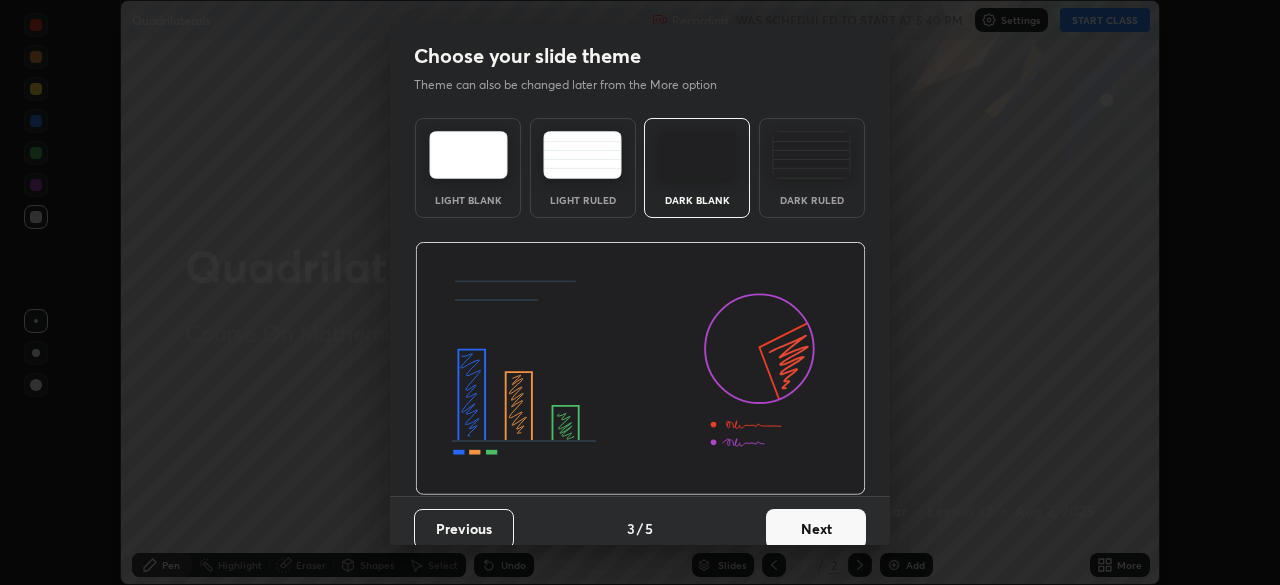 click on "Next" at bounding box center (816, 529) 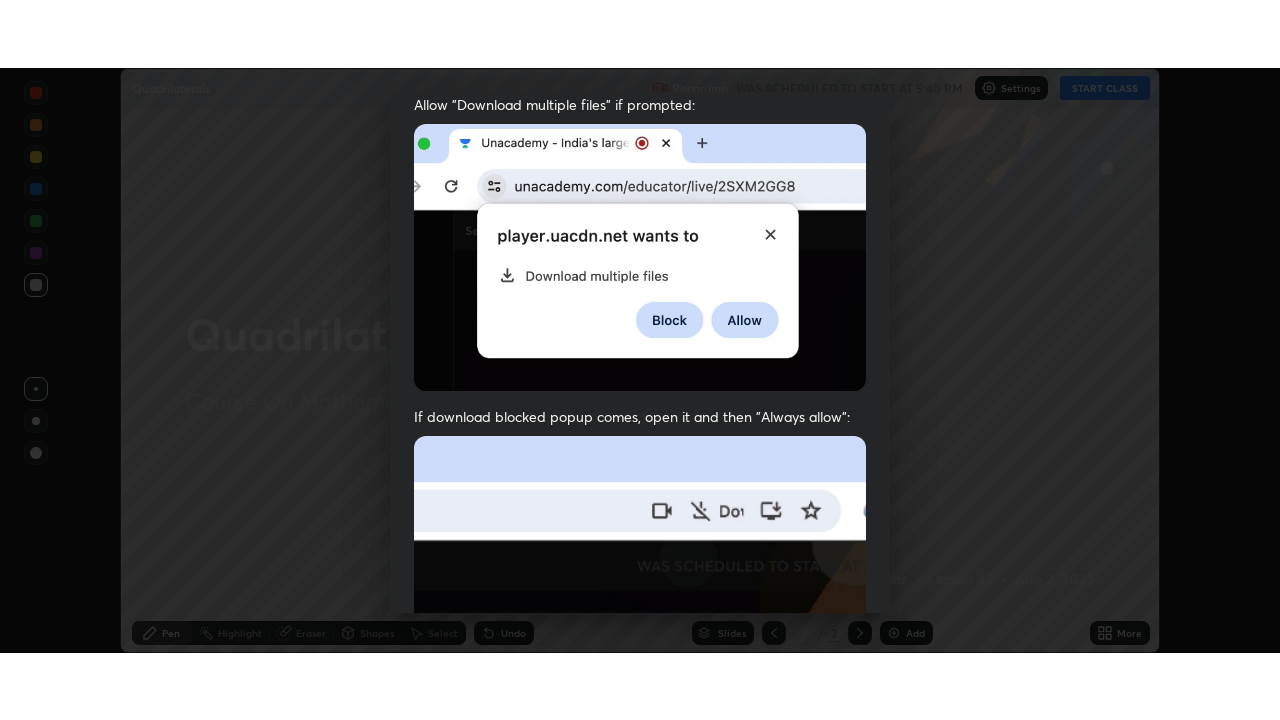 scroll, scrollTop: 479, scrollLeft: 0, axis: vertical 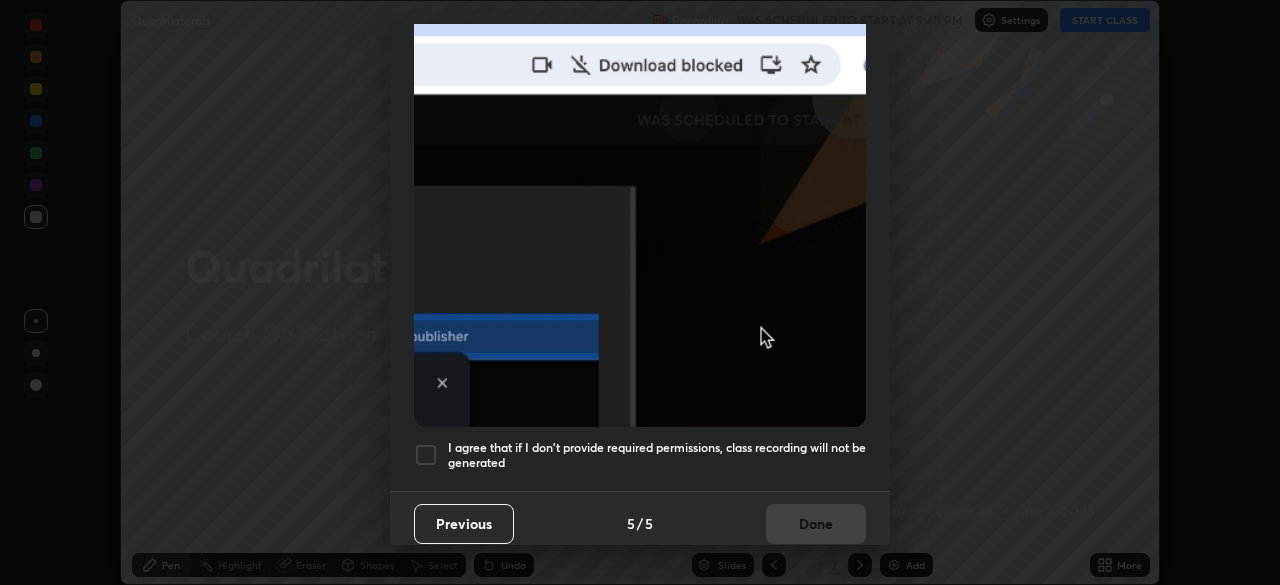 click at bounding box center [426, 455] 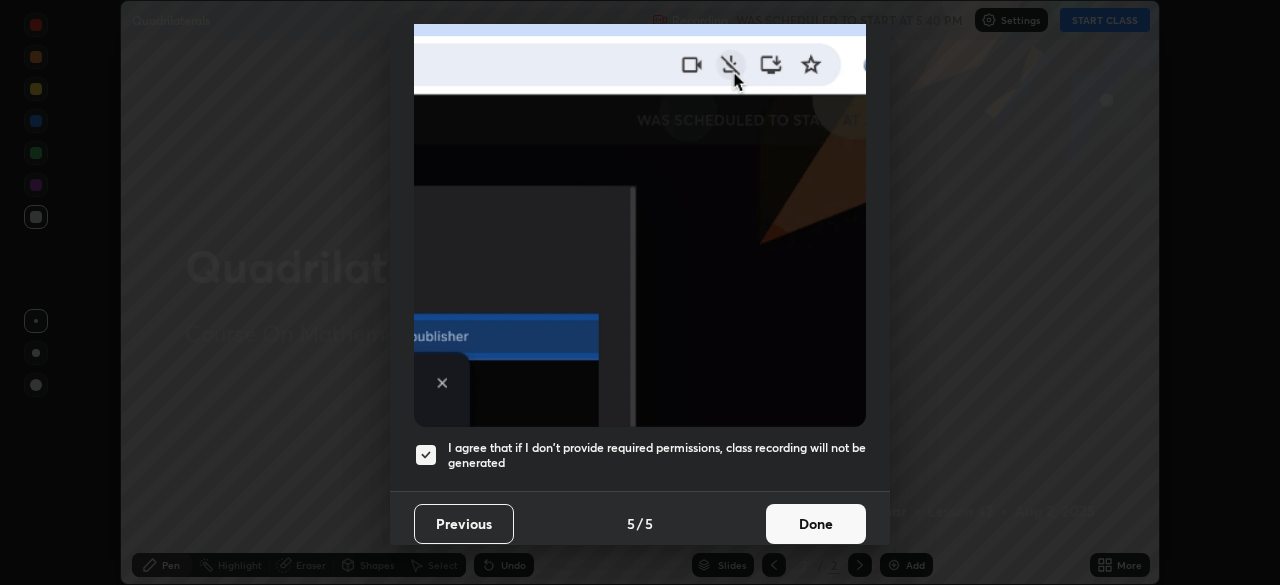click on "Done" at bounding box center (816, 524) 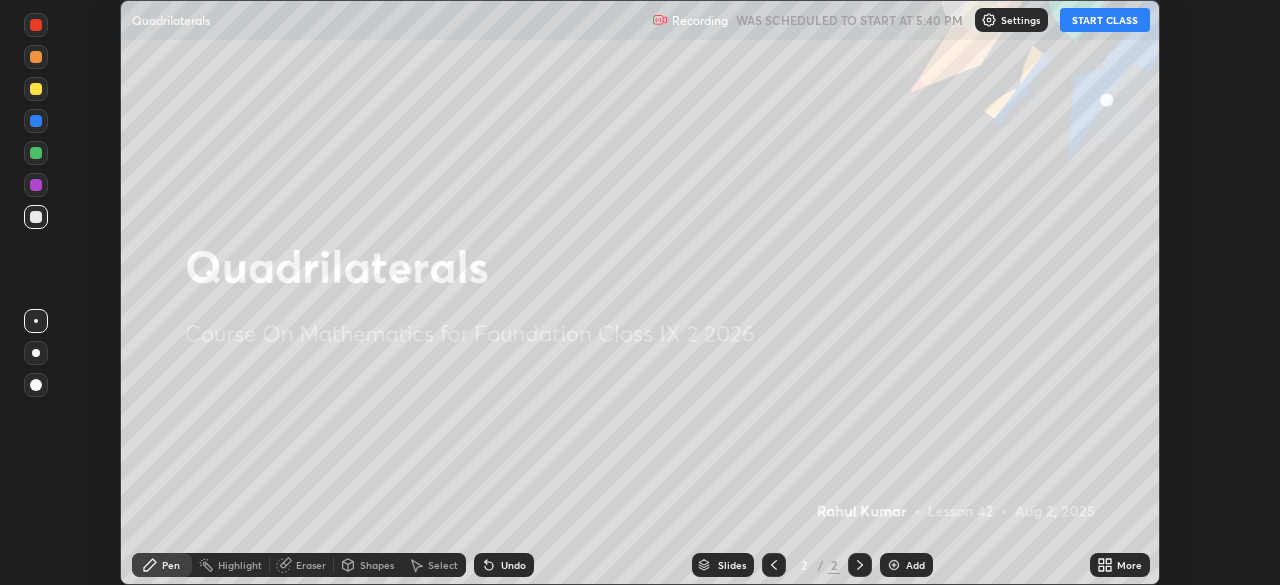 click on "START CLASS" at bounding box center (1105, 20) 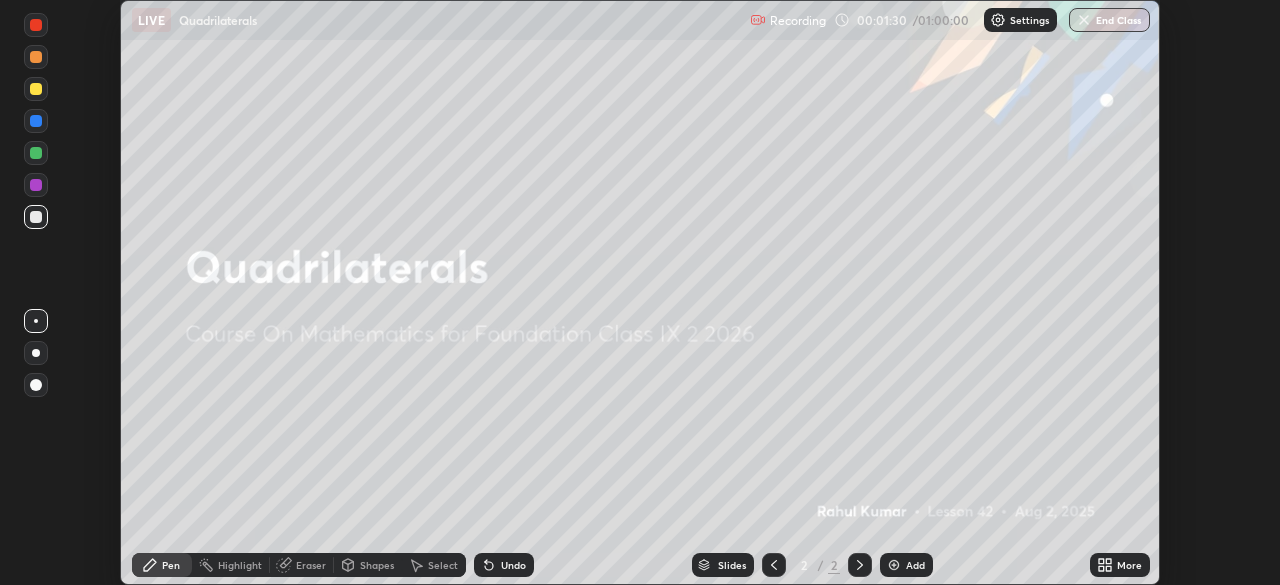 click 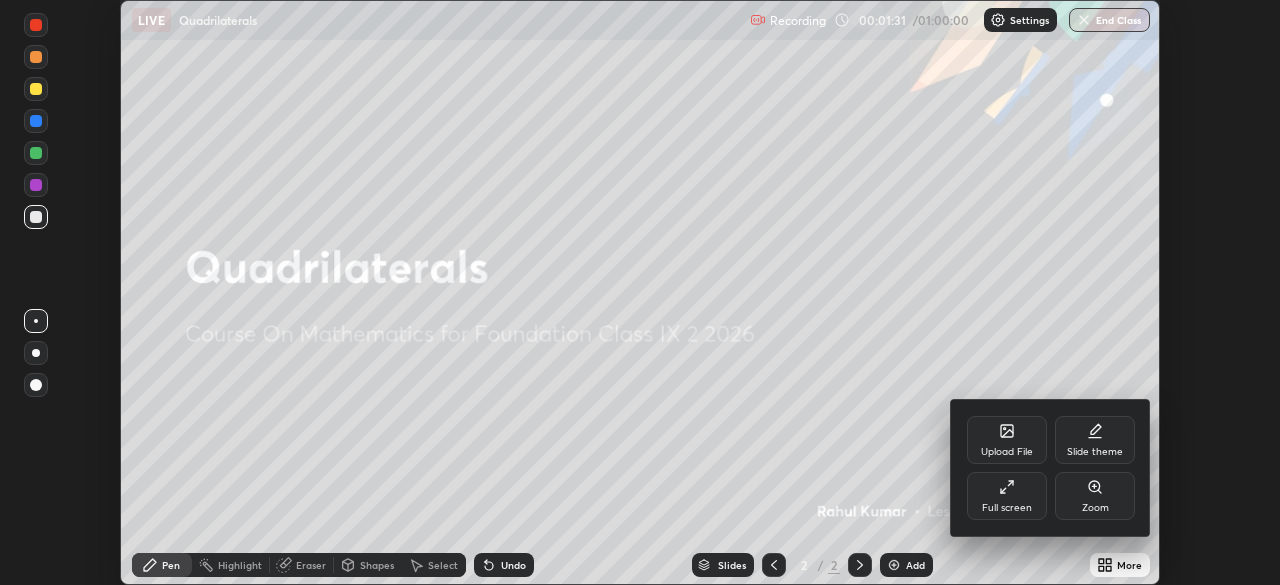 click on "Full screen" at bounding box center [1007, 496] 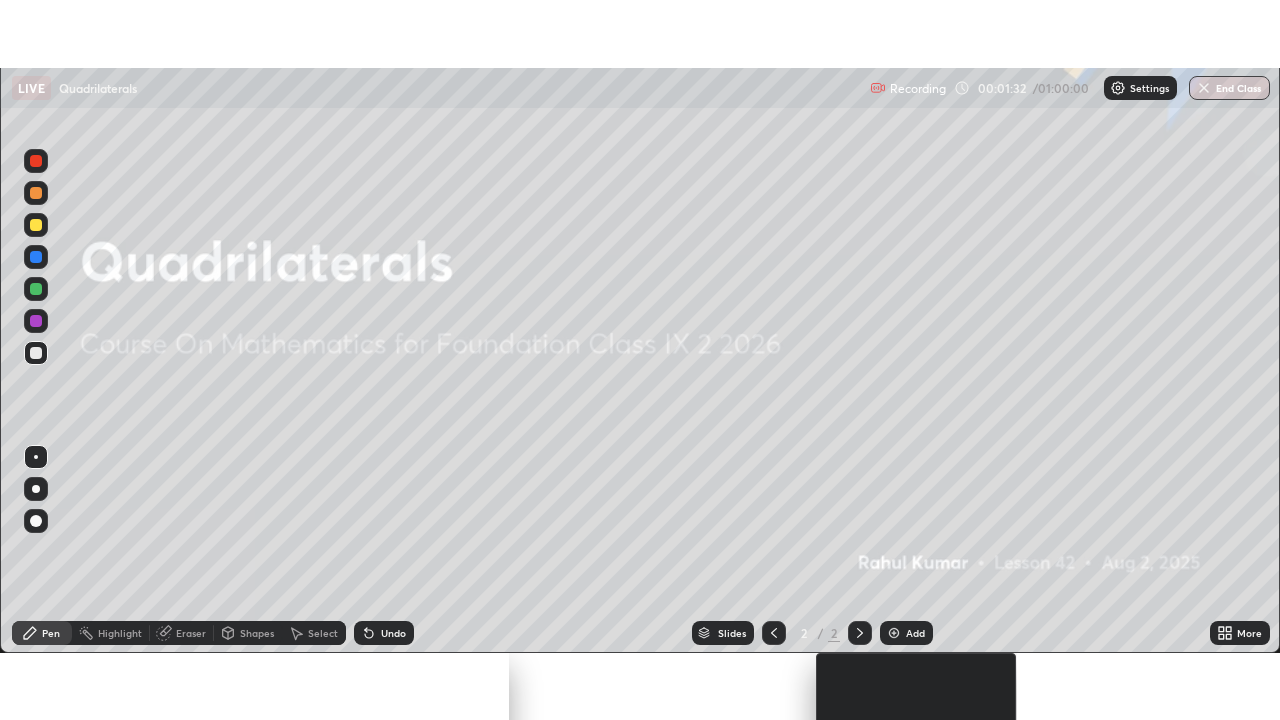 scroll, scrollTop: 99280, scrollLeft: 98720, axis: both 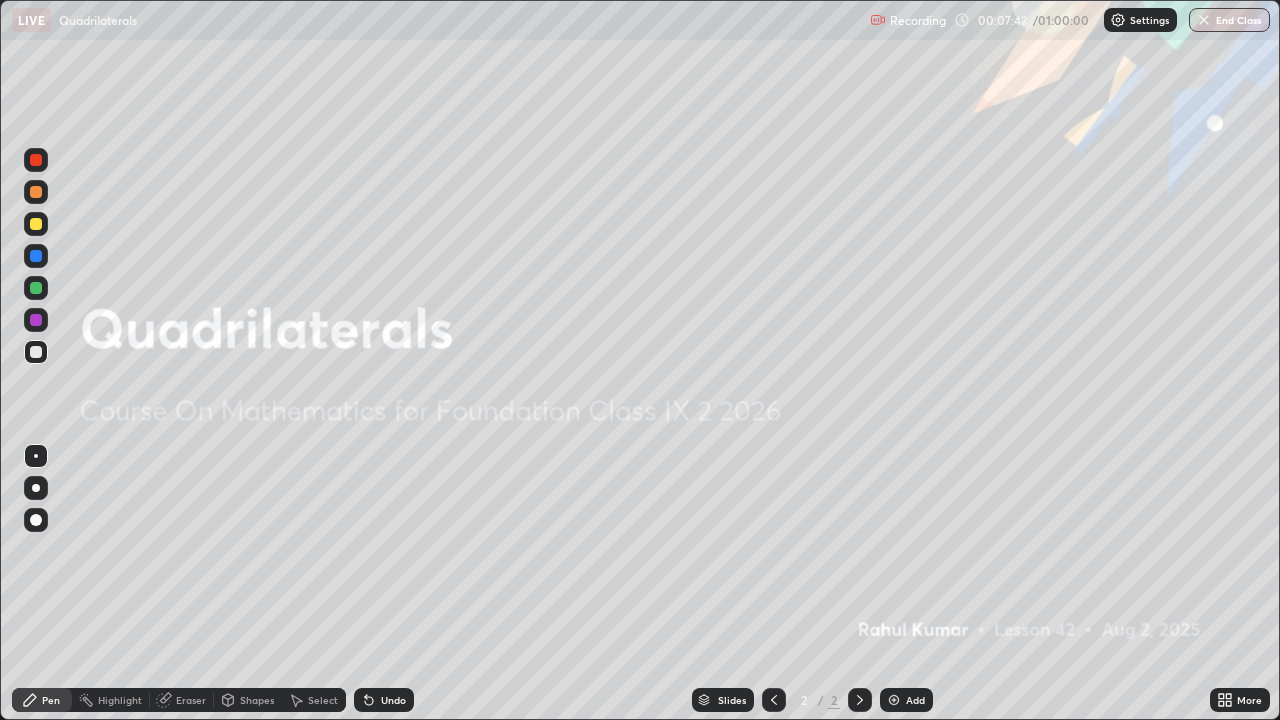 click on "Add" at bounding box center [915, 700] 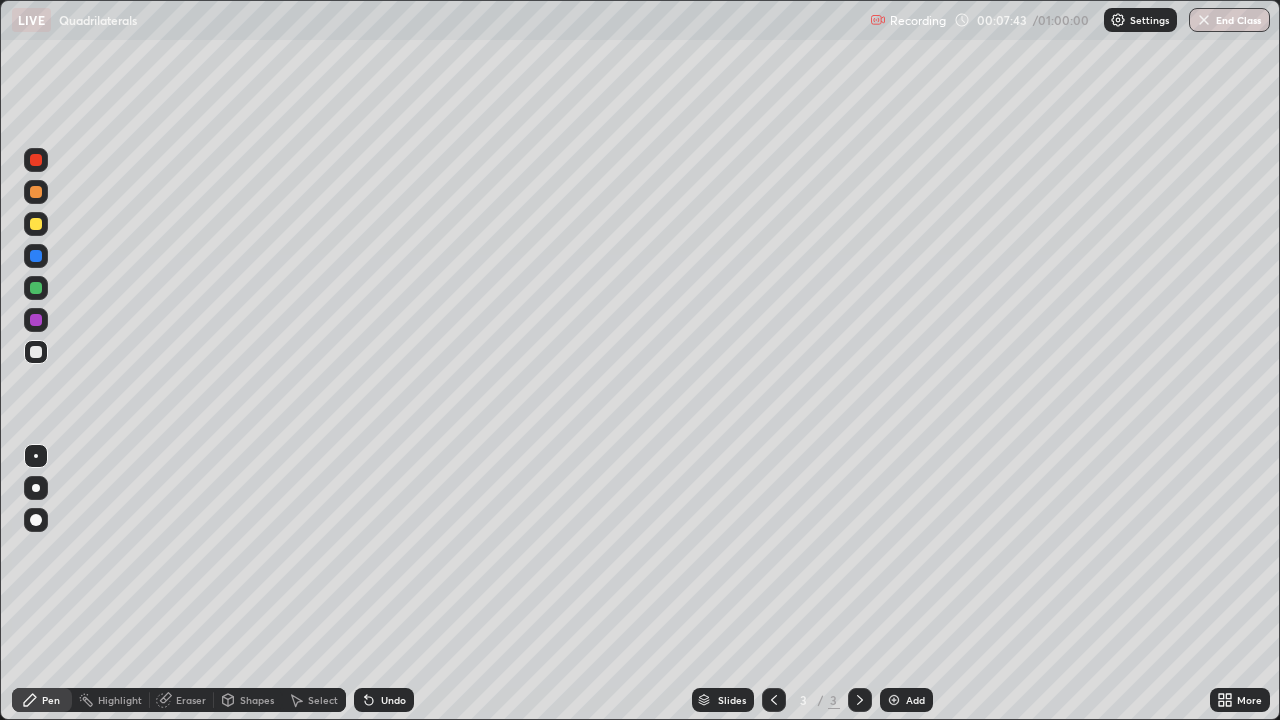 click at bounding box center (36, 224) 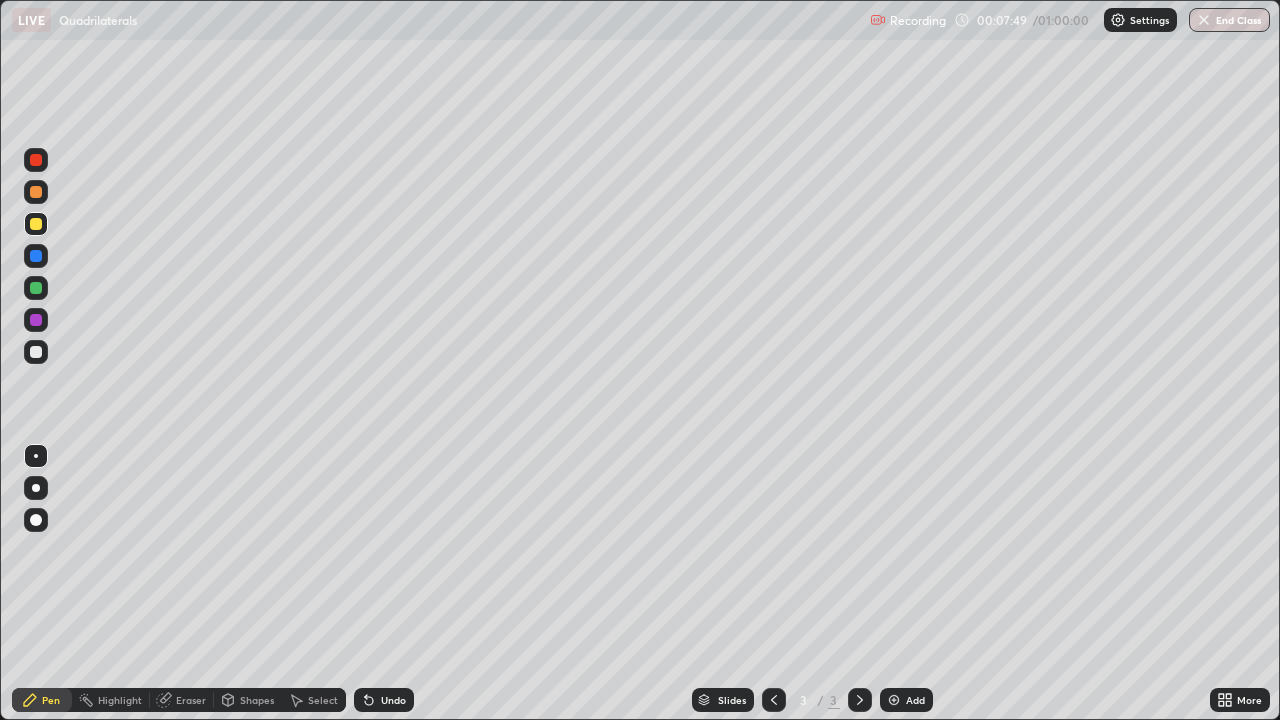 click at bounding box center [36, 352] 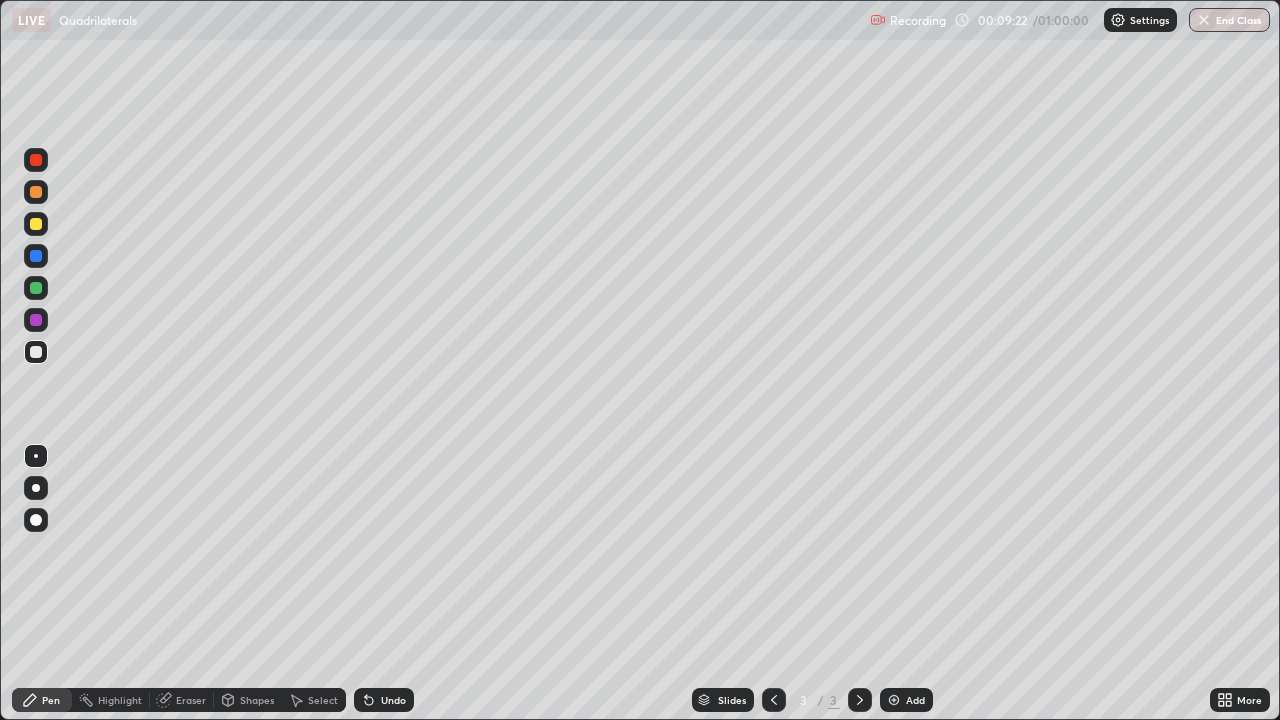 click 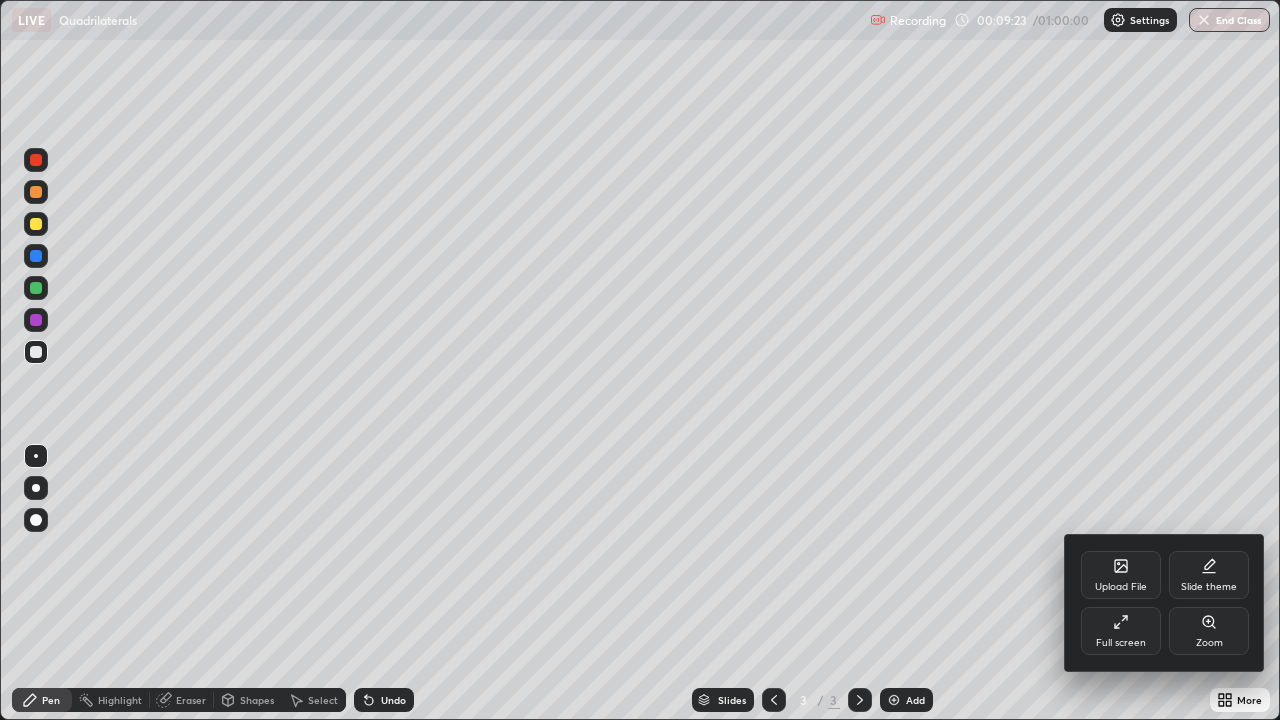 click on "Full screen" at bounding box center [1121, 643] 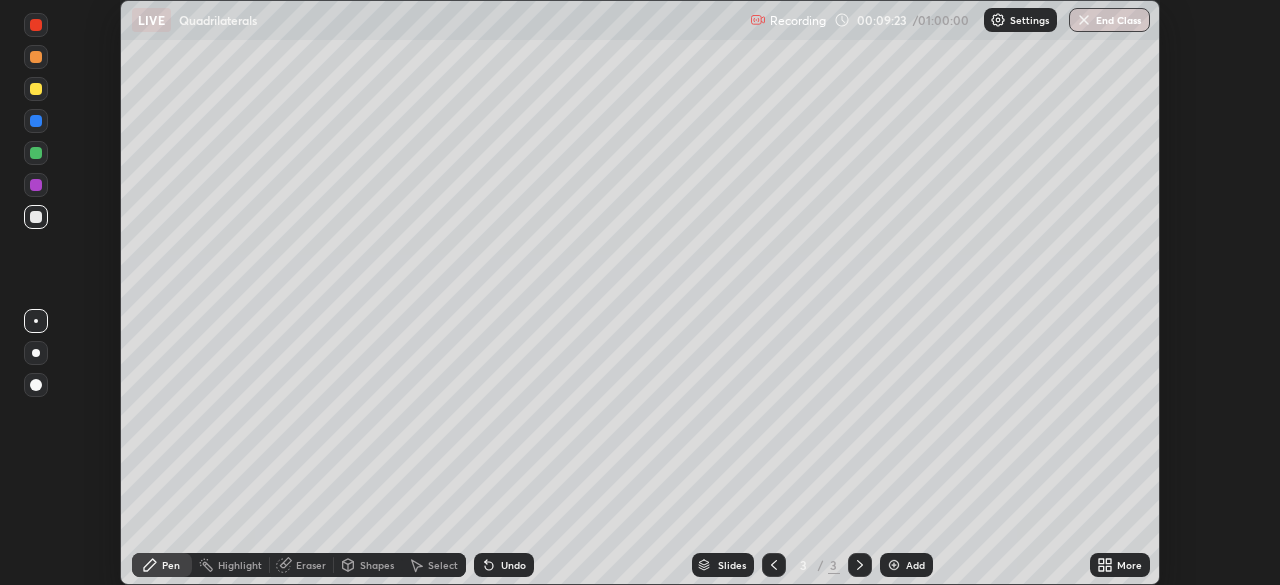 scroll, scrollTop: 585, scrollLeft: 1280, axis: both 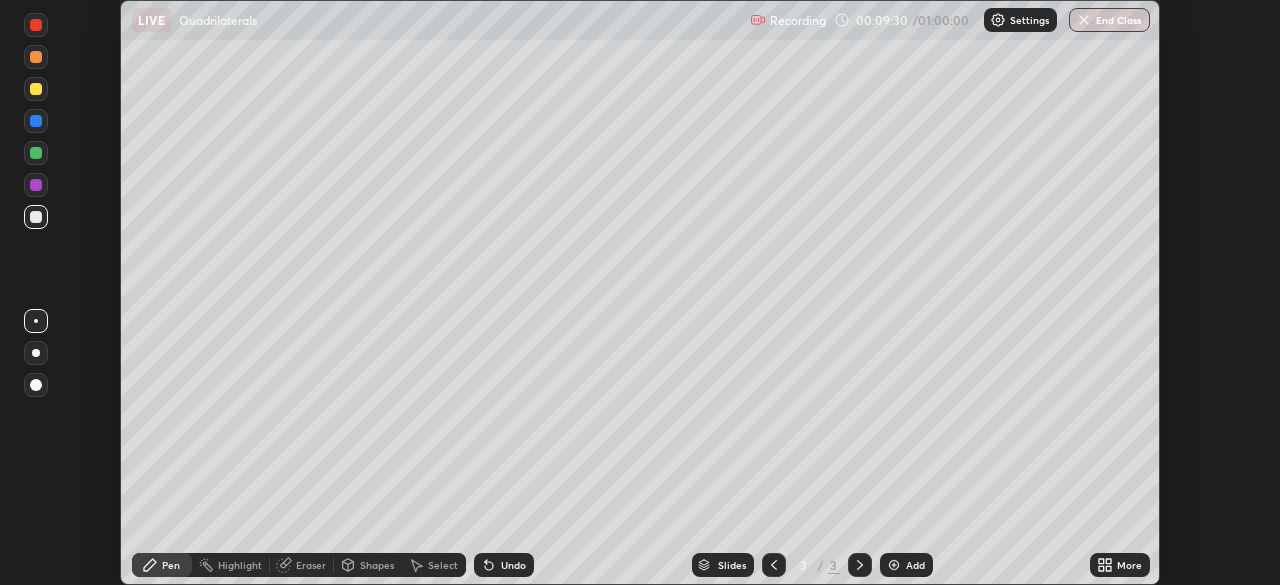 click on "Eraser" at bounding box center (302, 565) 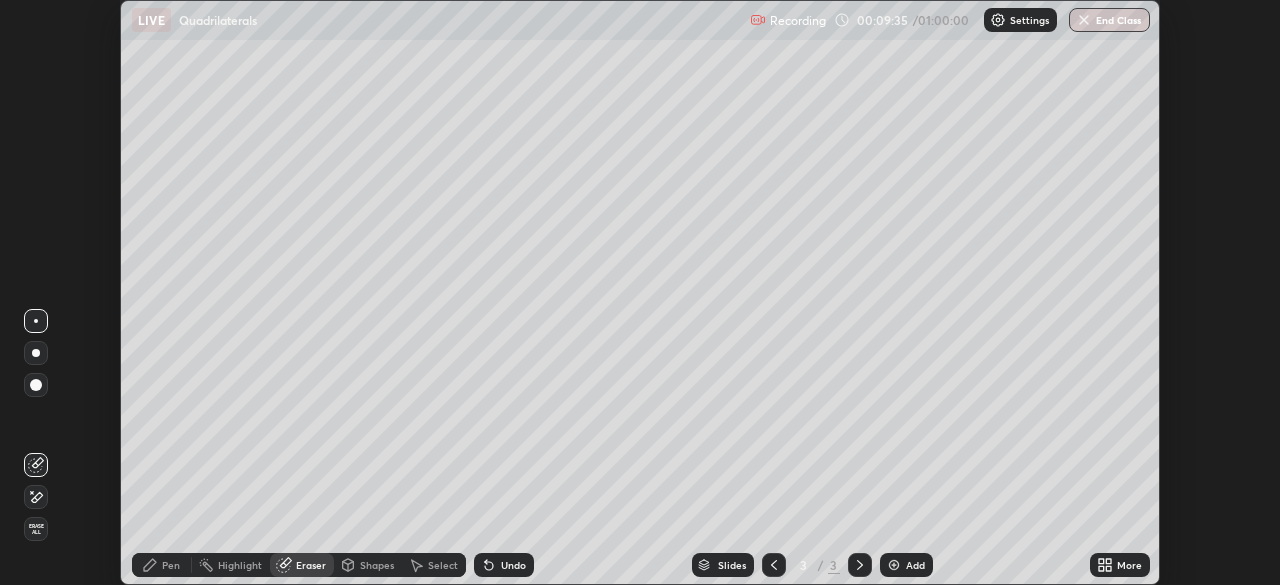 click 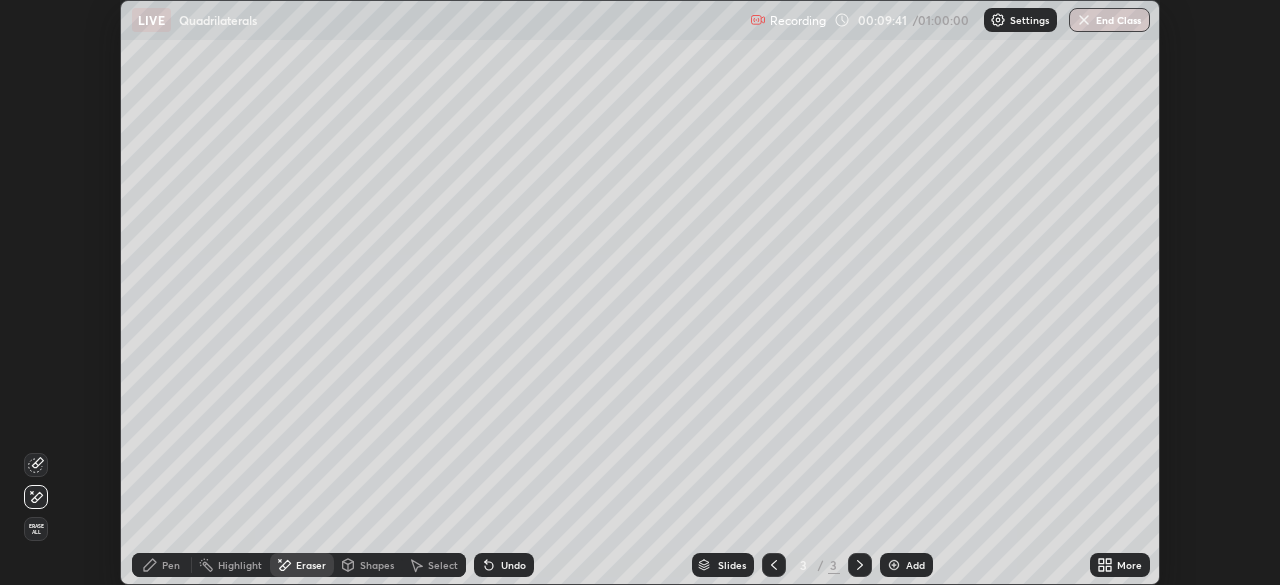 click on "Pen" at bounding box center (162, 565) 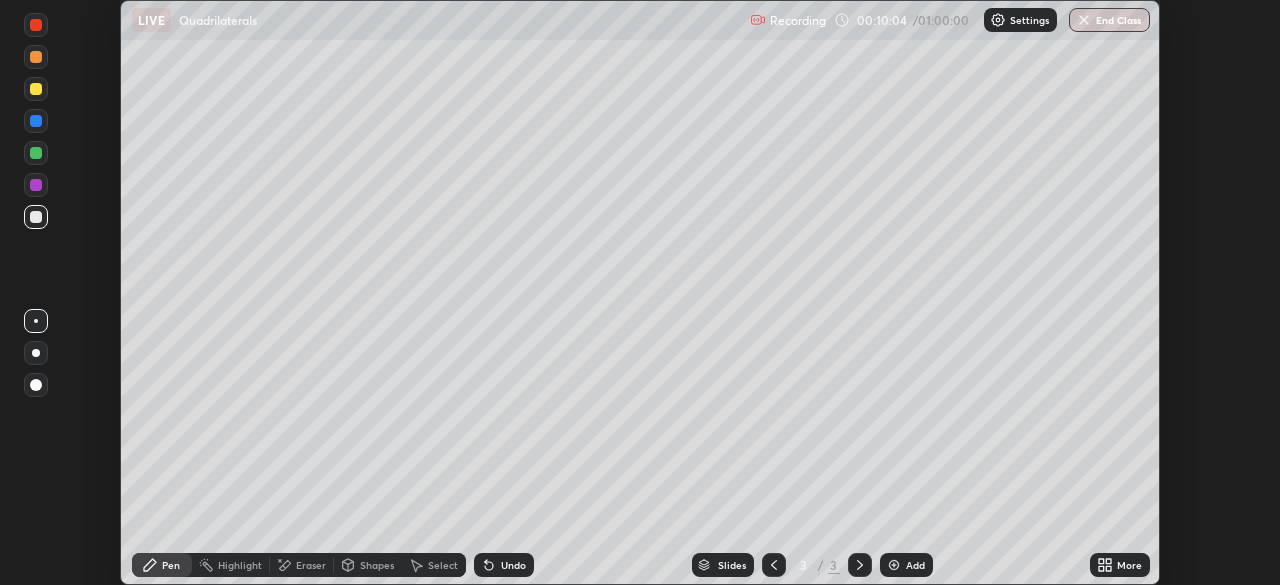 click 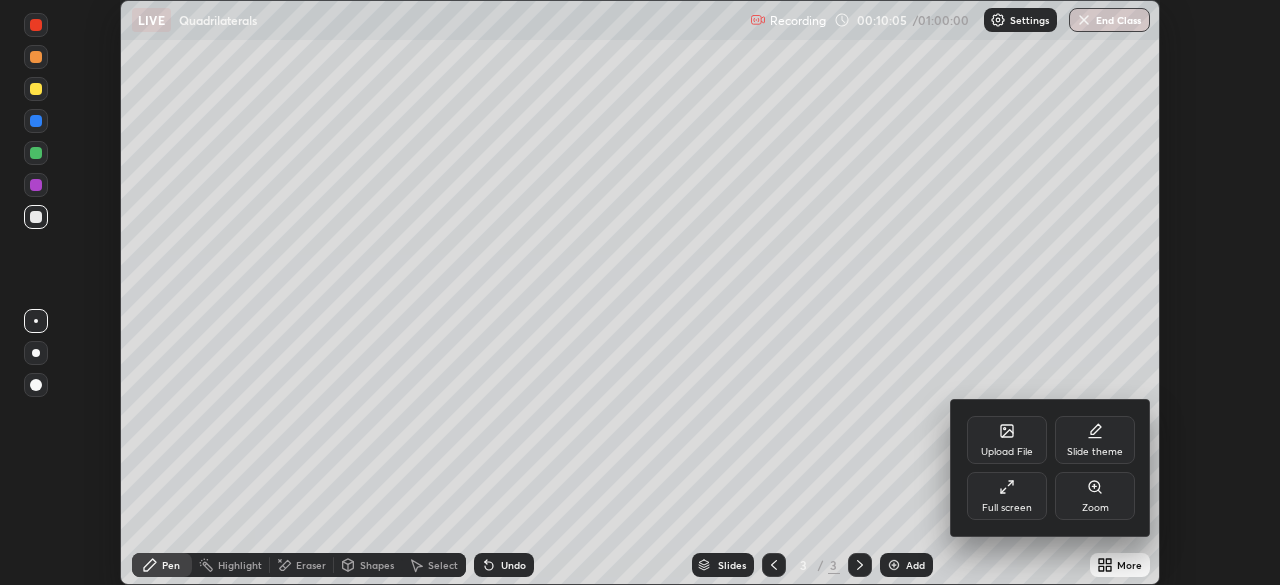 click 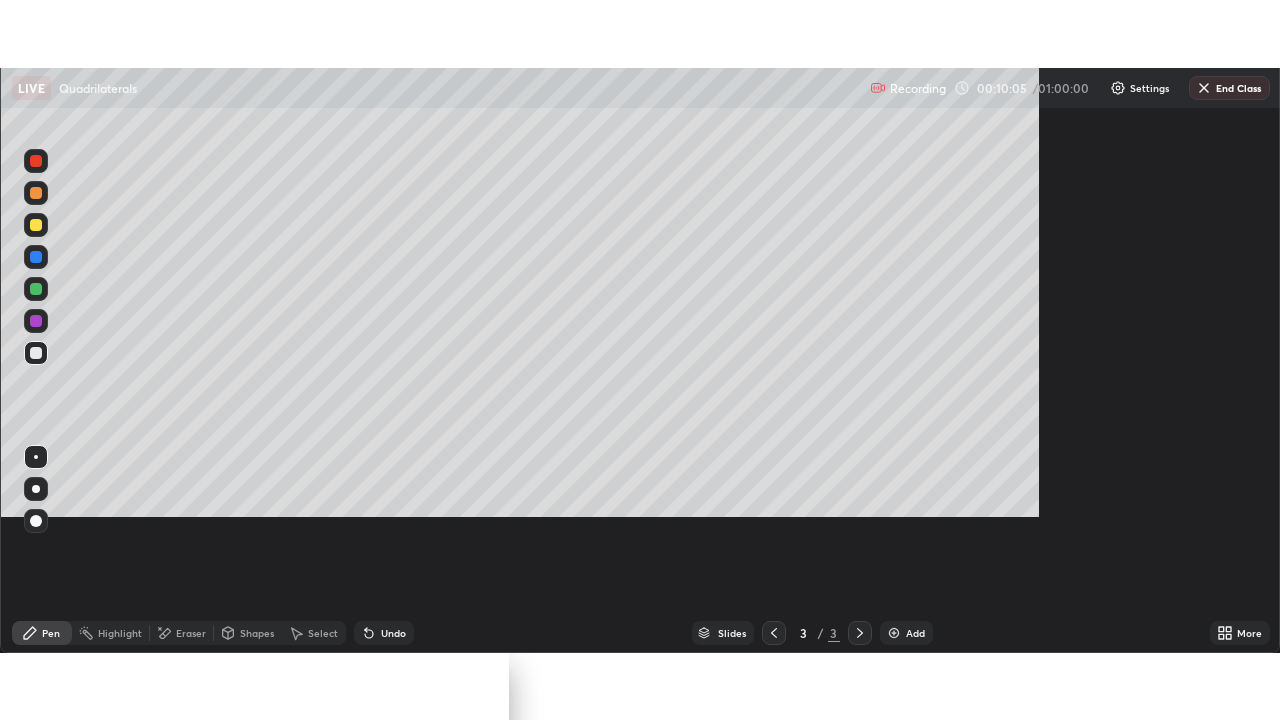 scroll, scrollTop: 99280, scrollLeft: 98720, axis: both 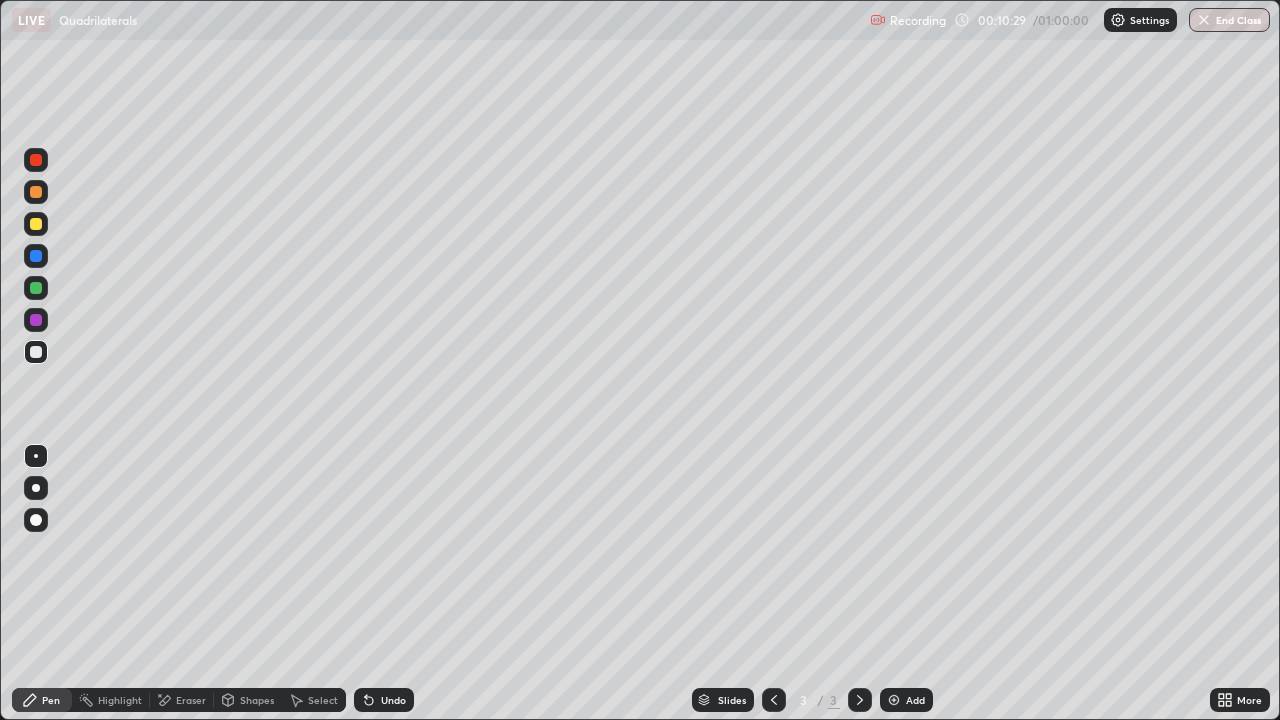 click at bounding box center (36, 224) 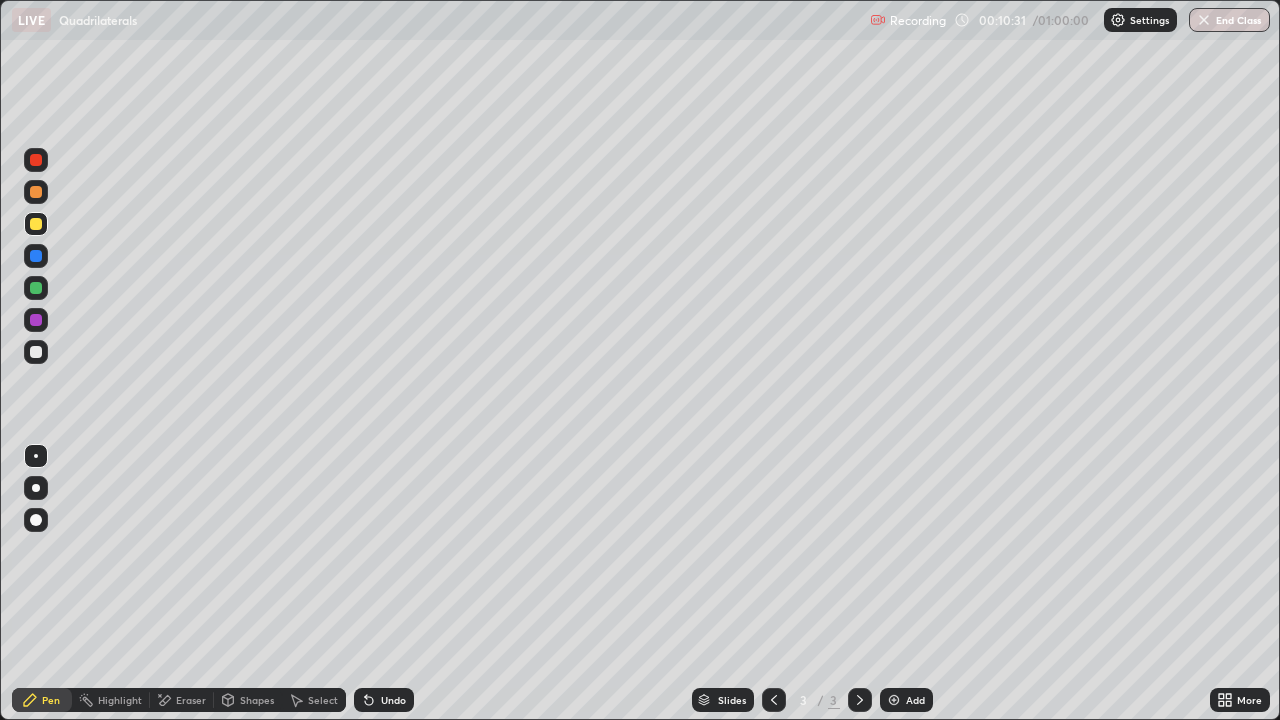 click on "Shapes" at bounding box center (257, 700) 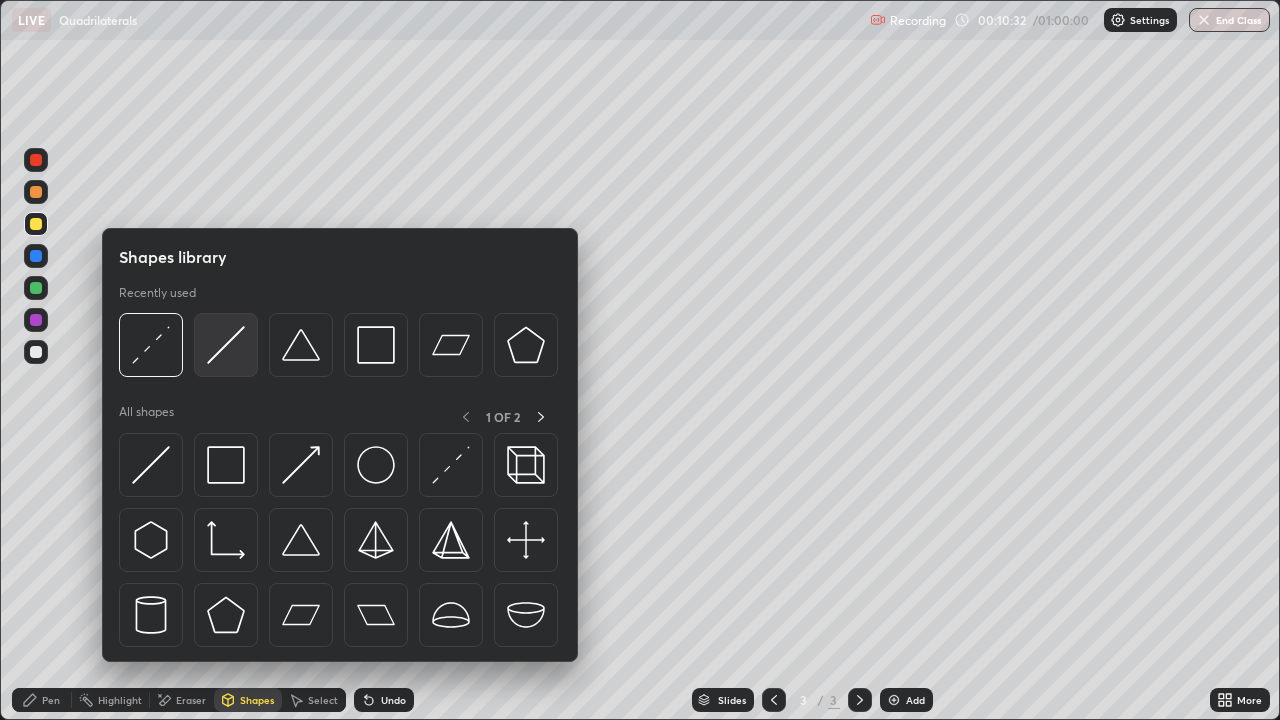 click at bounding box center (226, 345) 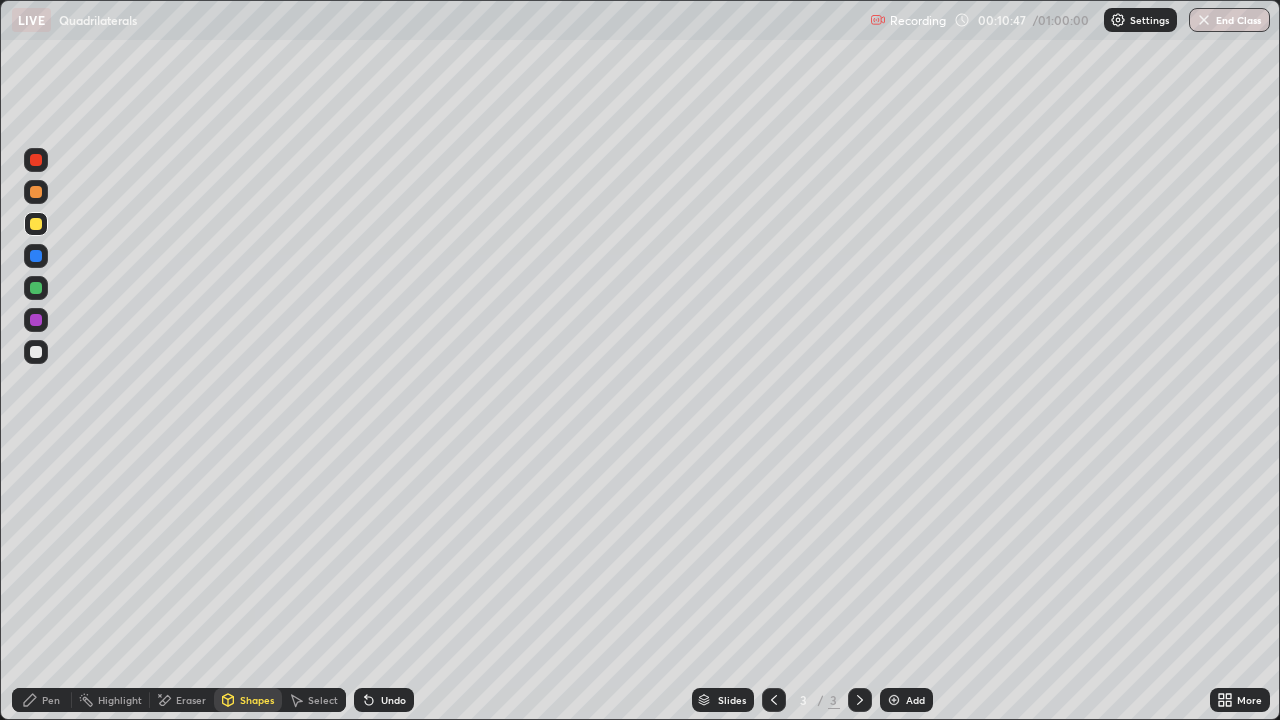click on "Pen" at bounding box center (42, 700) 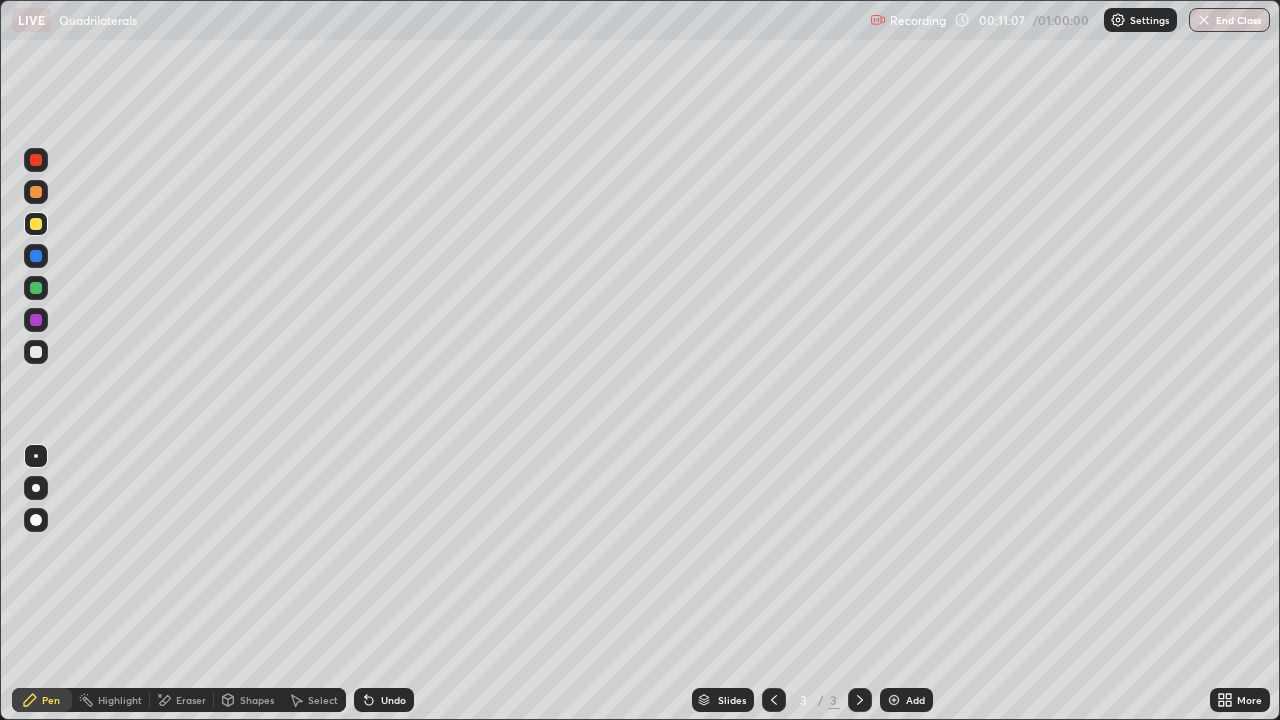 click at bounding box center (36, 352) 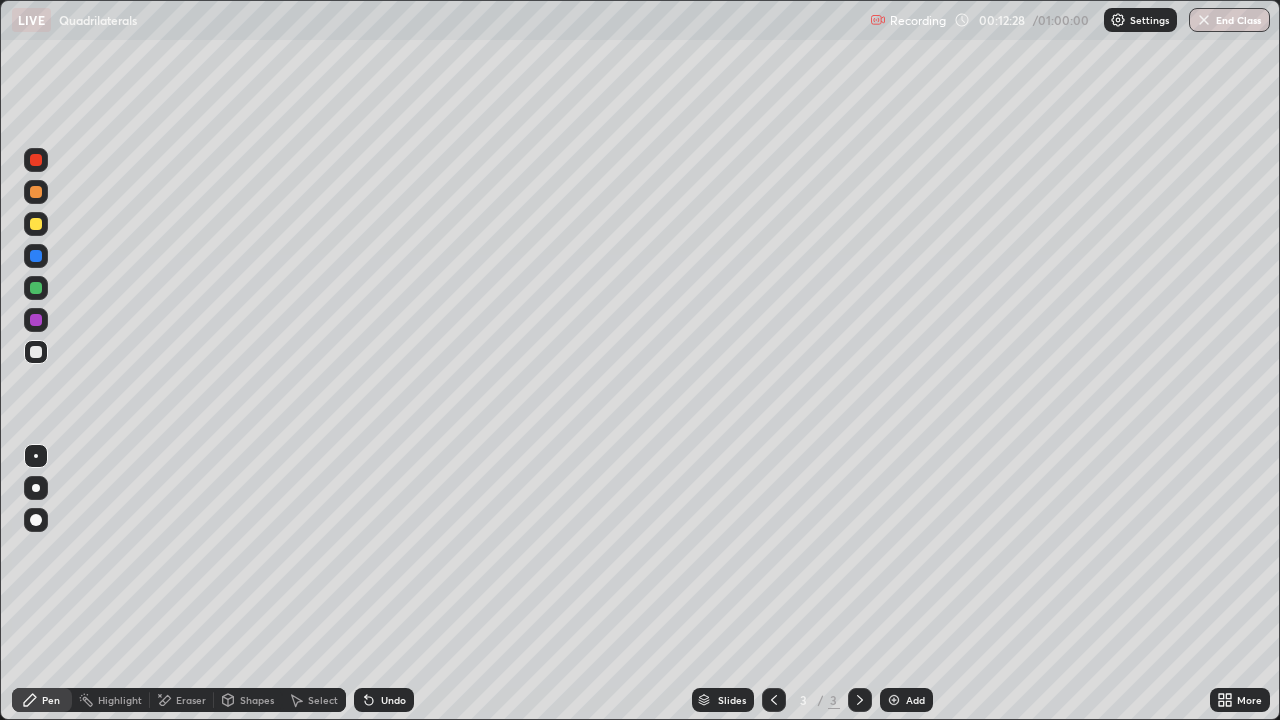 click at bounding box center [36, 224] 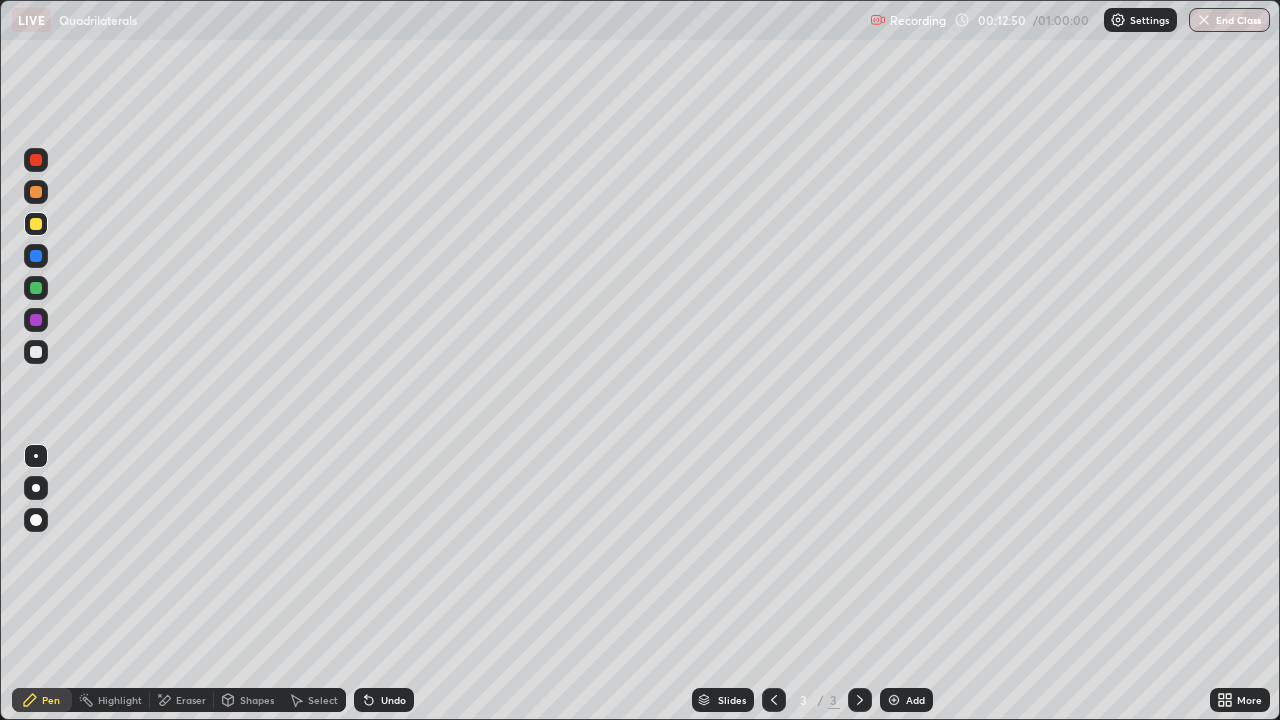 click at bounding box center (36, 352) 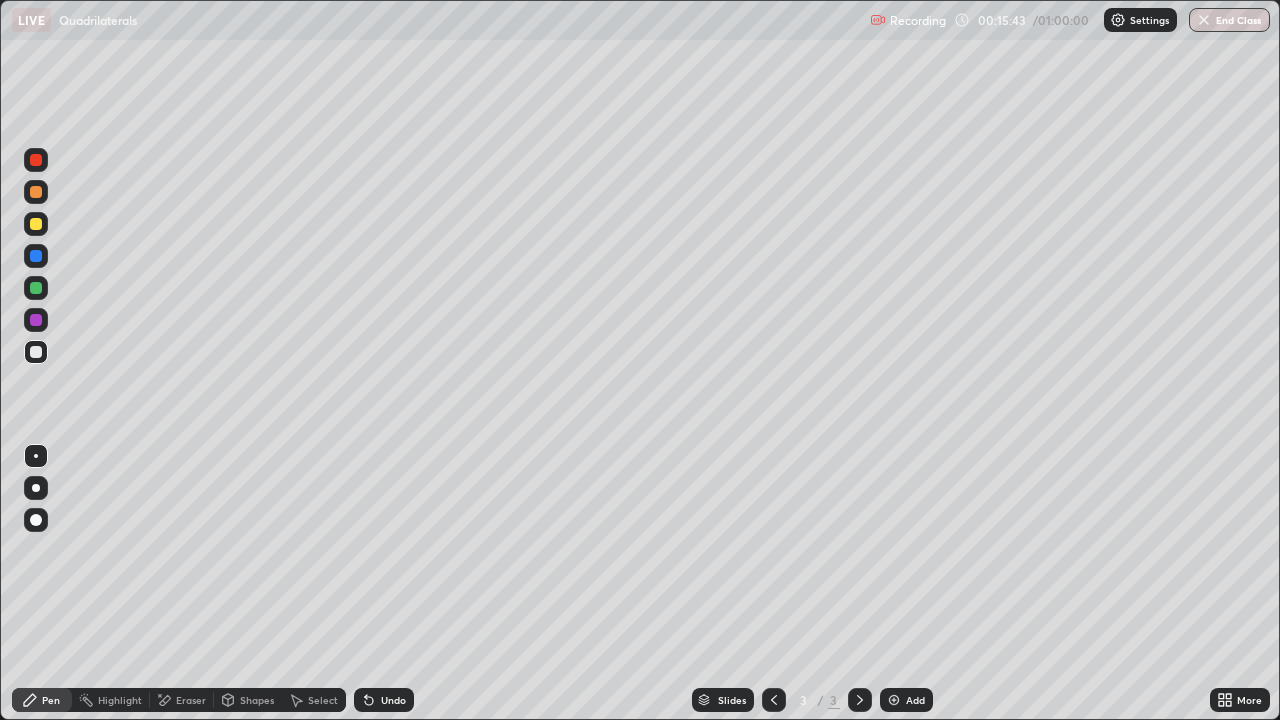 click at bounding box center (774, 700) 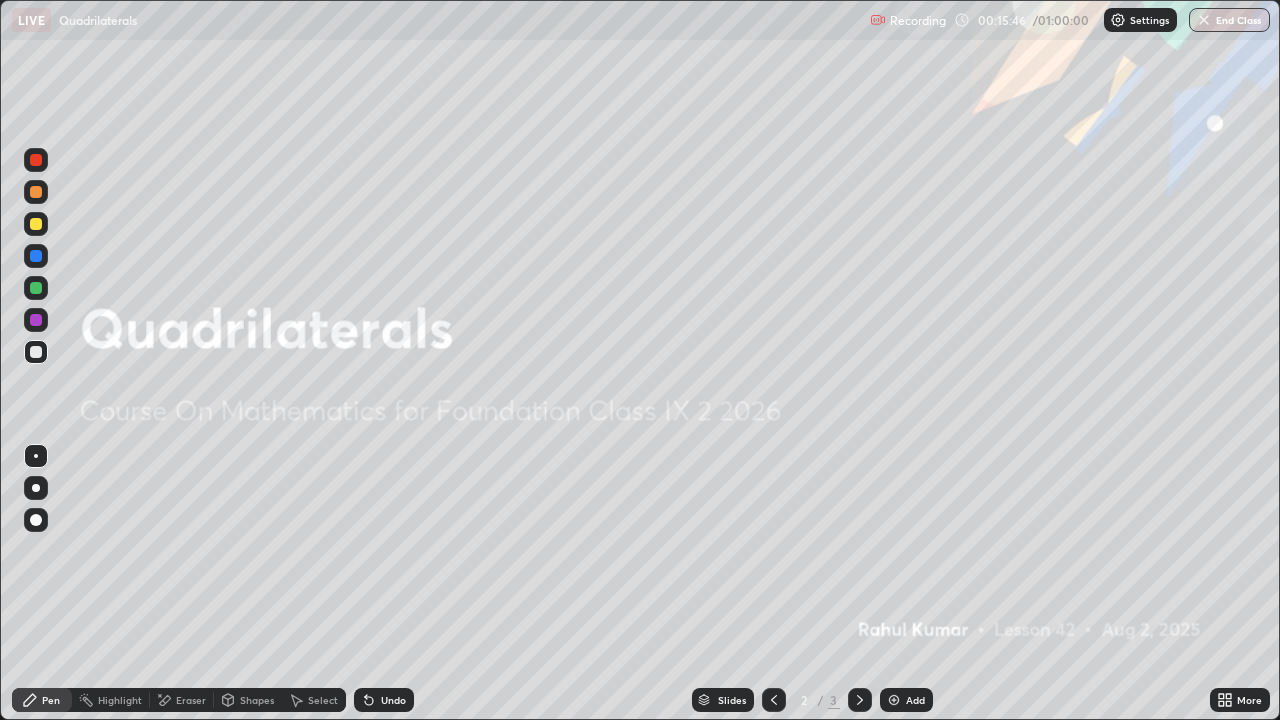 click 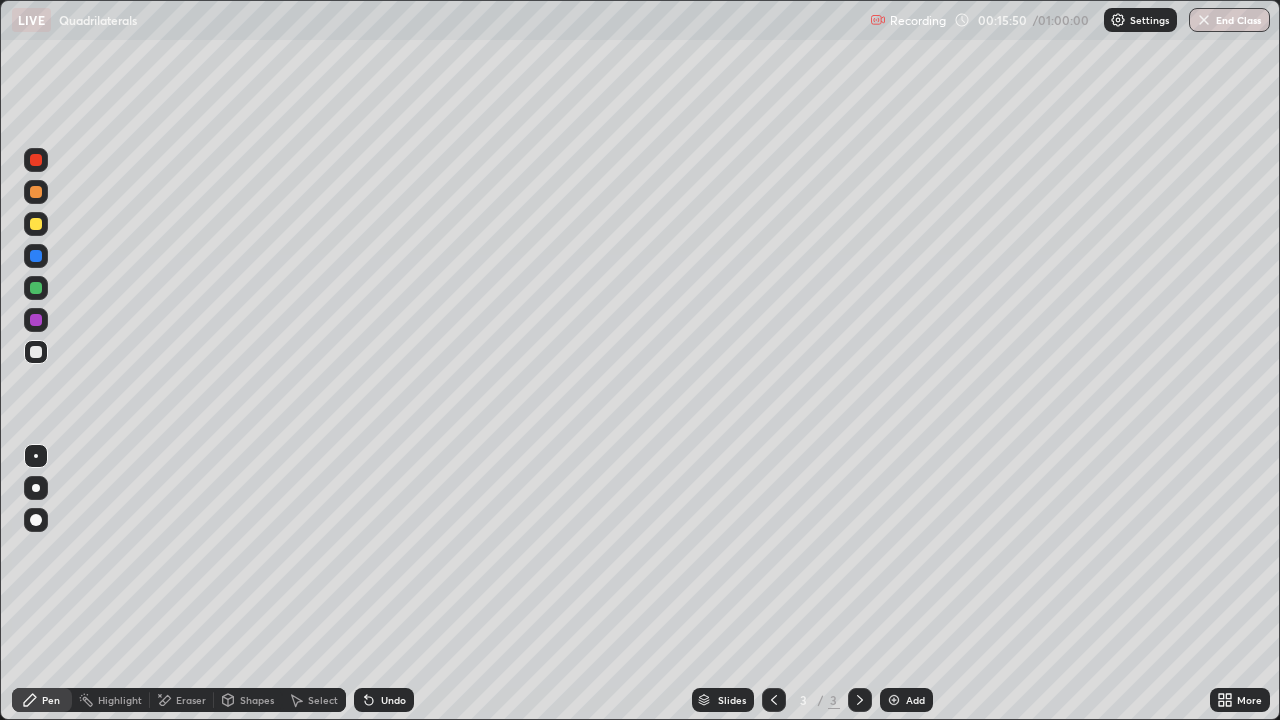 click on "Add" at bounding box center (906, 700) 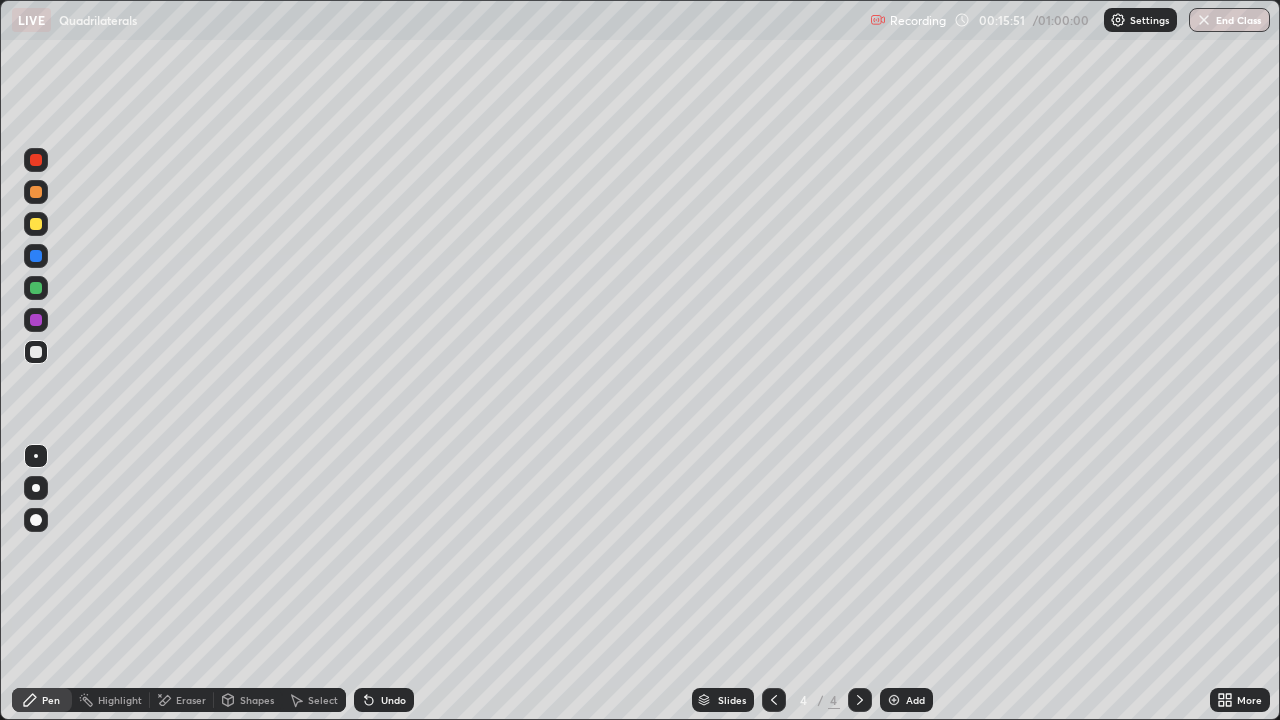 click on "4" at bounding box center [804, 700] 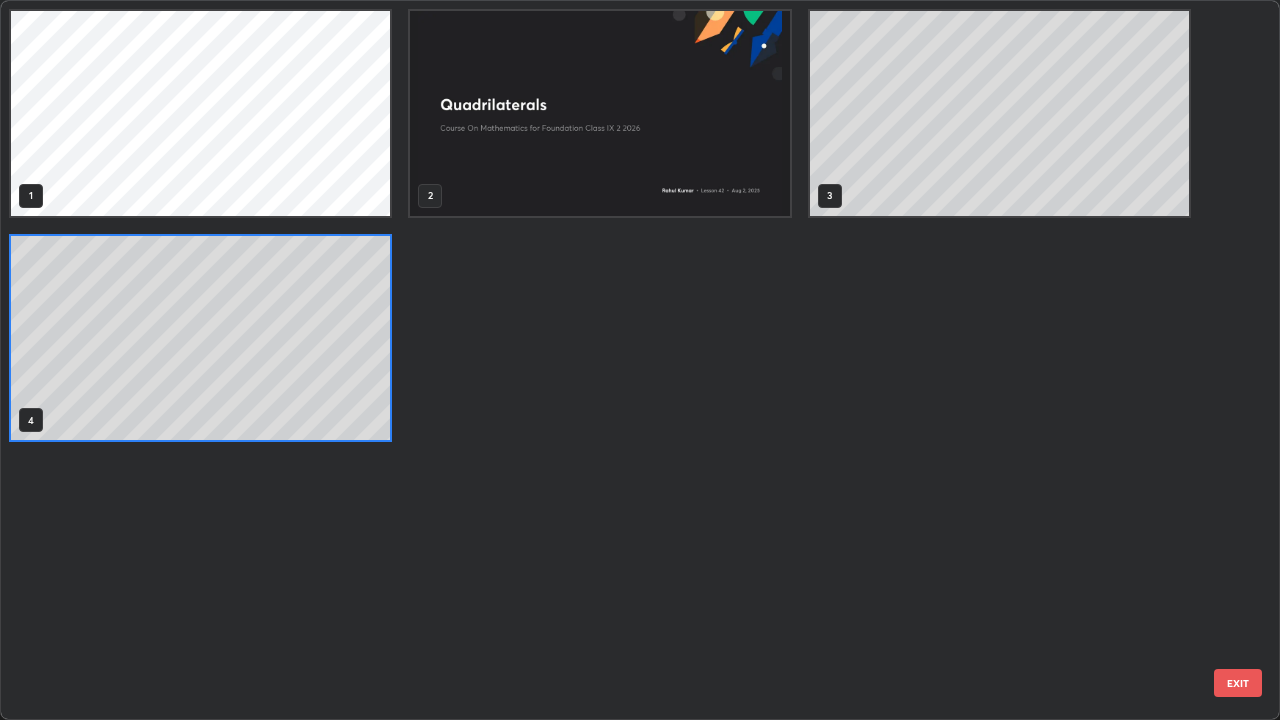 scroll, scrollTop: 7, scrollLeft: 11, axis: both 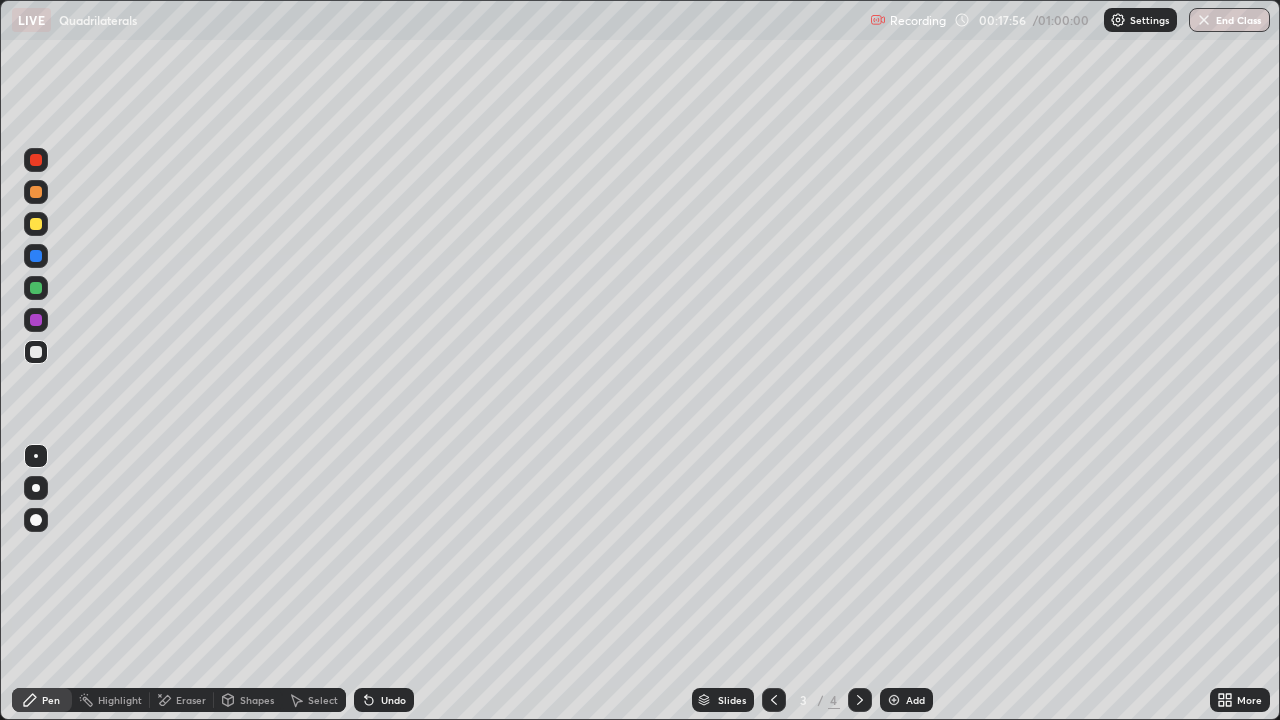 click at bounding box center (894, 700) 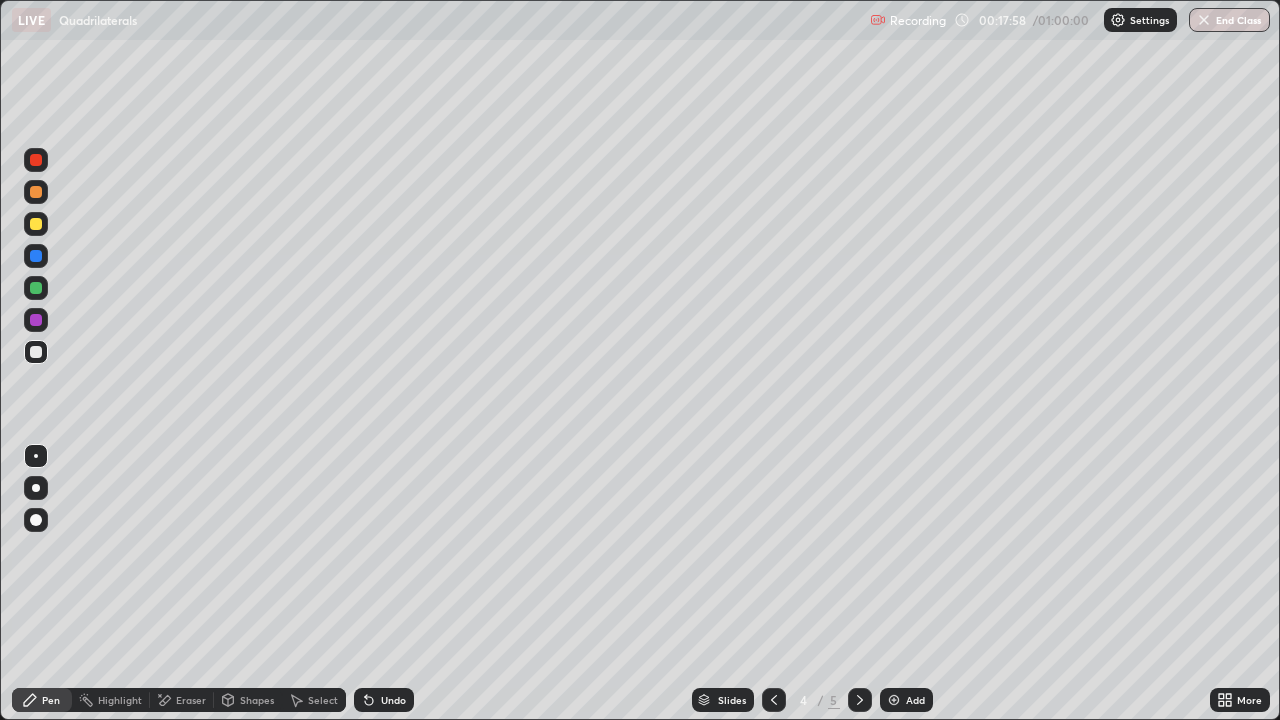 click at bounding box center (36, 224) 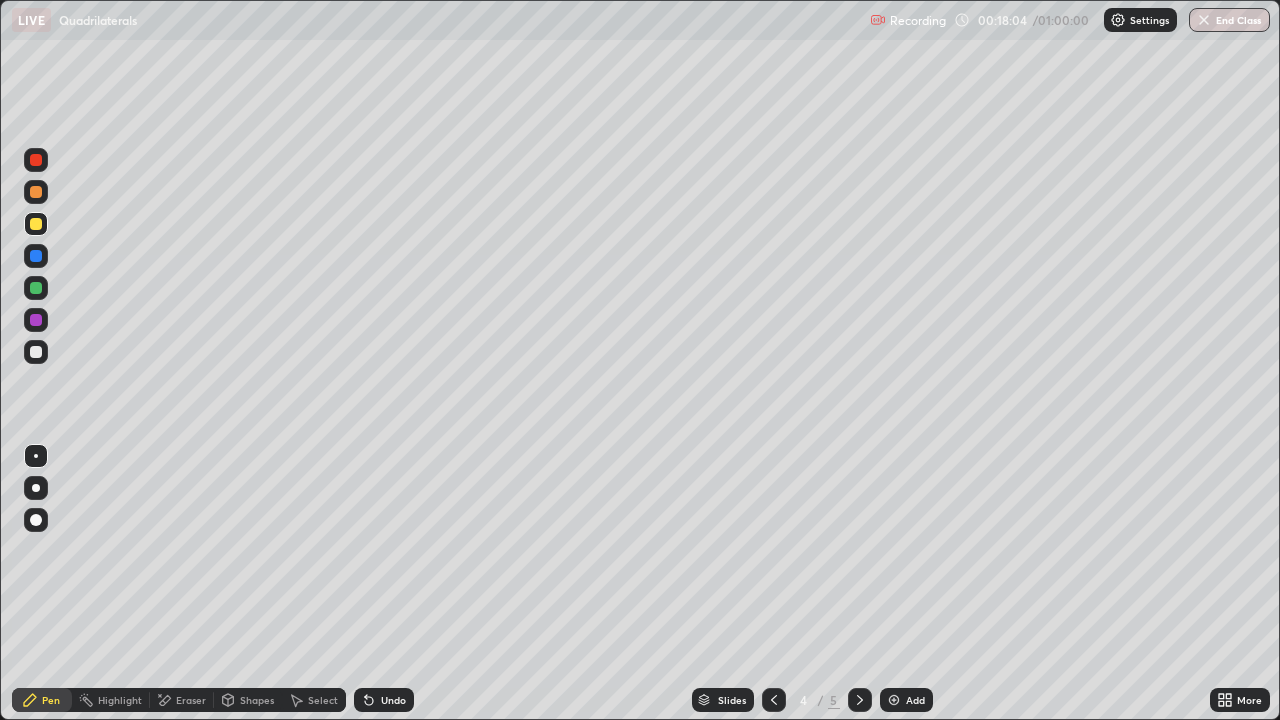 click on "Undo" at bounding box center (393, 700) 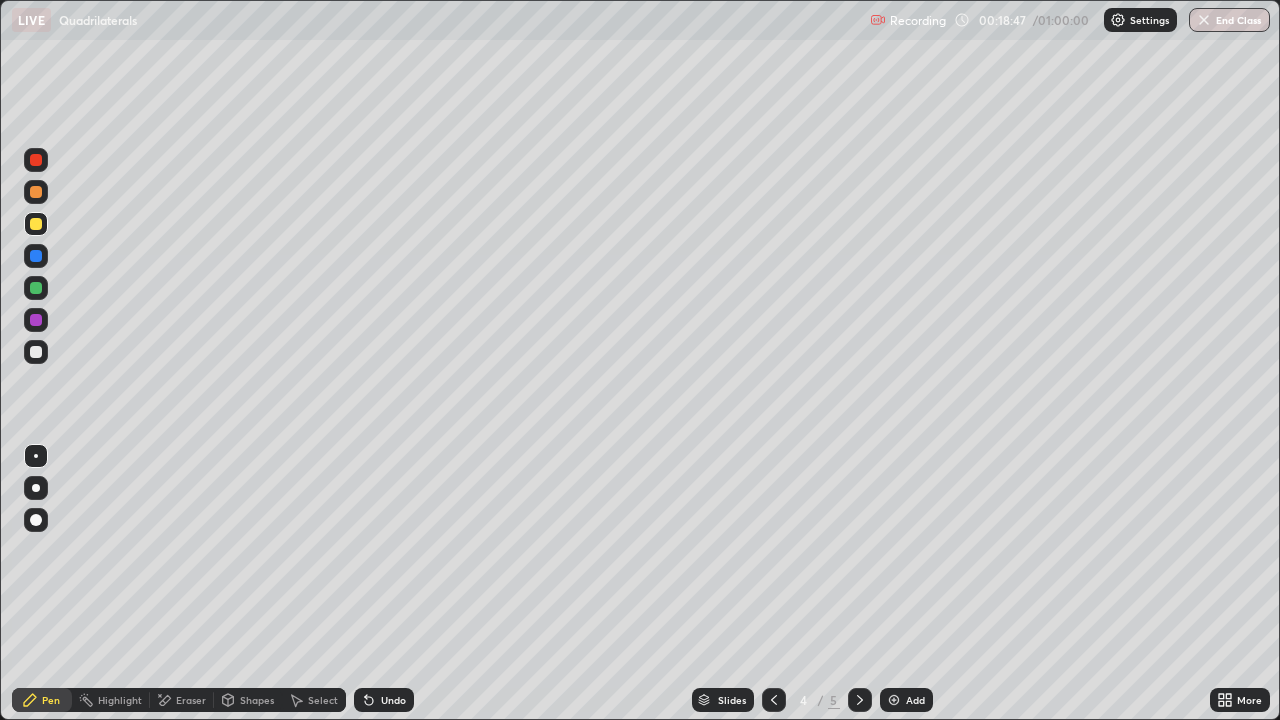 click on "Shapes" at bounding box center (257, 700) 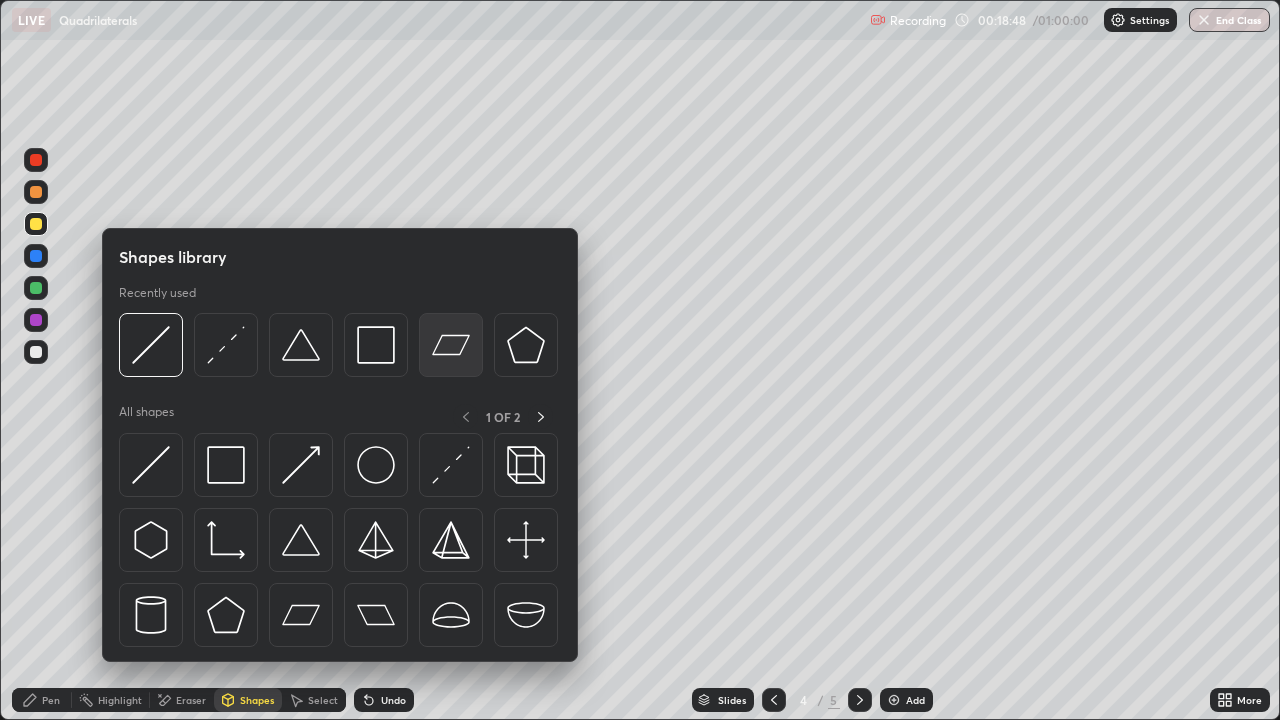 click at bounding box center (451, 345) 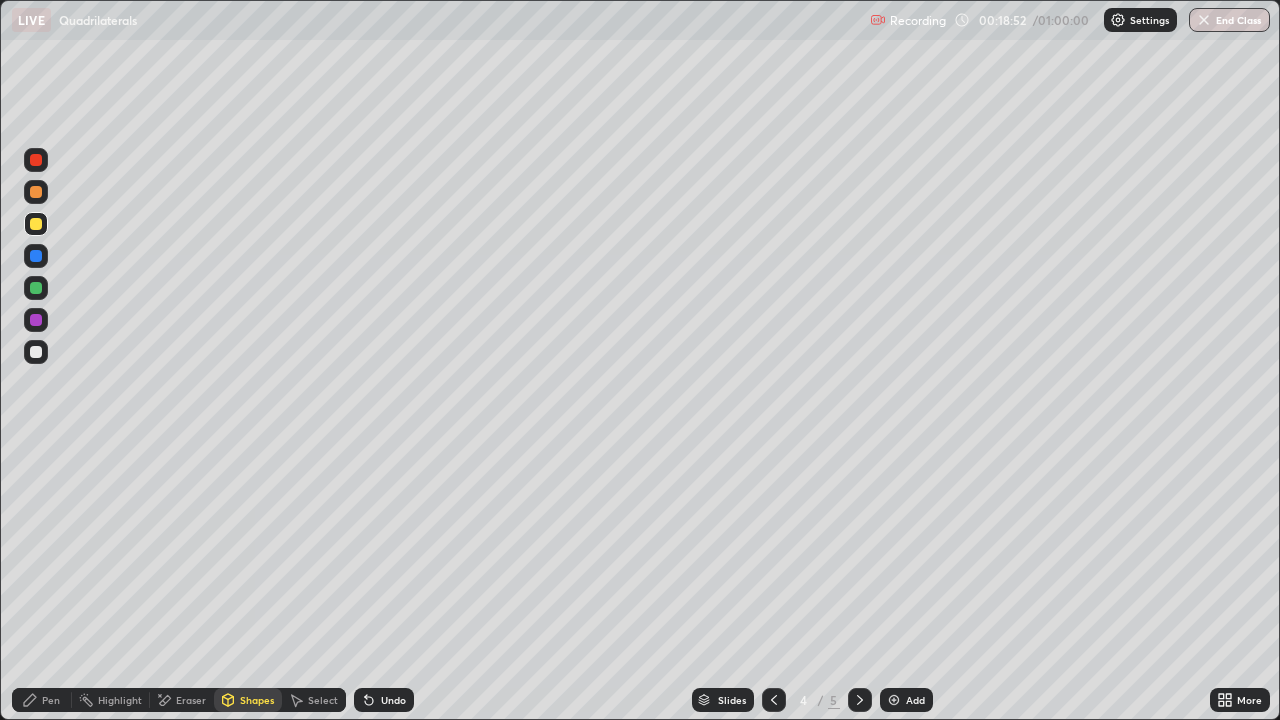 click 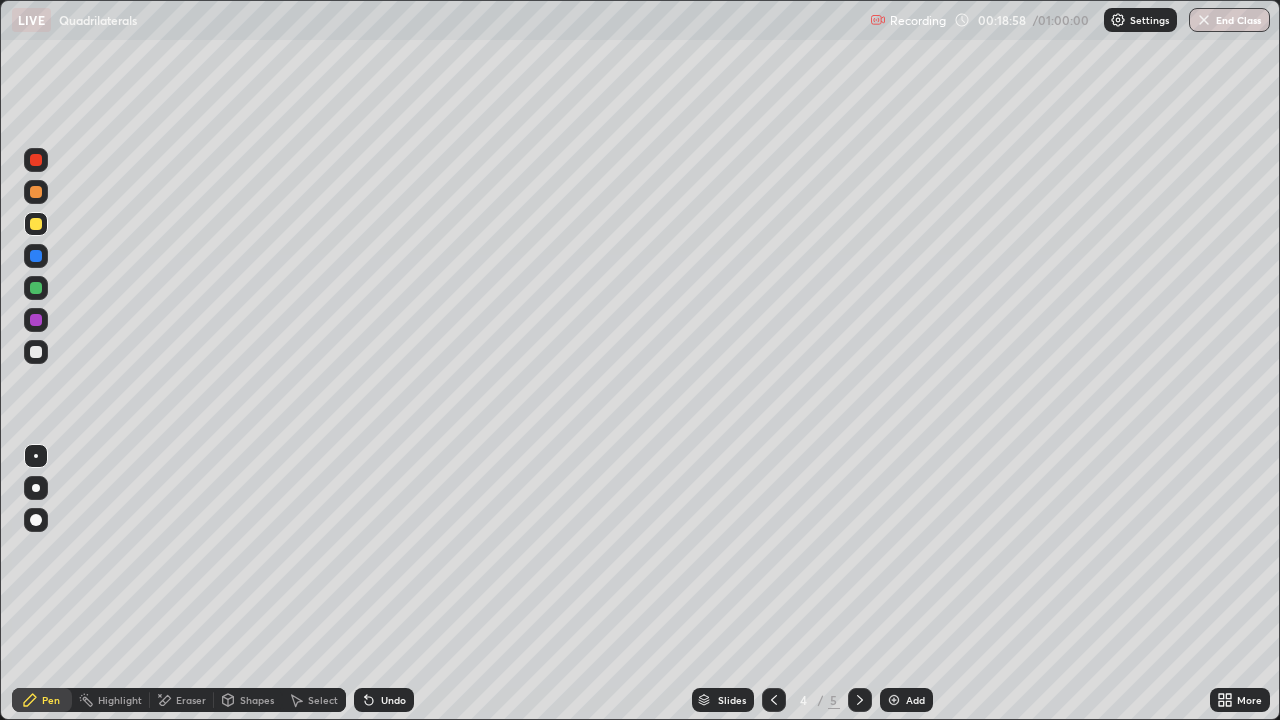 click on "Shapes" at bounding box center [257, 700] 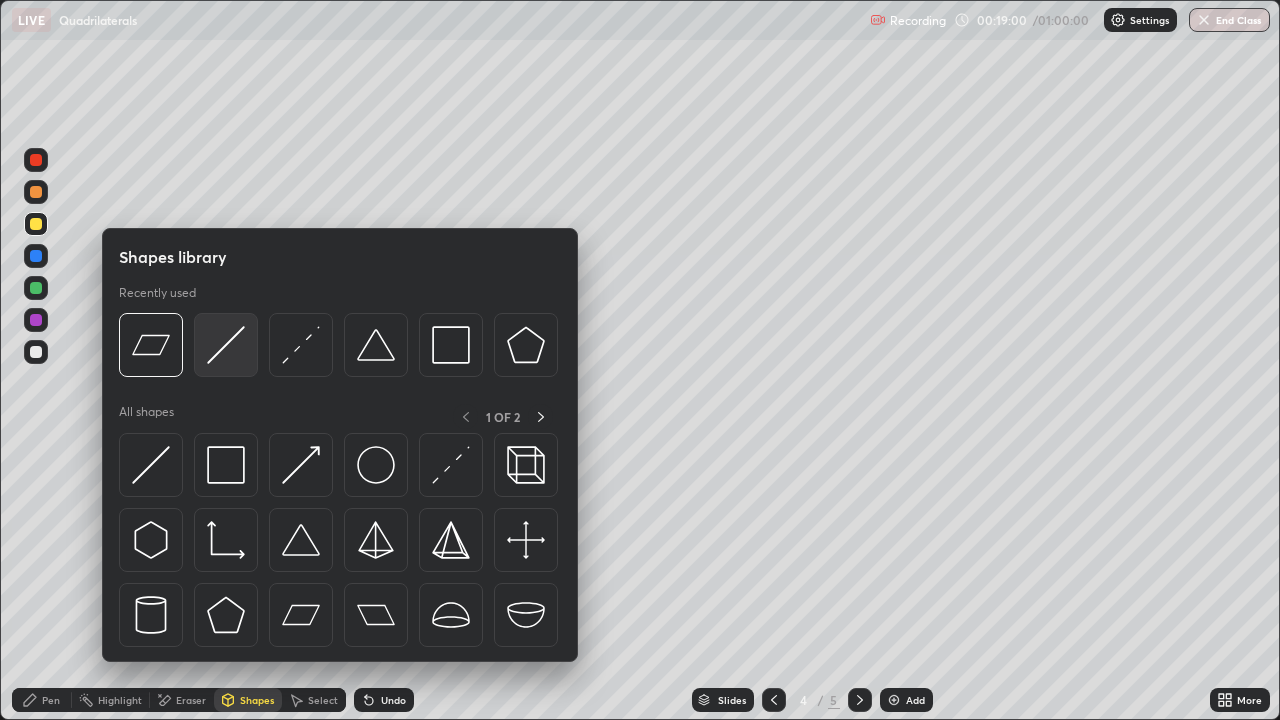 click at bounding box center (226, 345) 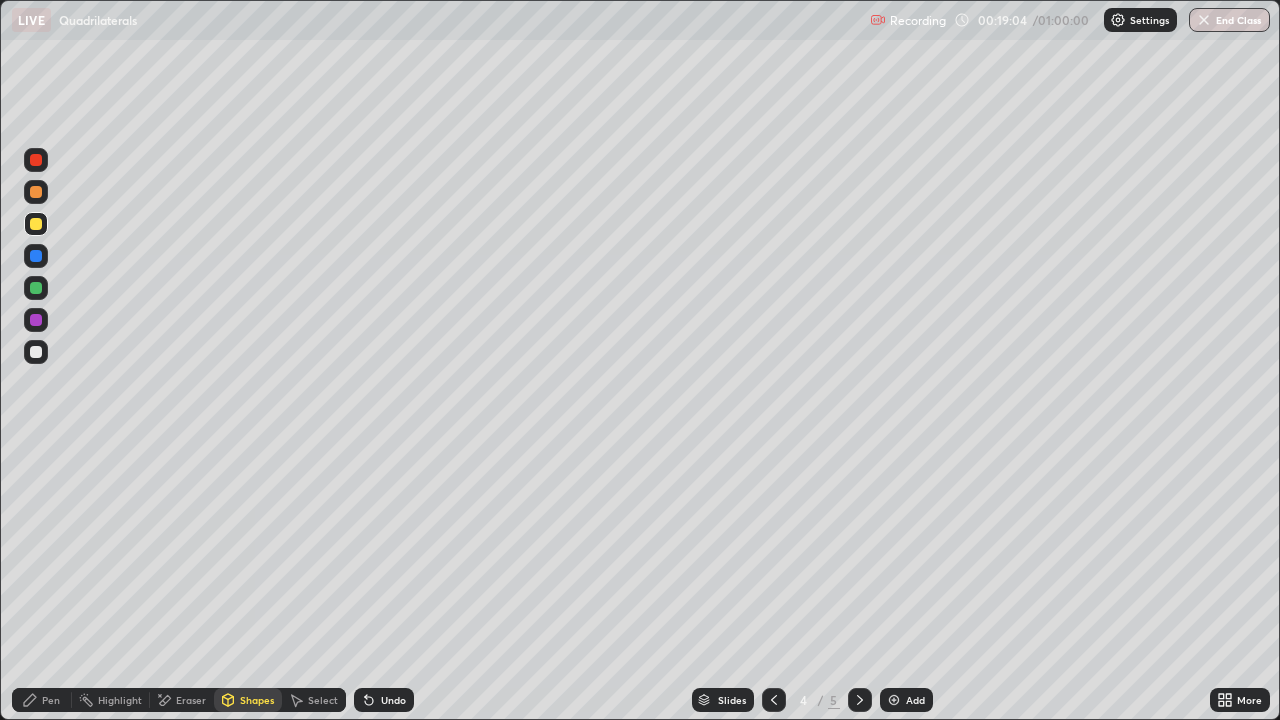 click on "Pen" at bounding box center [51, 700] 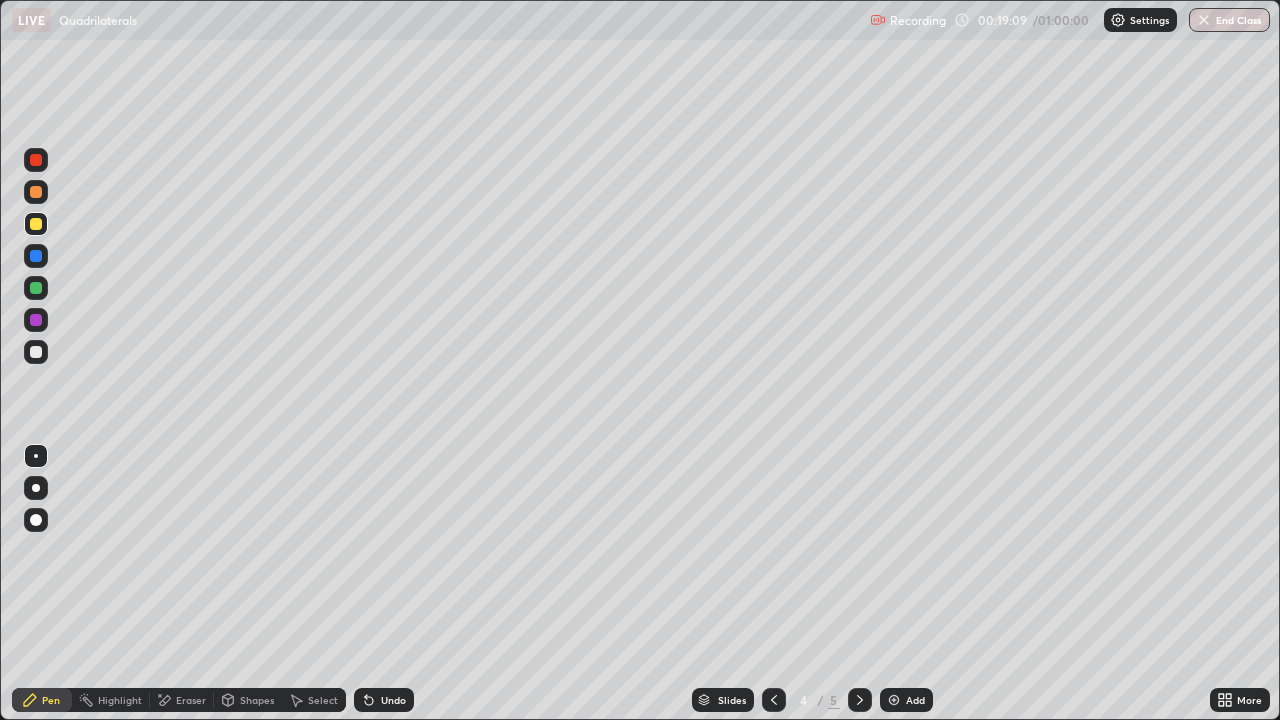 click at bounding box center [36, 352] 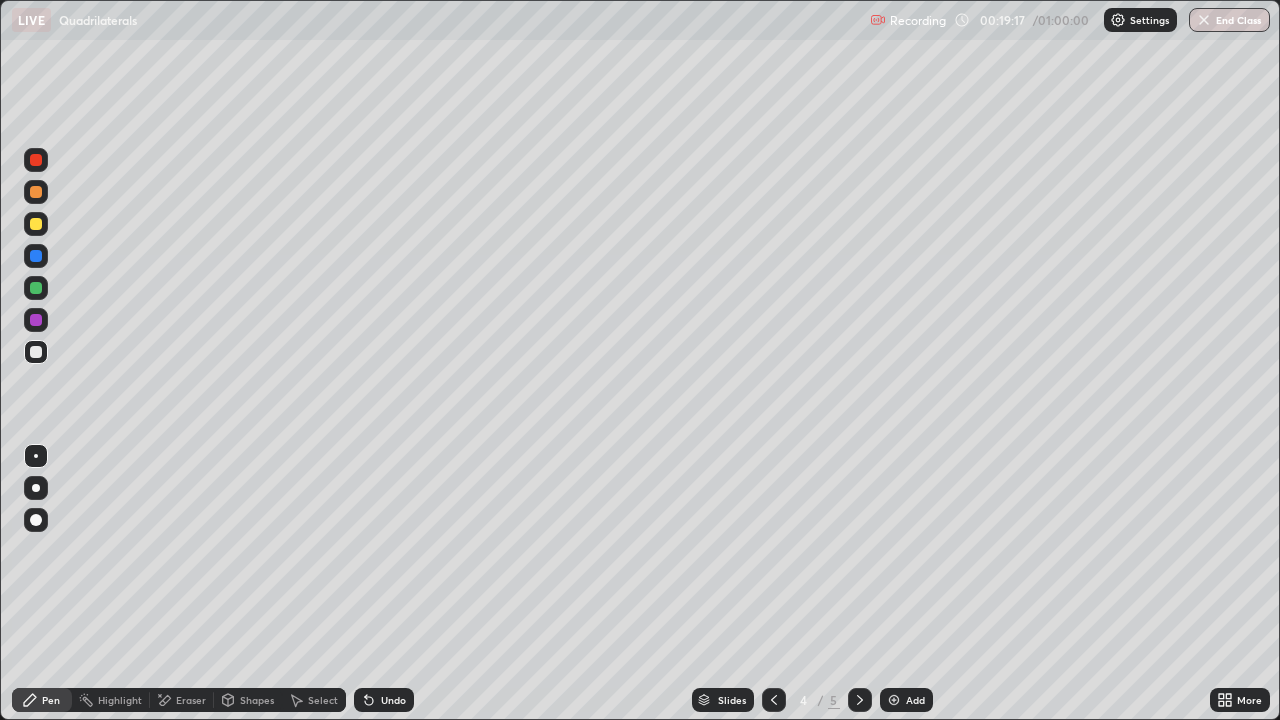 click on "Undo" at bounding box center [384, 700] 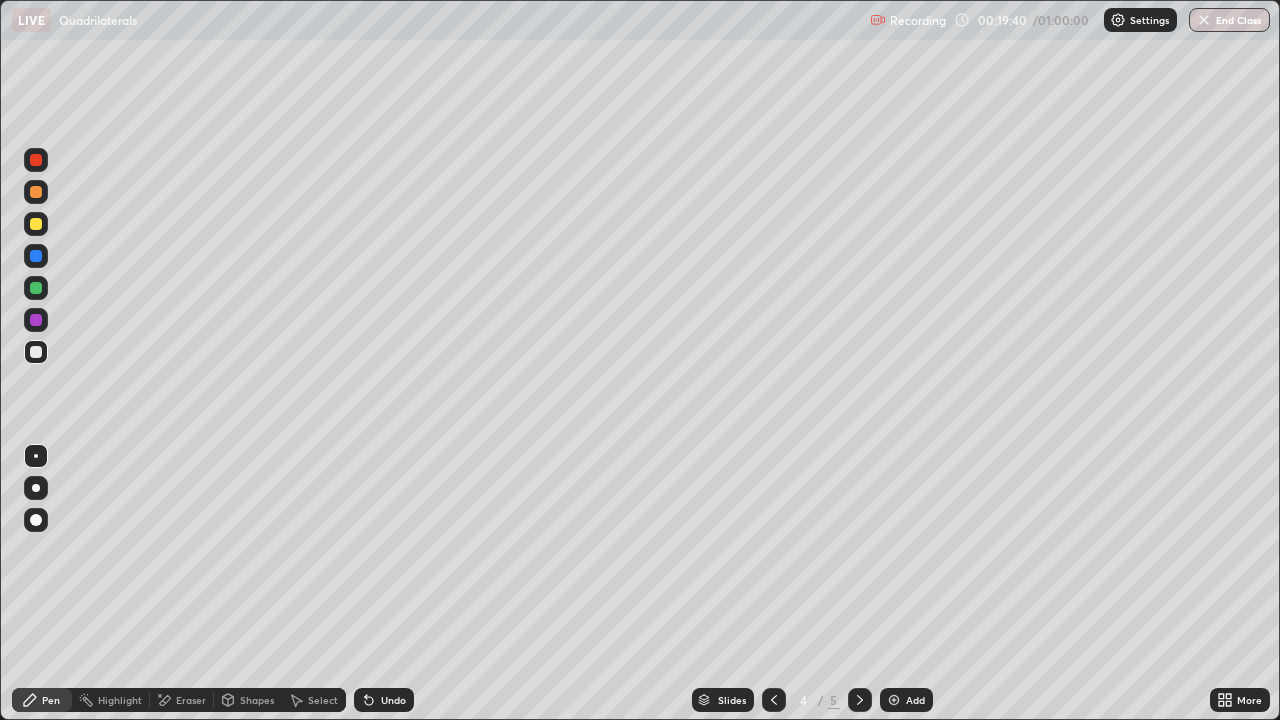 click at bounding box center (36, 224) 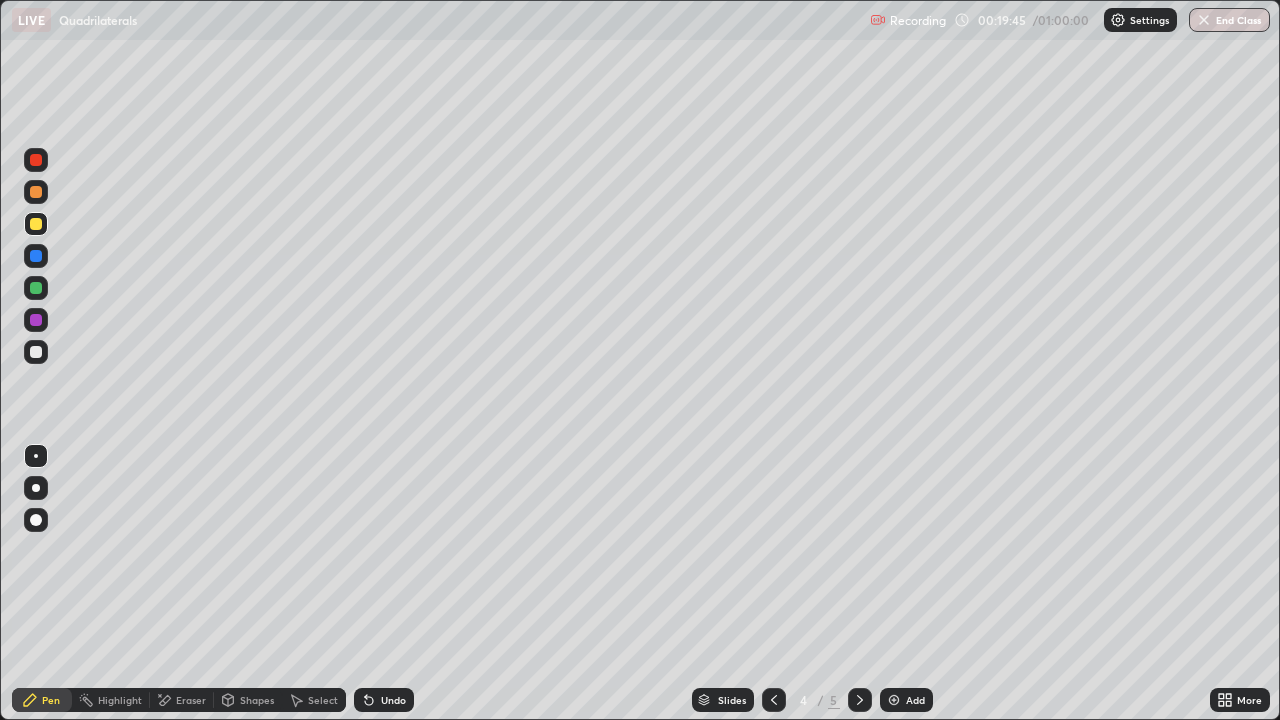 click at bounding box center [36, 352] 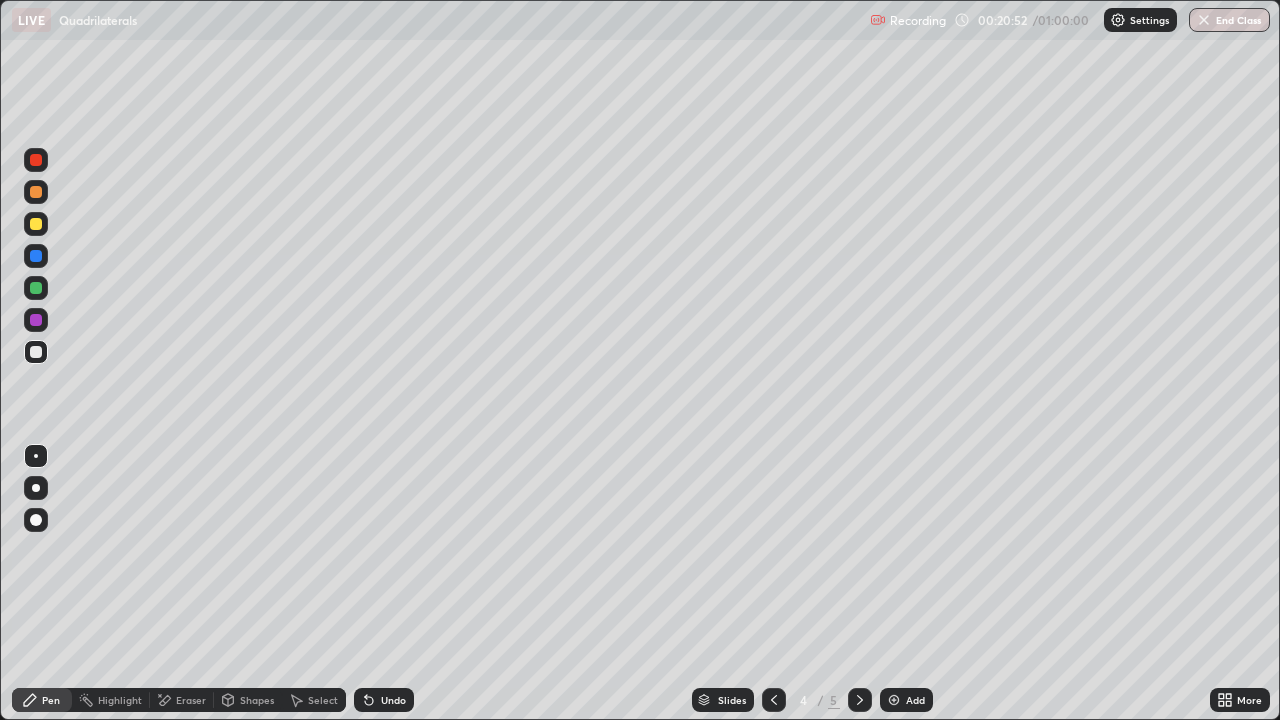 click at bounding box center (36, 224) 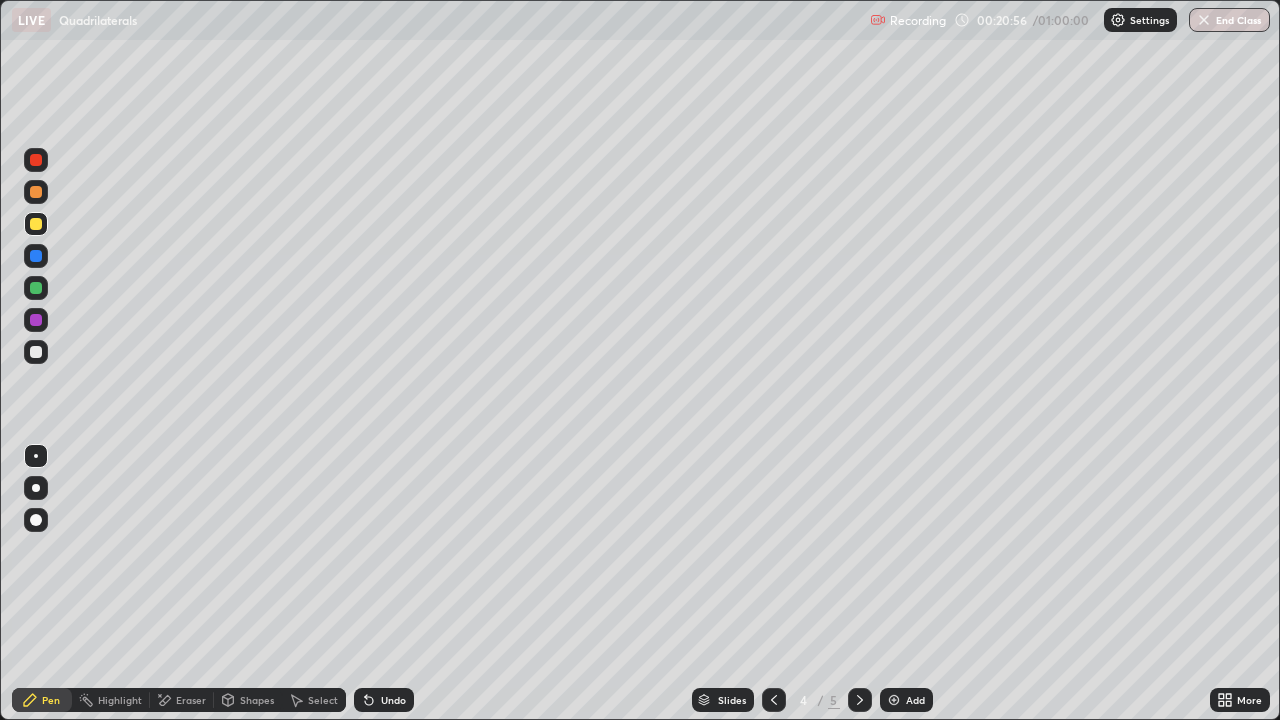 click at bounding box center [36, 352] 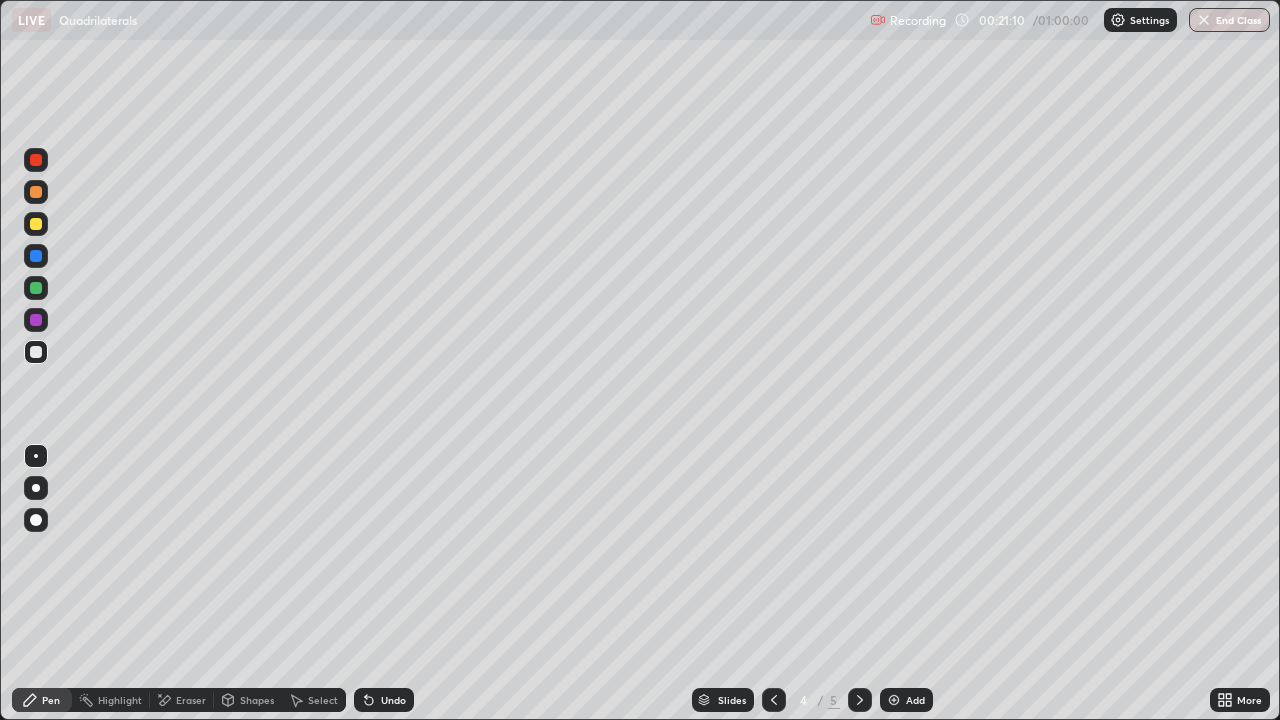 click on "Undo" at bounding box center (393, 700) 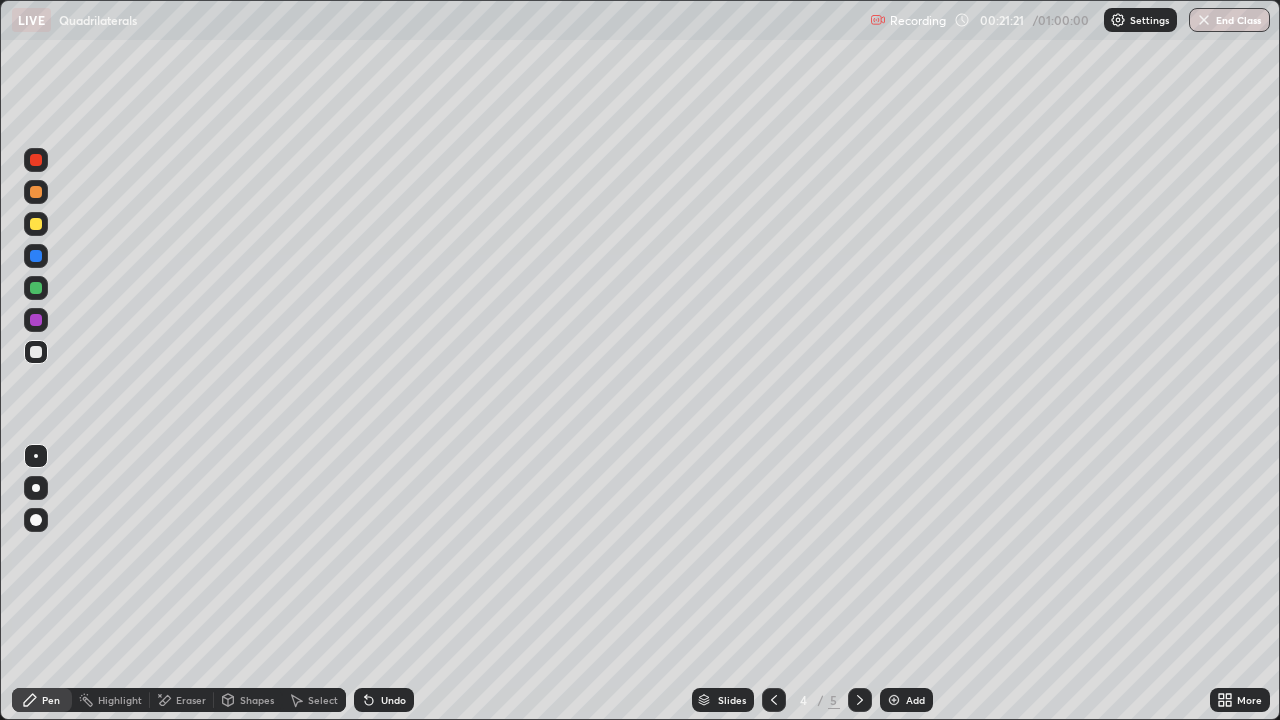 click on "Undo" at bounding box center [384, 700] 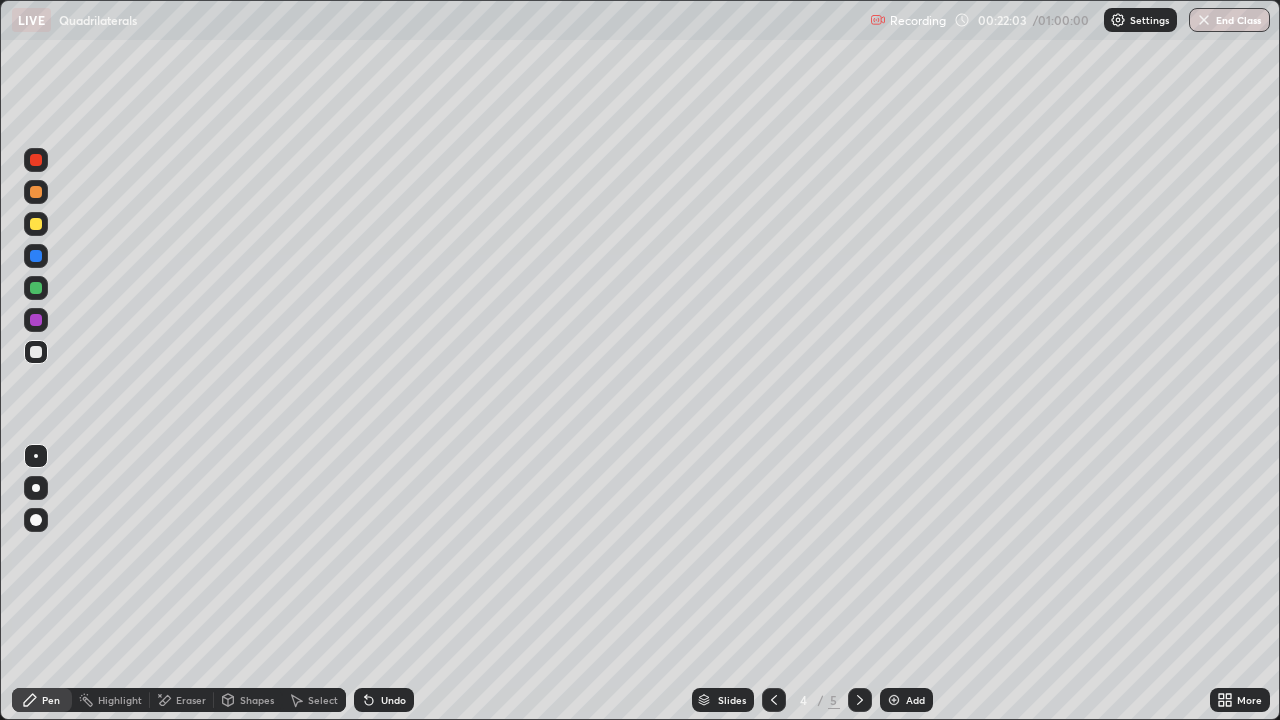click on "Undo" at bounding box center [393, 700] 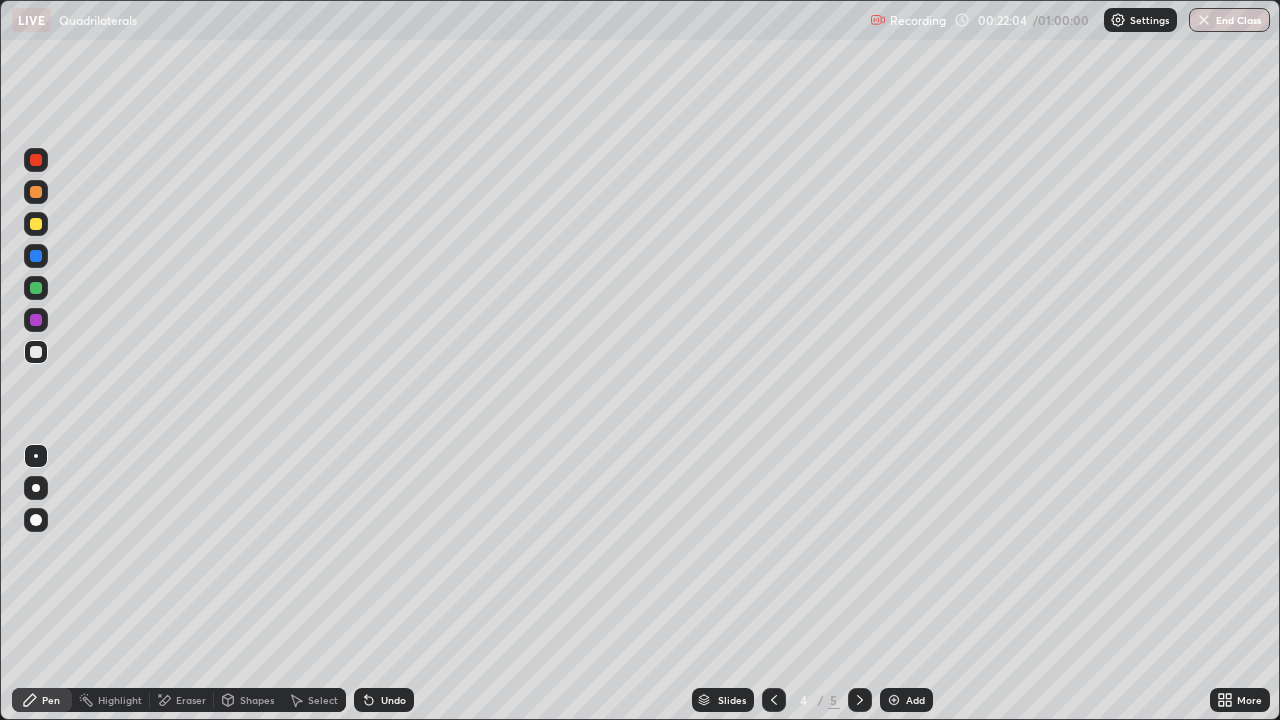 click on "Undo" at bounding box center [393, 700] 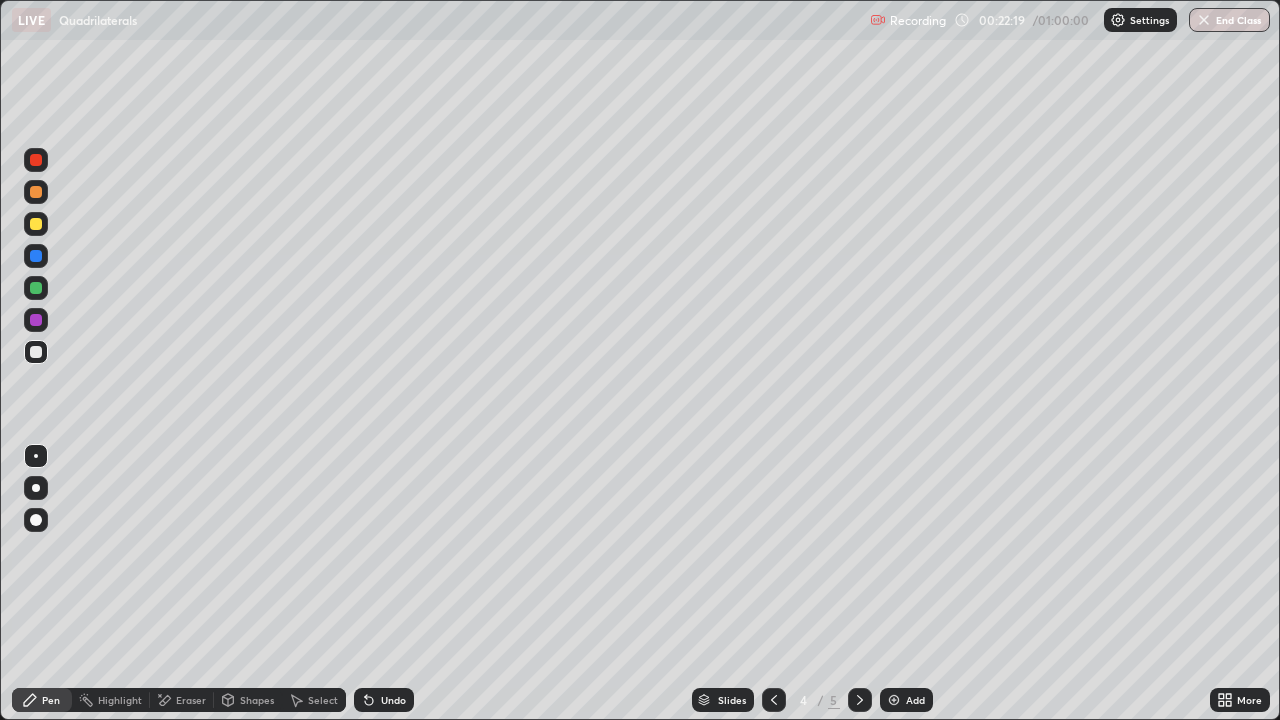 click on "Undo" at bounding box center [384, 700] 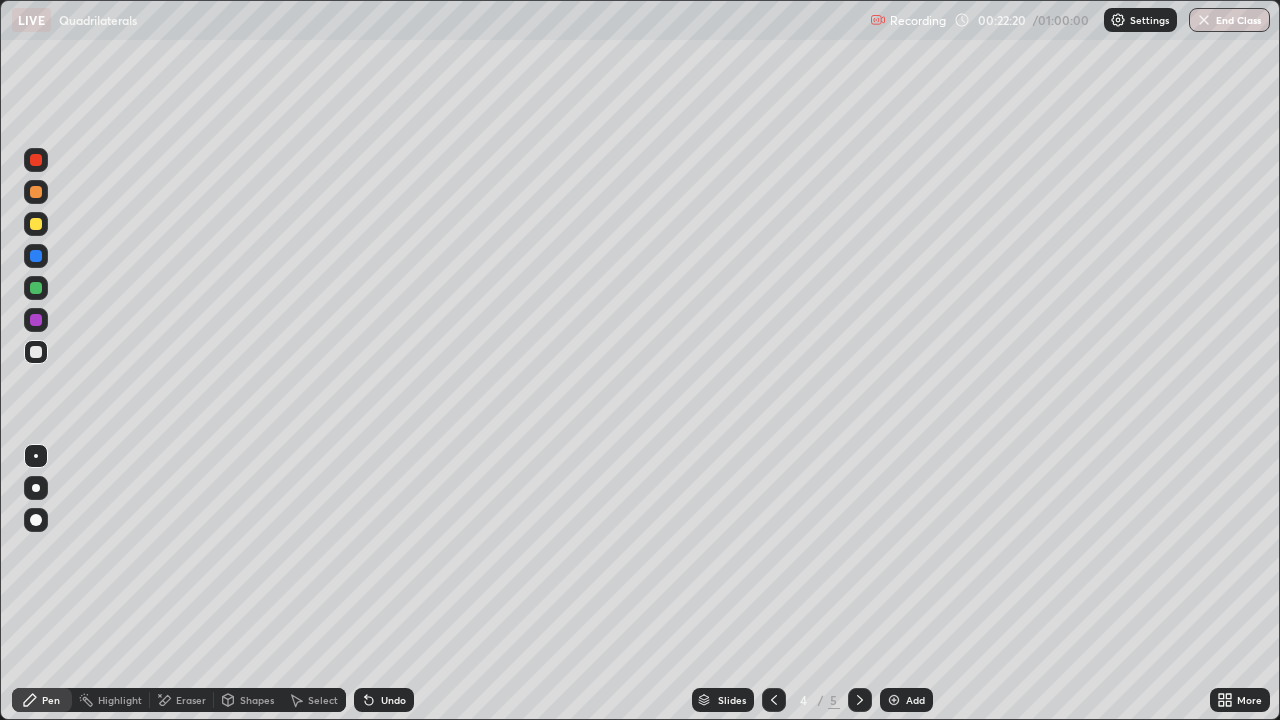 click on "Undo" at bounding box center [384, 700] 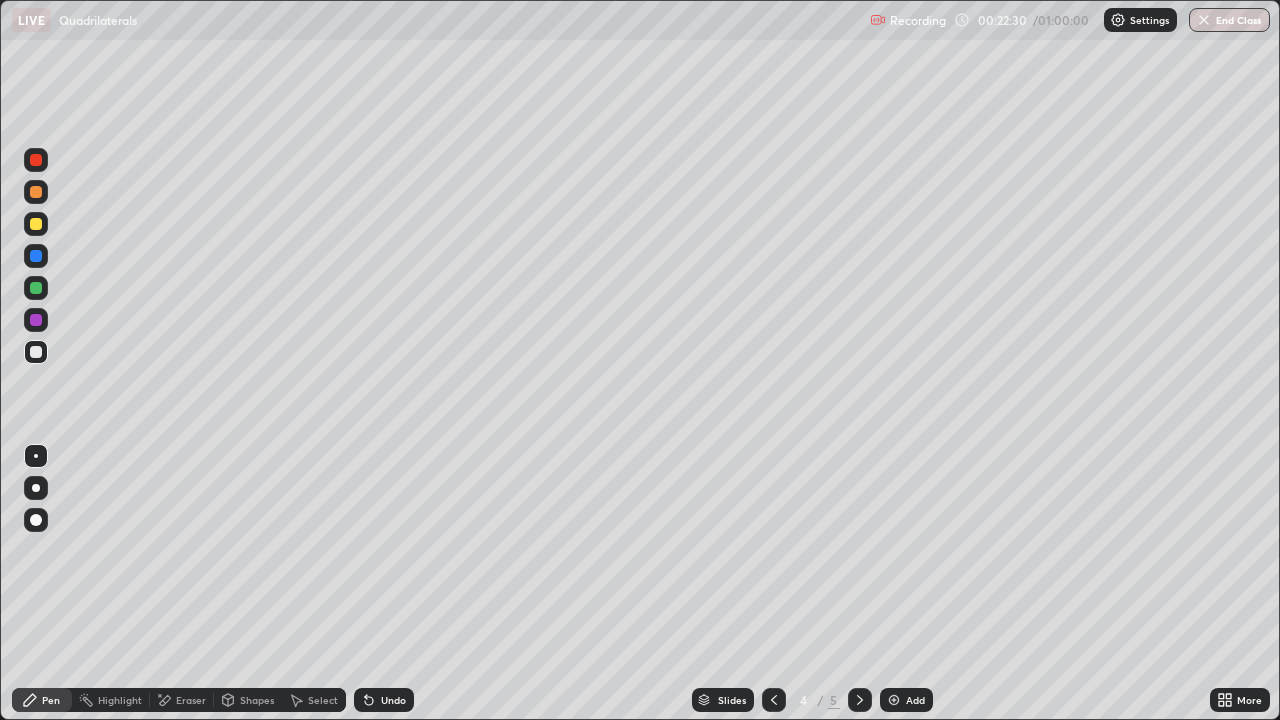click at bounding box center (36, 224) 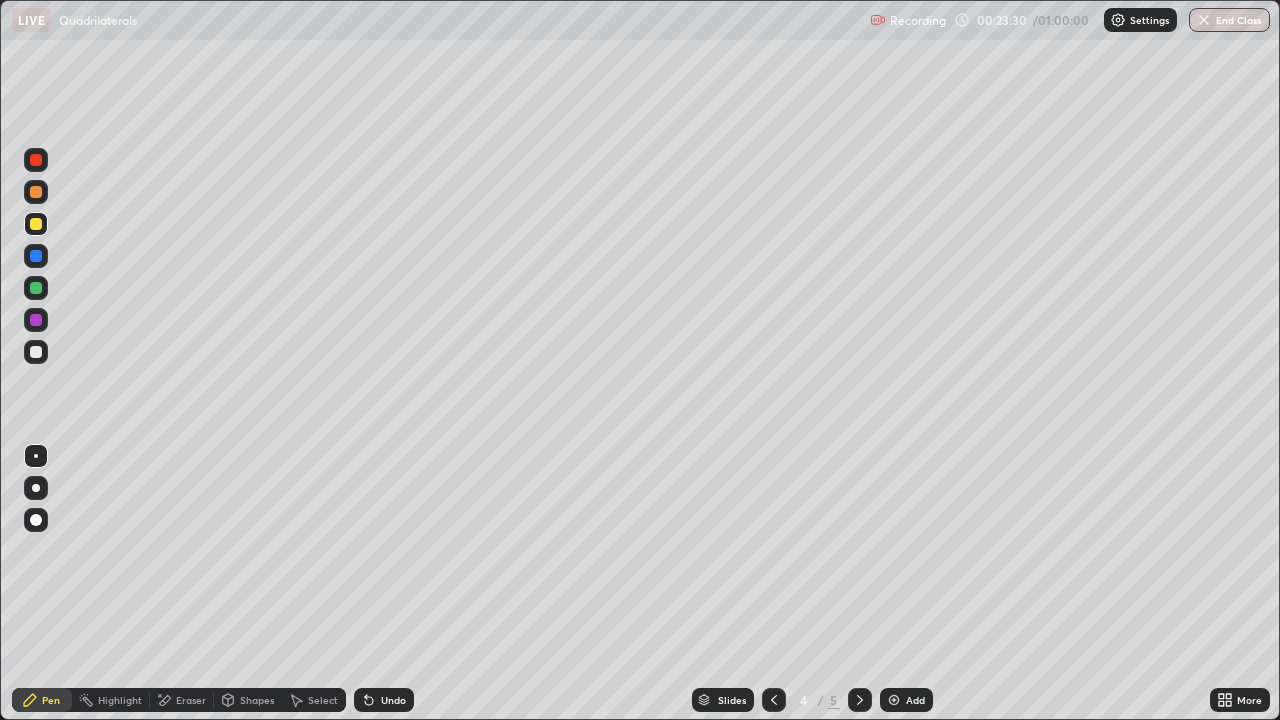 click on "Eraser" at bounding box center [191, 700] 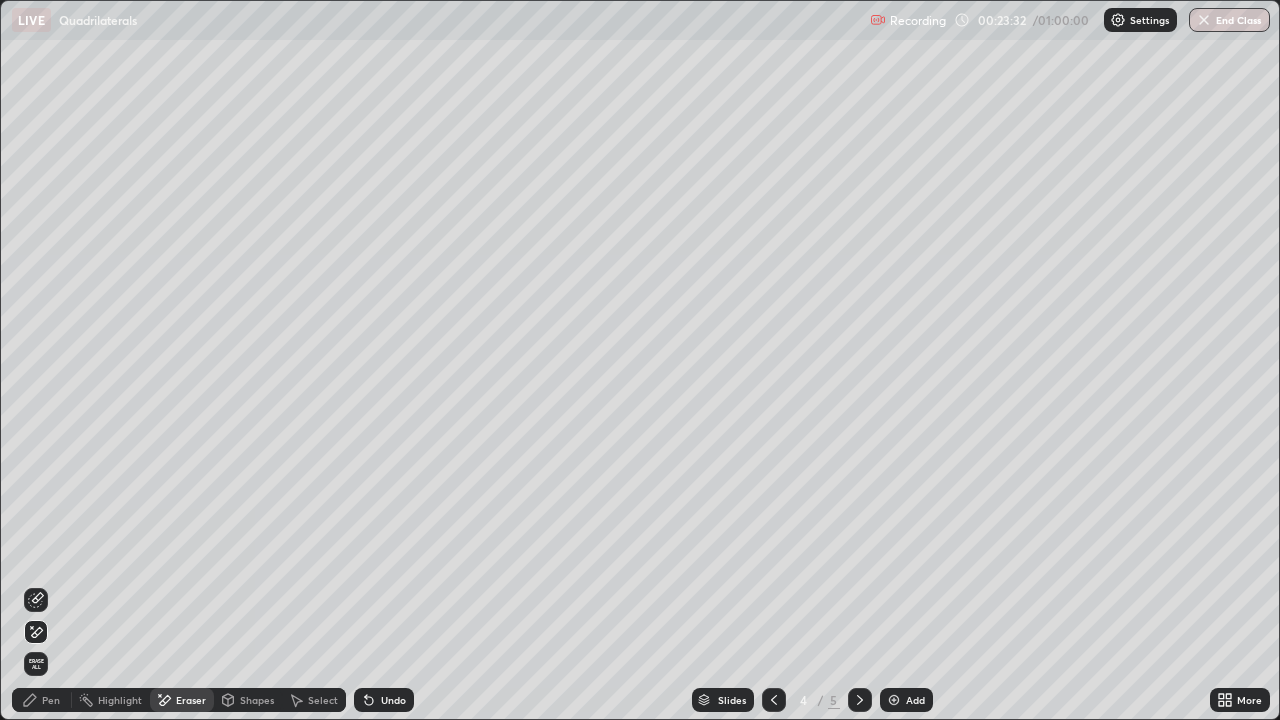 click on "Undo" at bounding box center [393, 700] 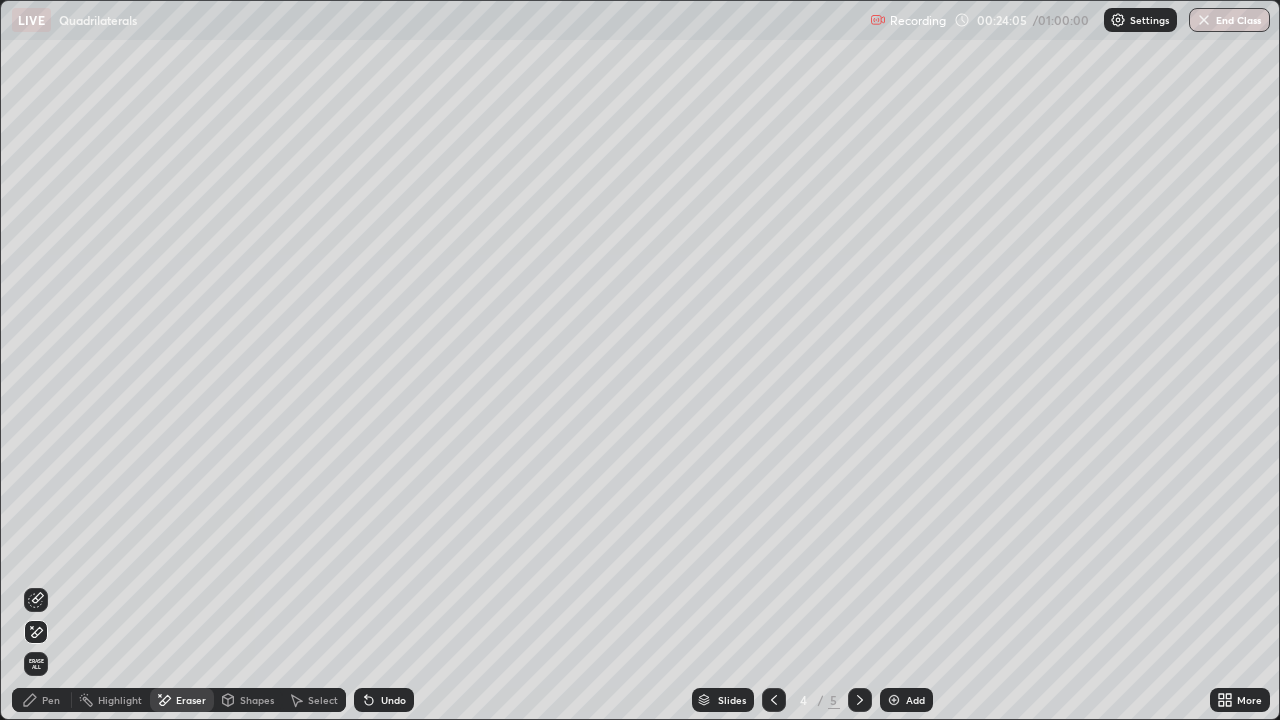 click 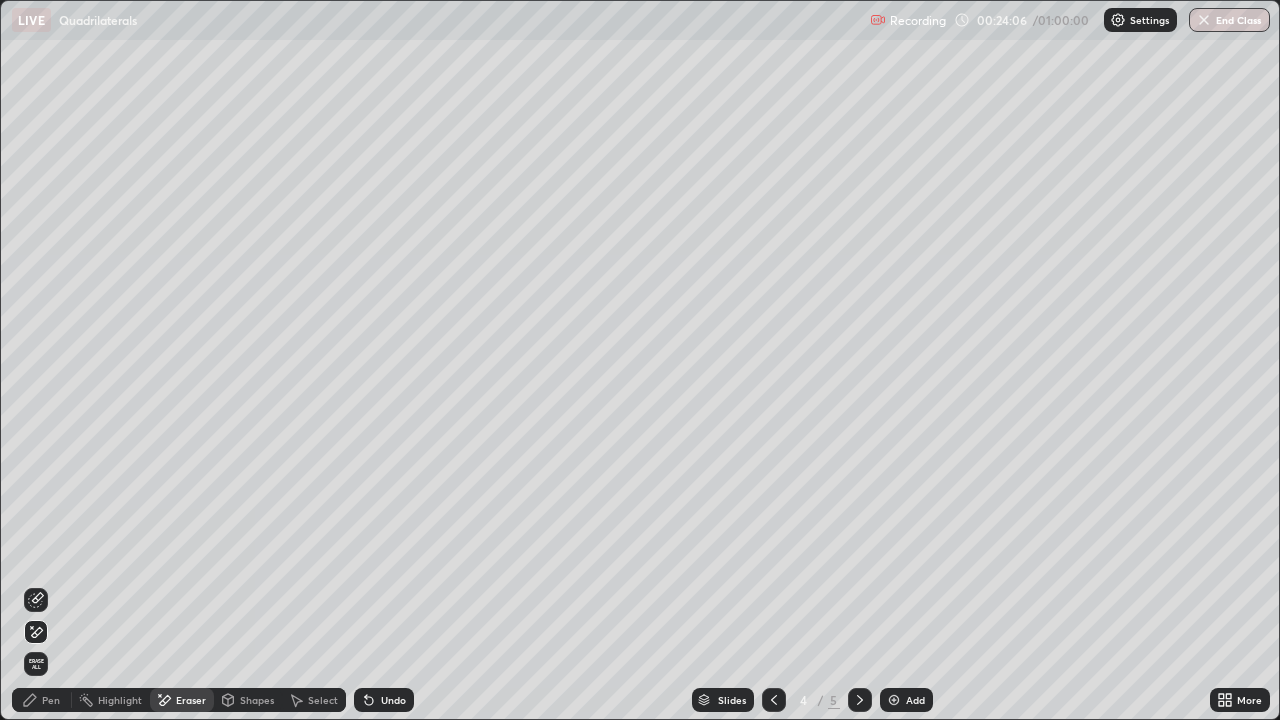 click on "Pen" at bounding box center (51, 700) 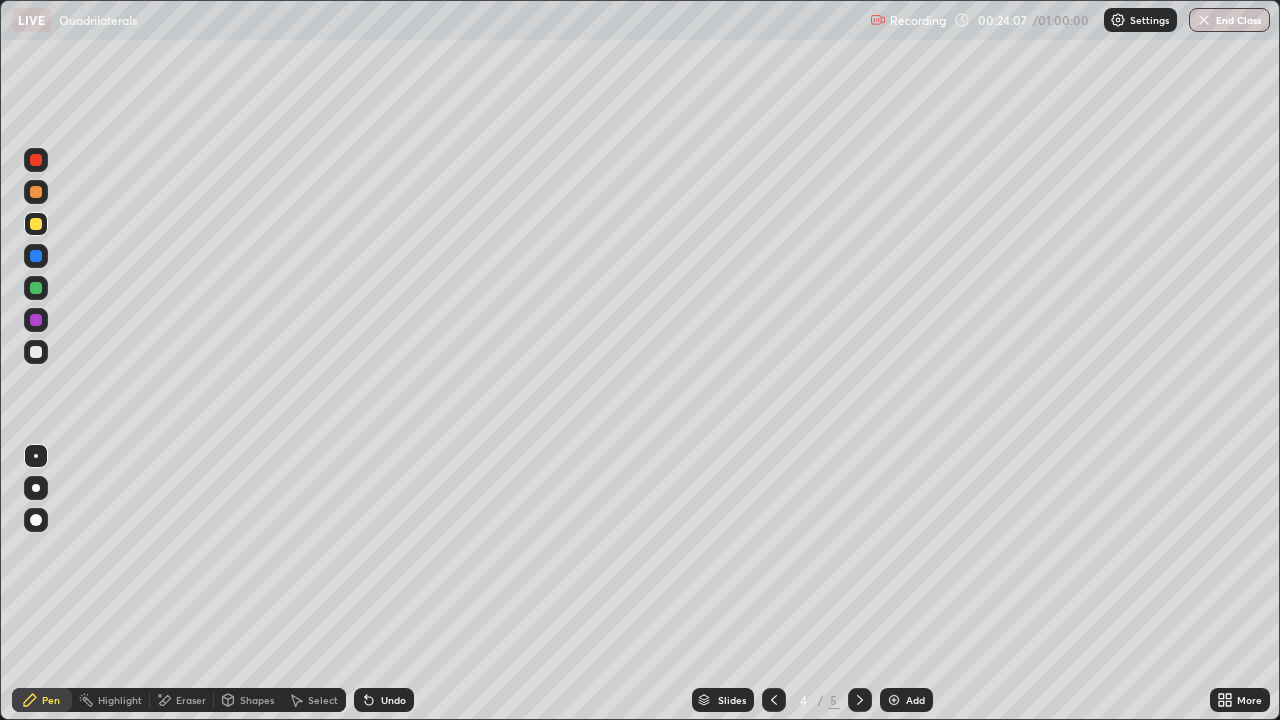 click at bounding box center (36, 224) 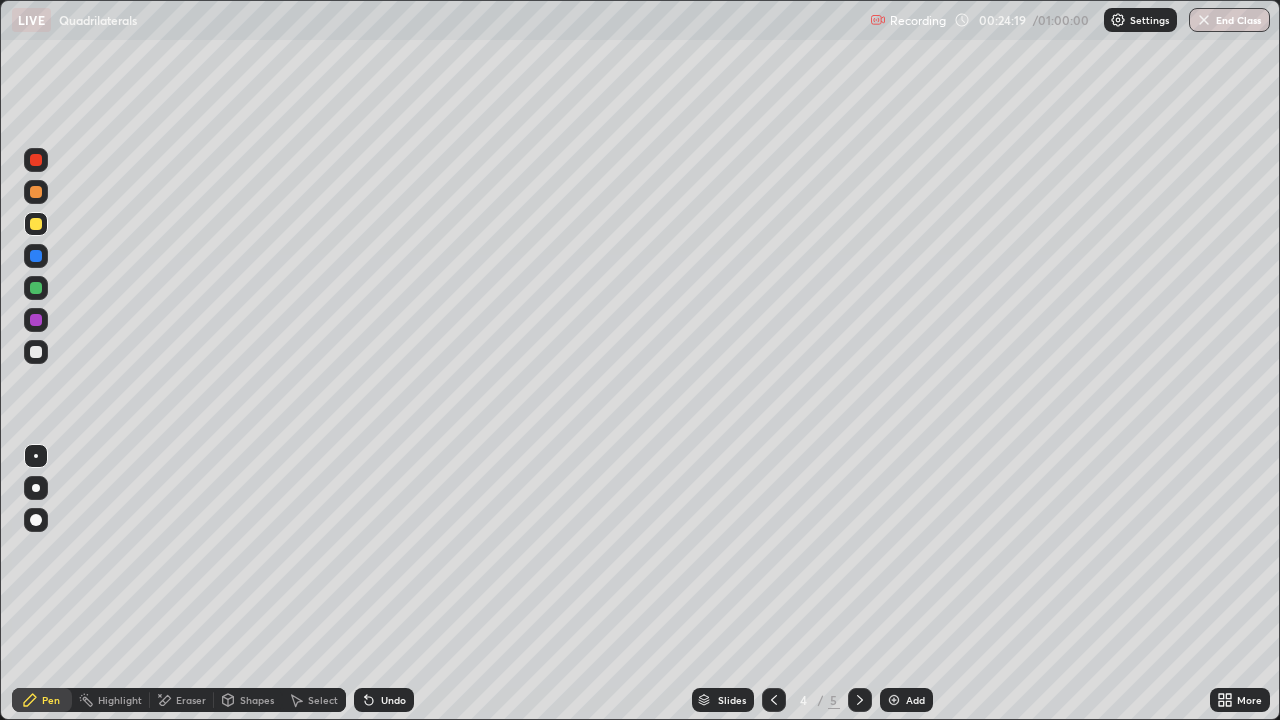 click on "Undo" at bounding box center (393, 700) 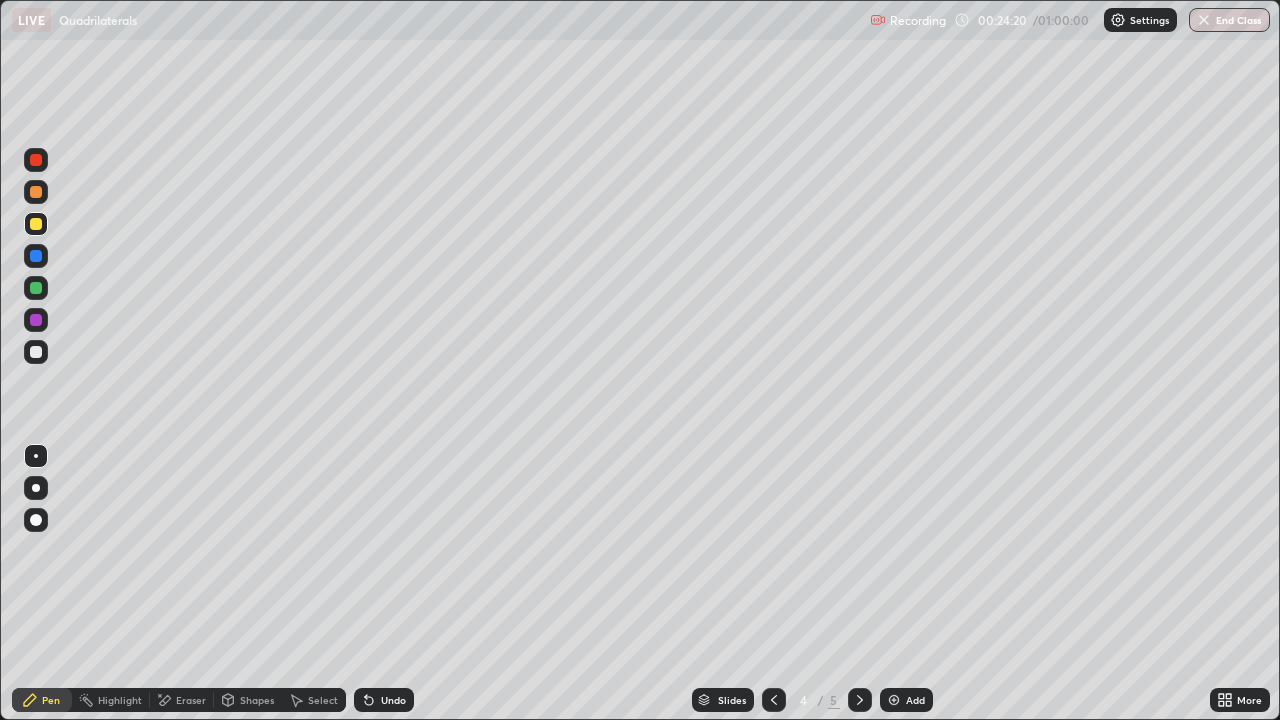 click on "Undo" at bounding box center (393, 700) 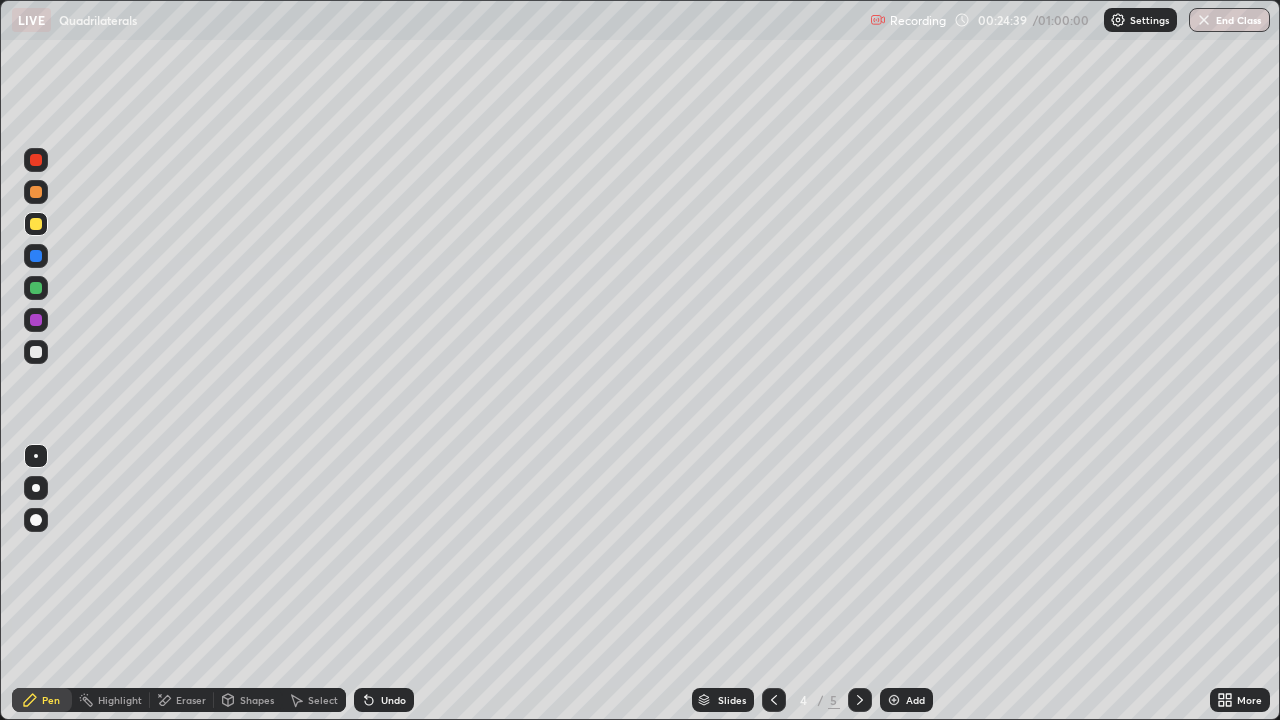 click 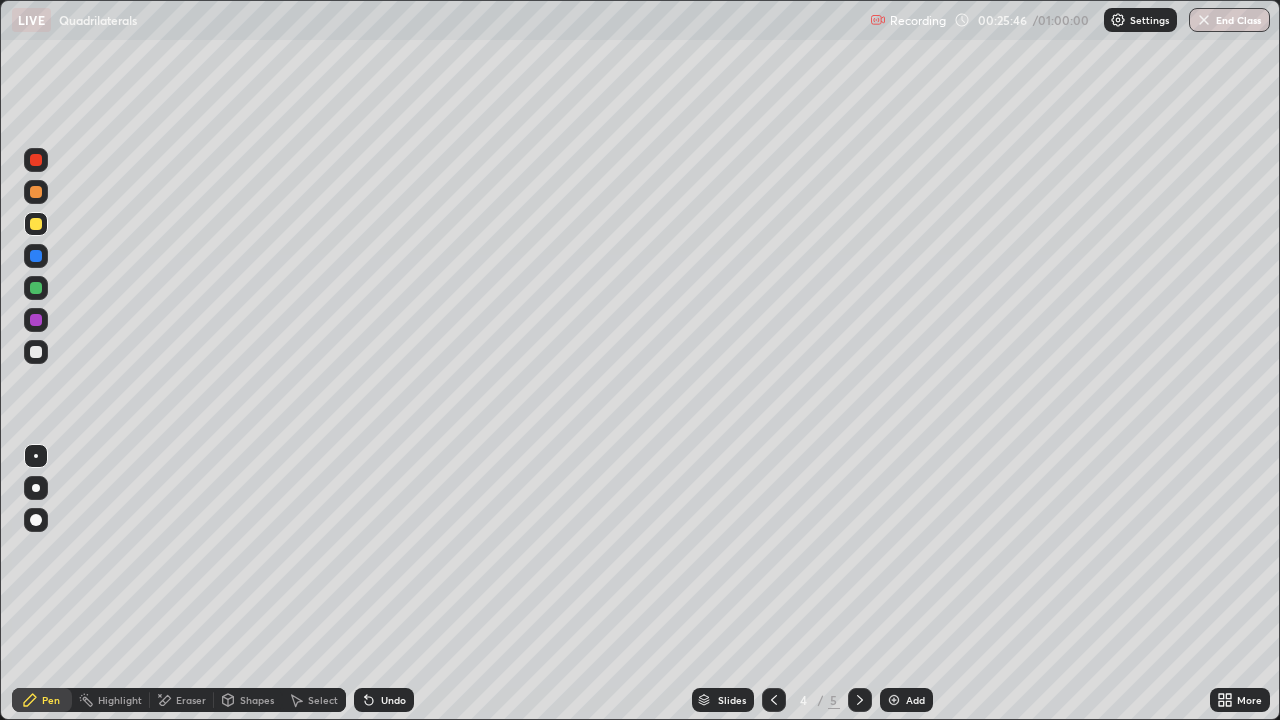 click on "Shapes" at bounding box center (248, 700) 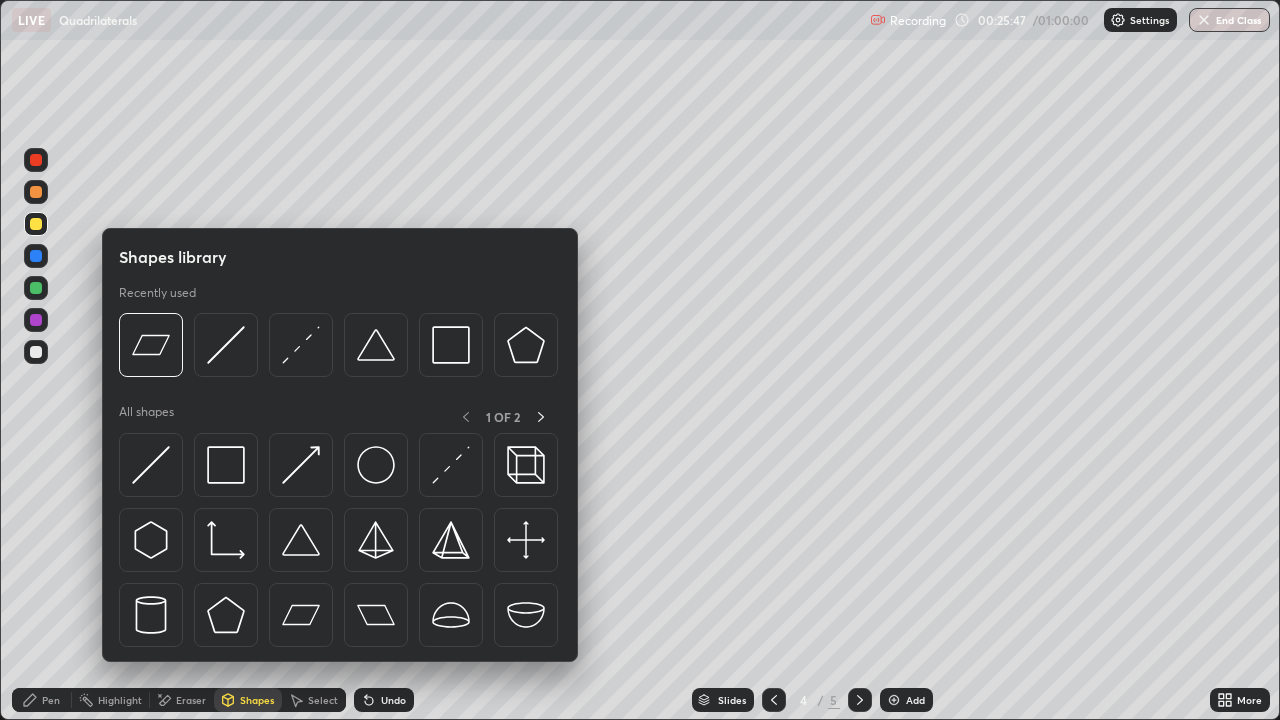 click on "Shapes" at bounding box center (257, 700) 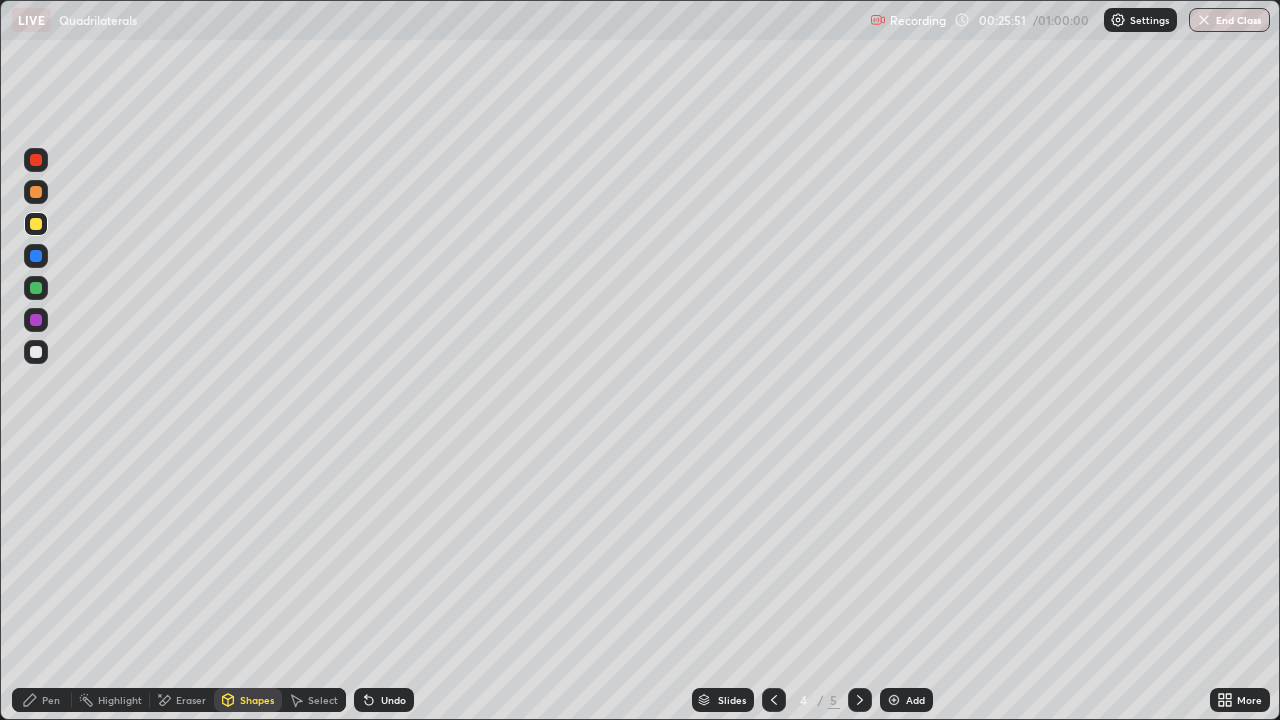 click on "Undo" at bounding box center (393, 700) 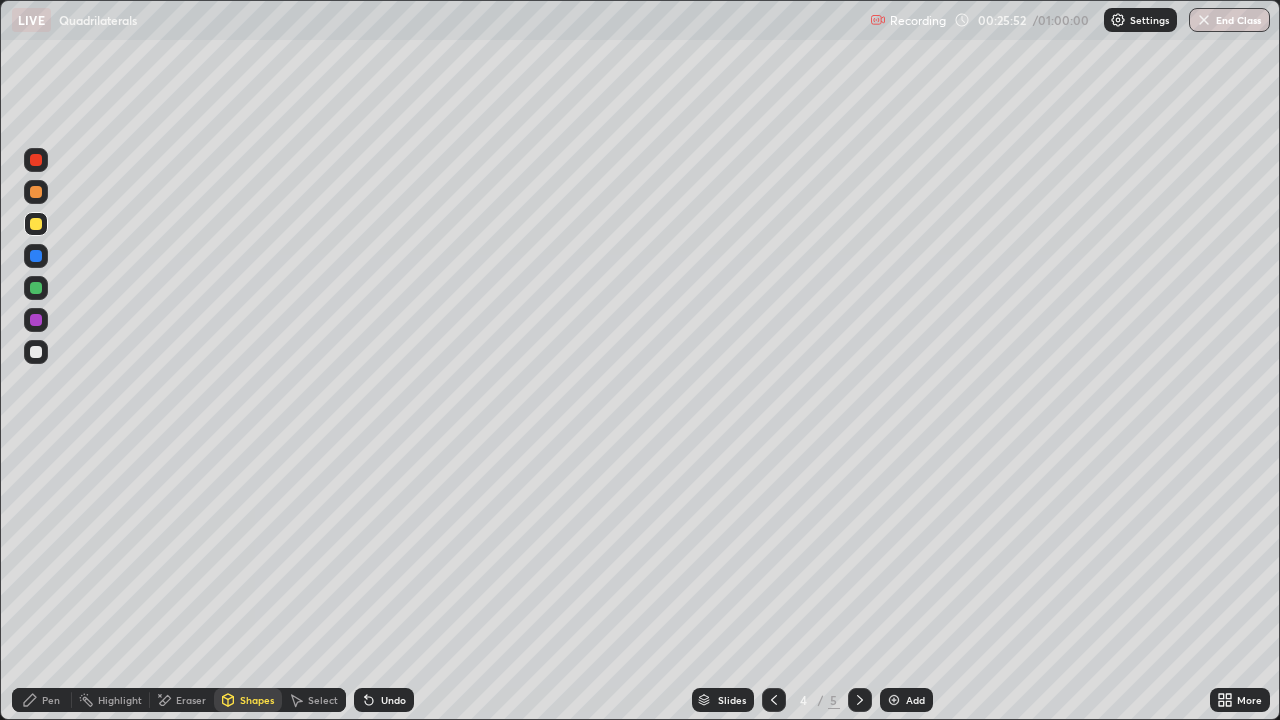 click on "Shapes" at bounding box center (257, 700) 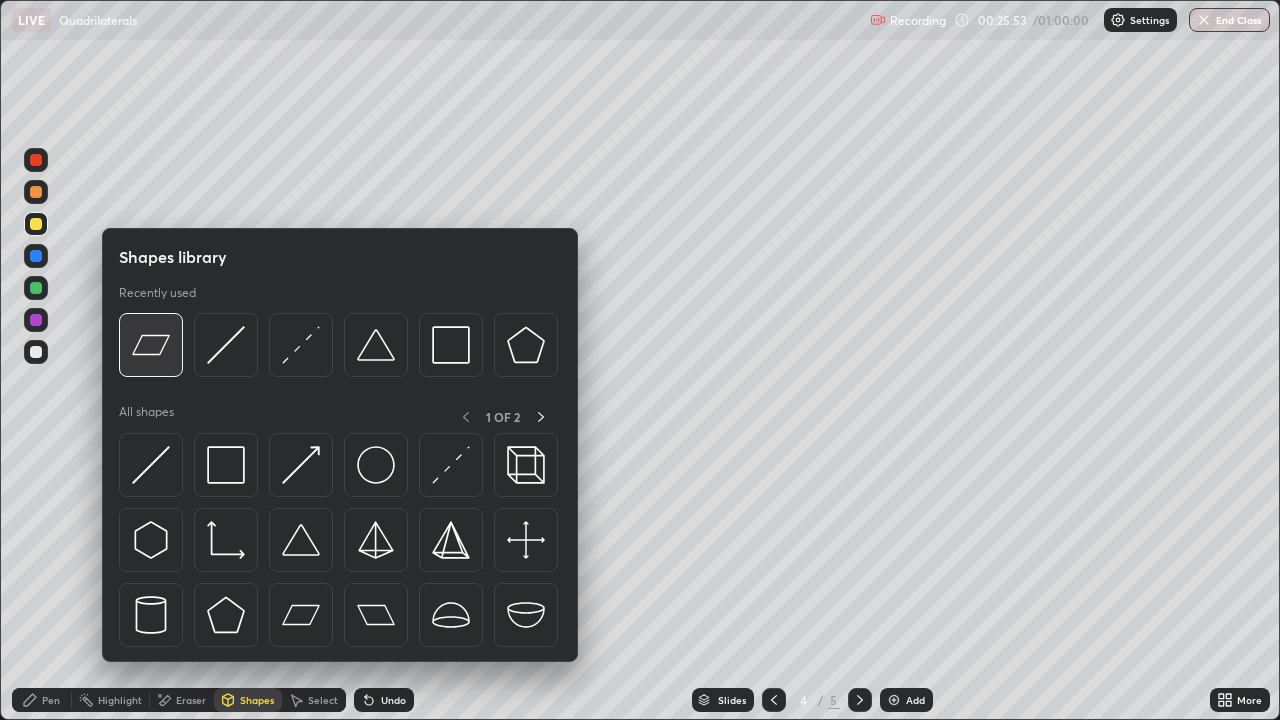click at bounding box center (151, 345) 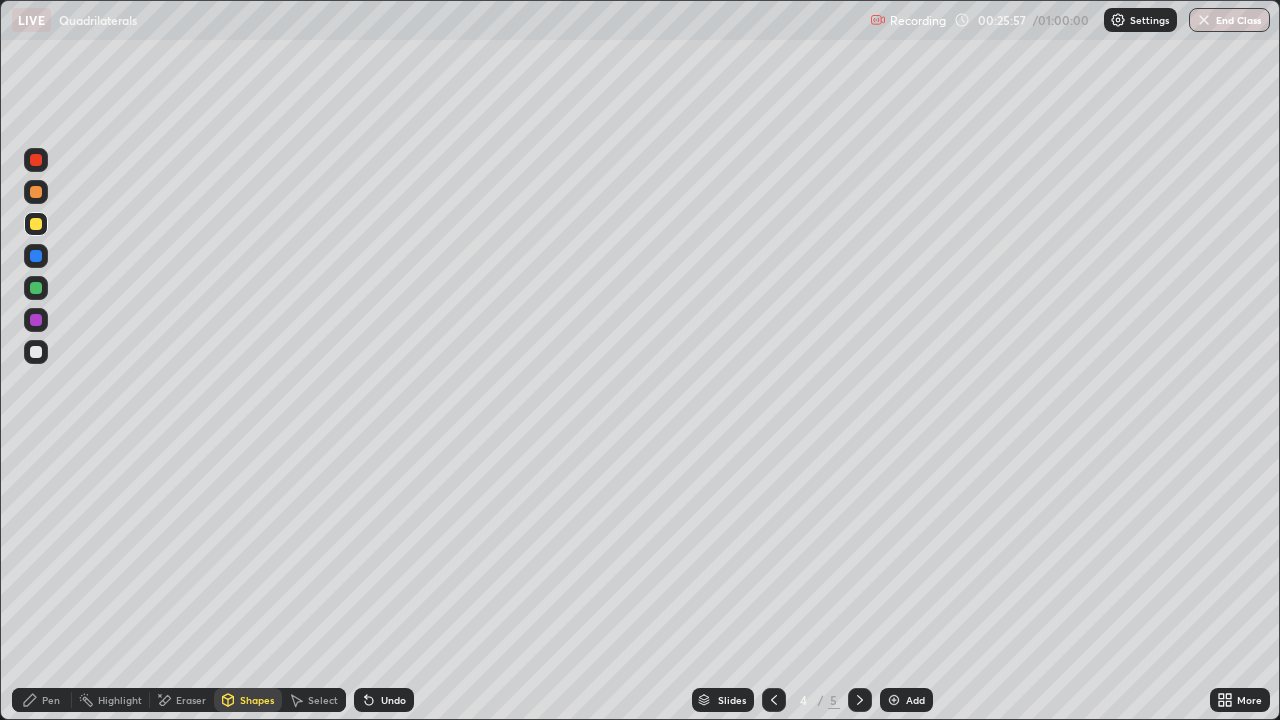 click on "Pen" at bounding box center (42, 700) 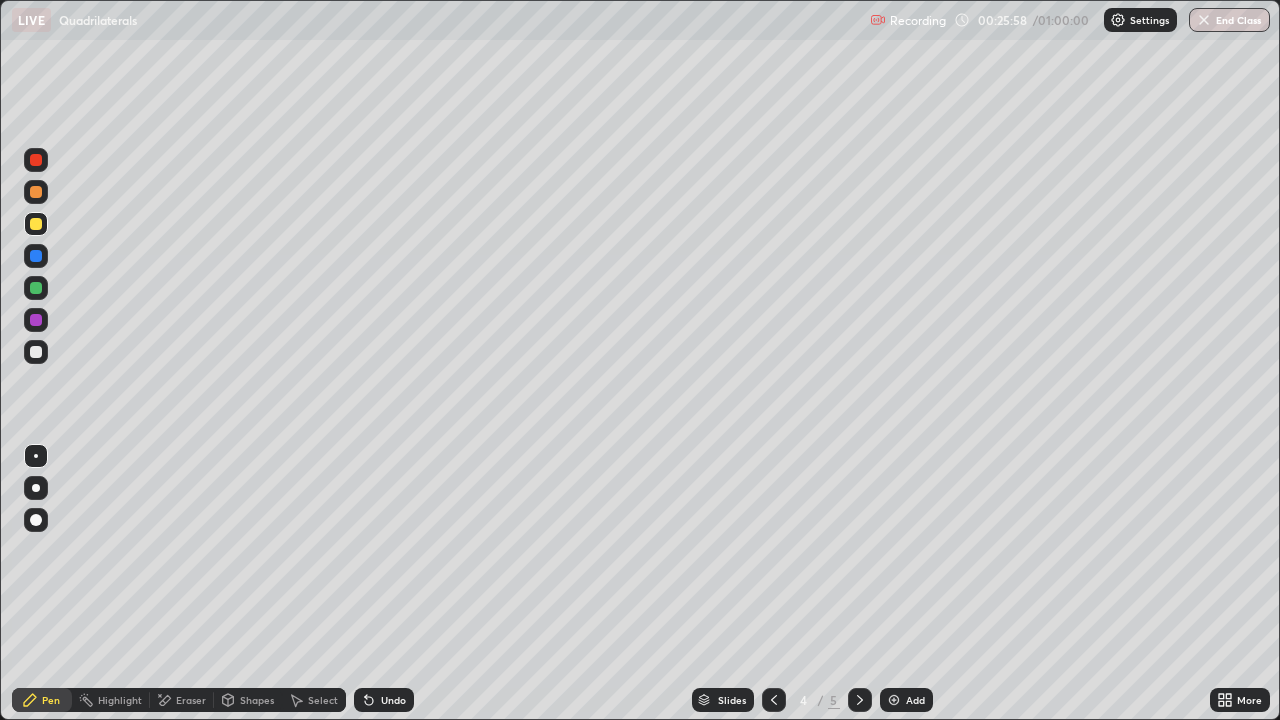 click on "Shapes" at bounding box center [257, 700] 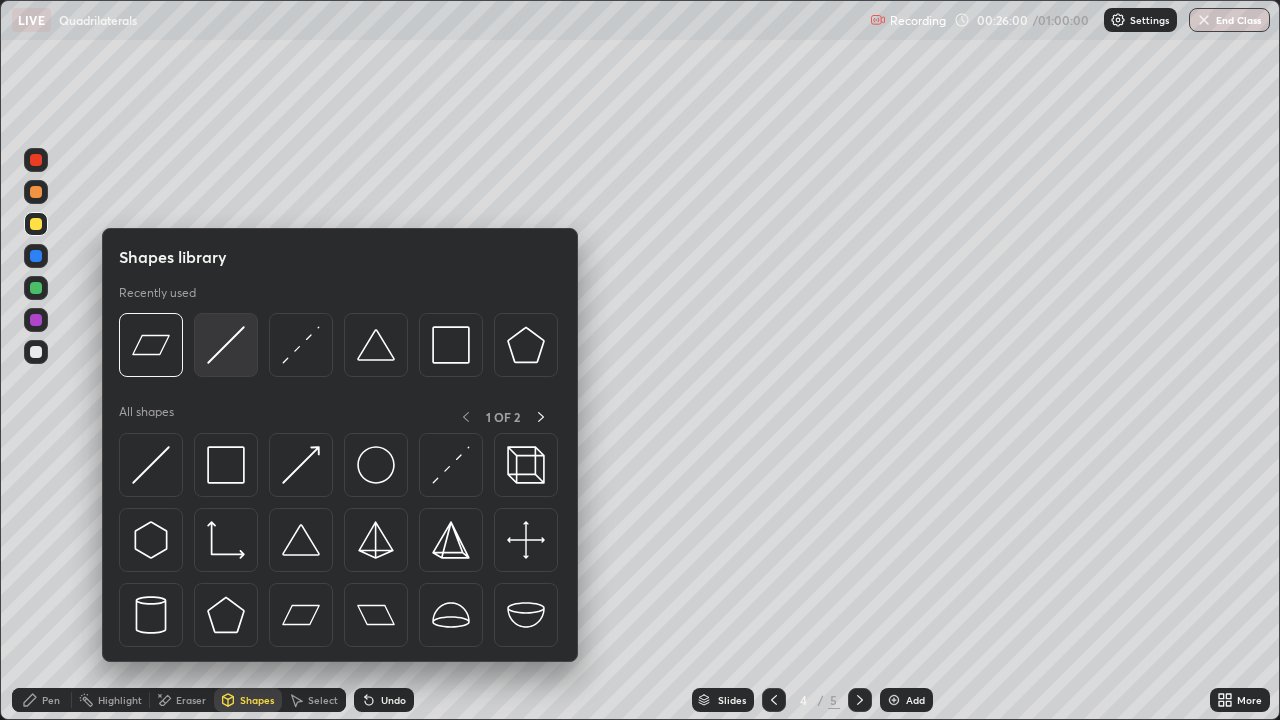 click at bounding box center (226, 345) 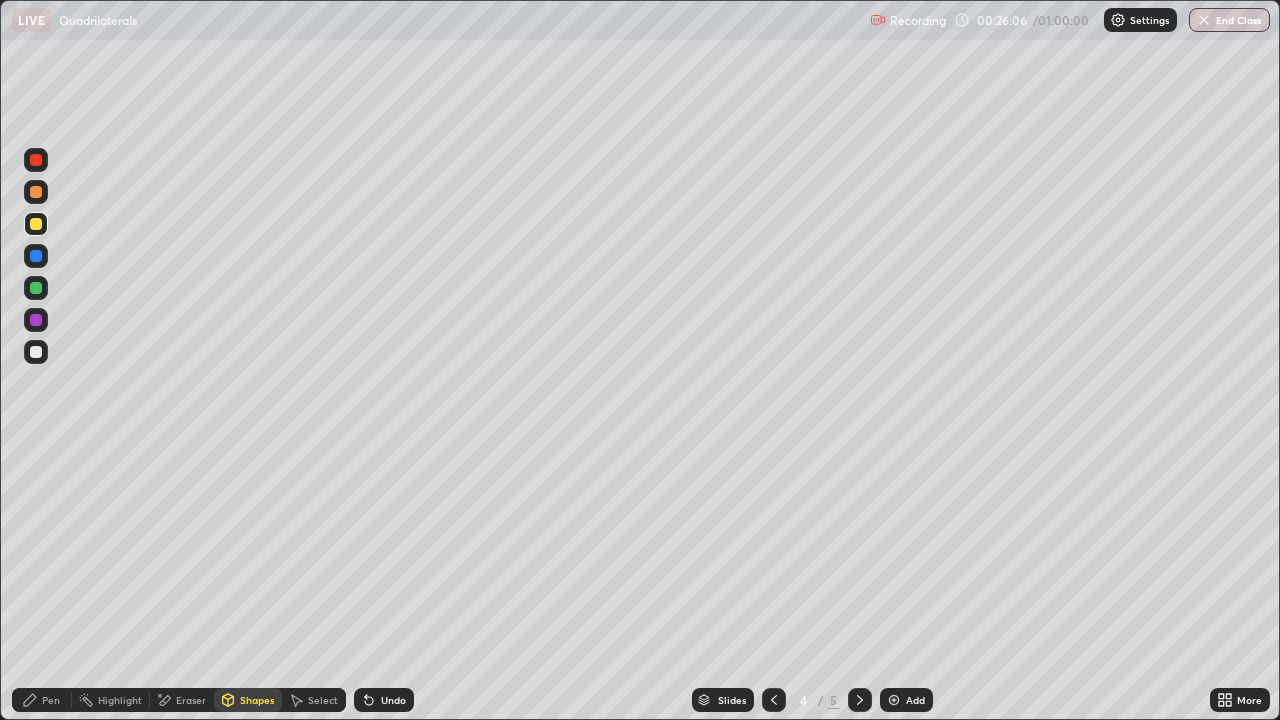 click on "Pen" at bounding box center (42, 700) 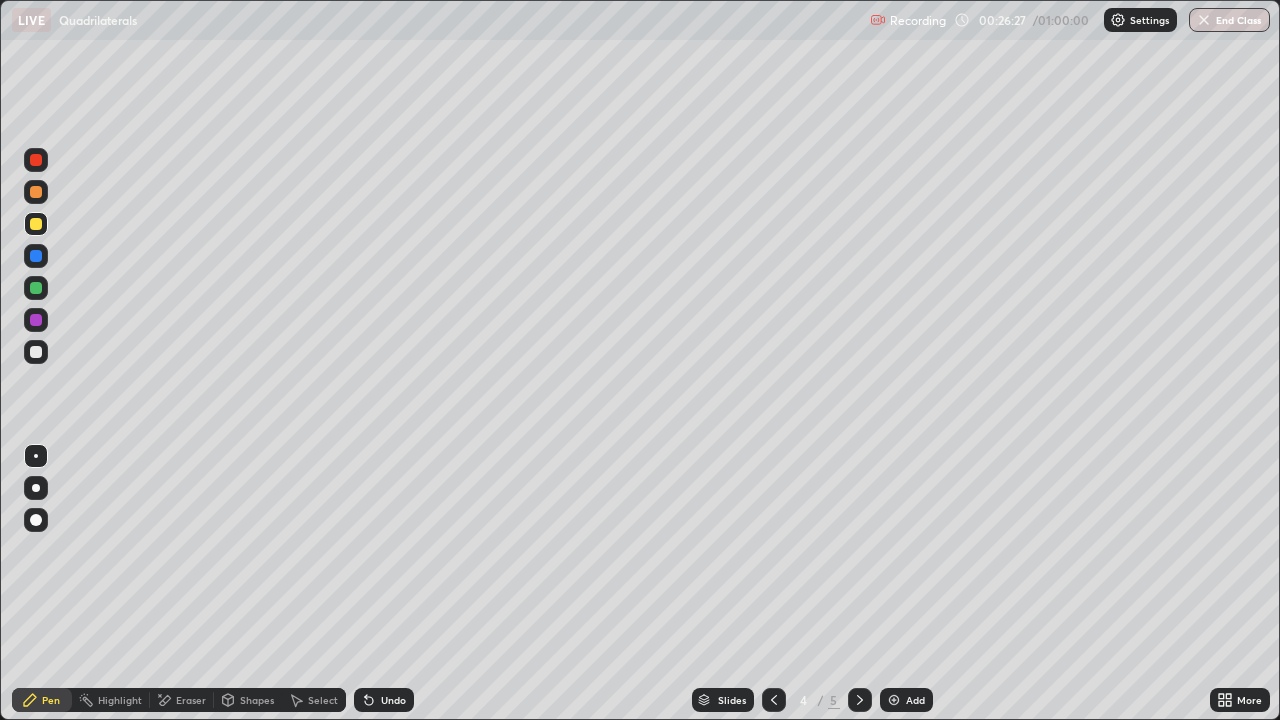 click at bounding box center (36, 352) 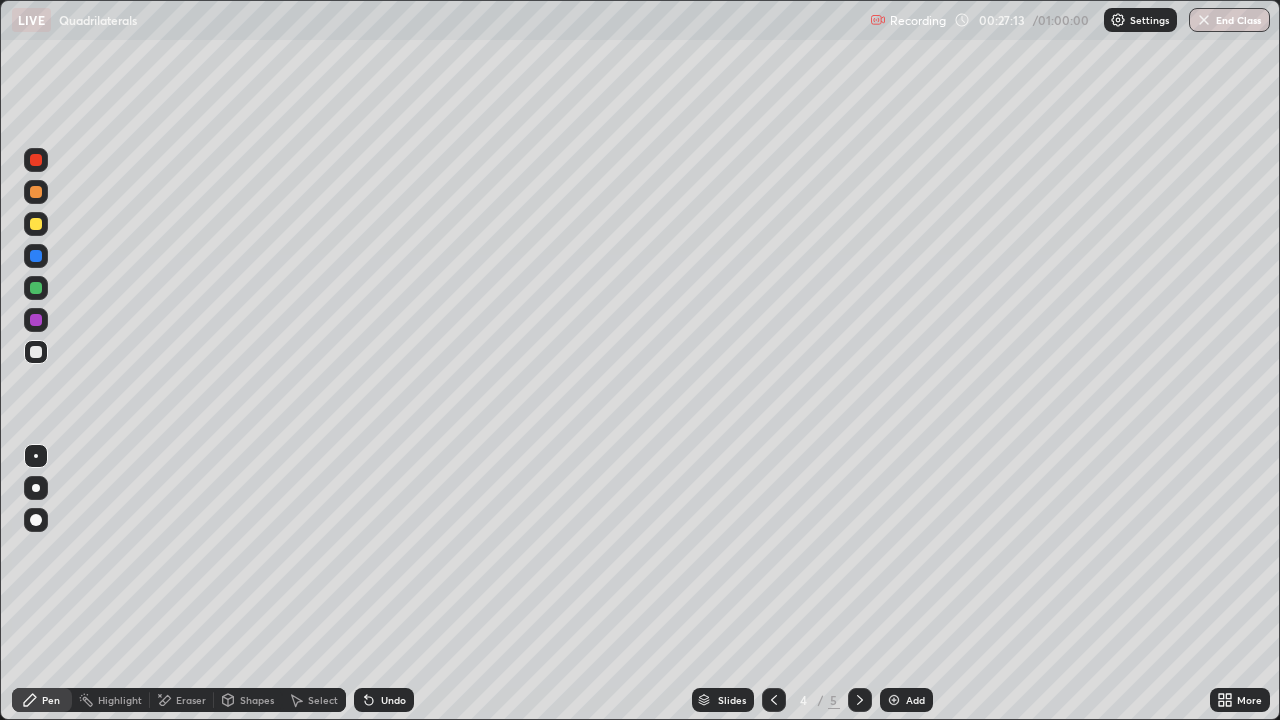 click at bounding box center (36, 224) 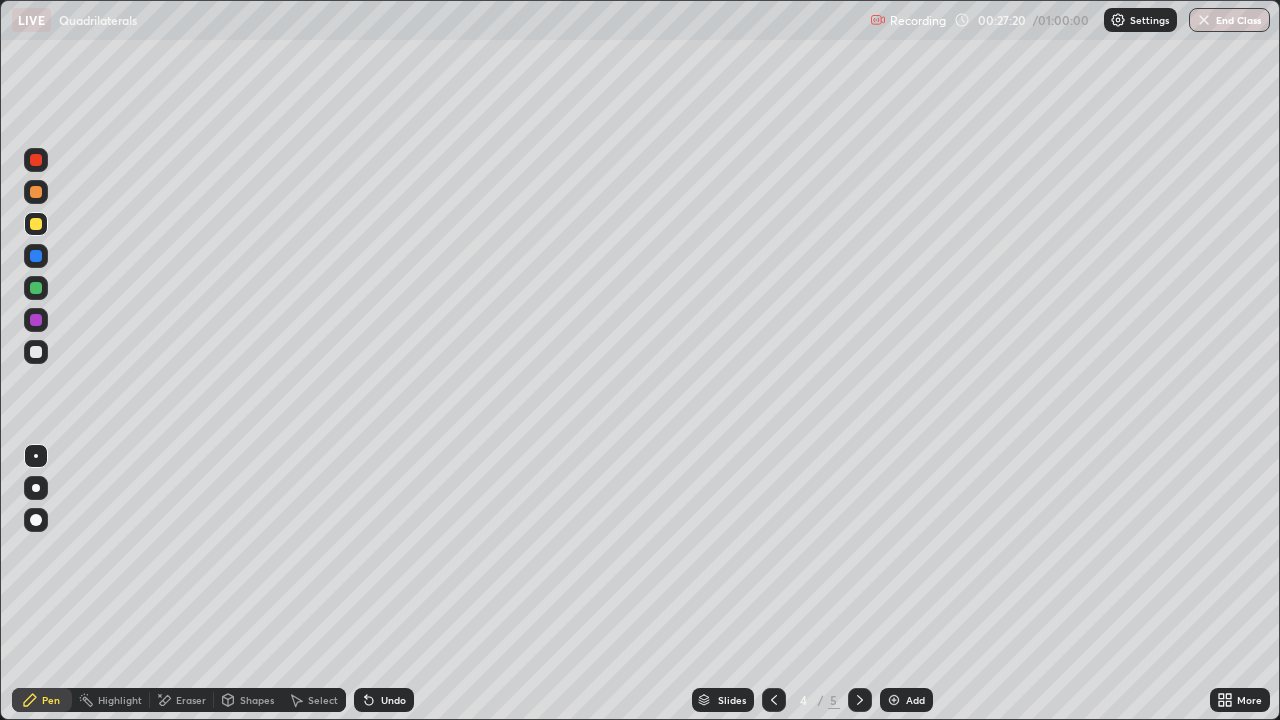 click at bounding box center (36, 352) 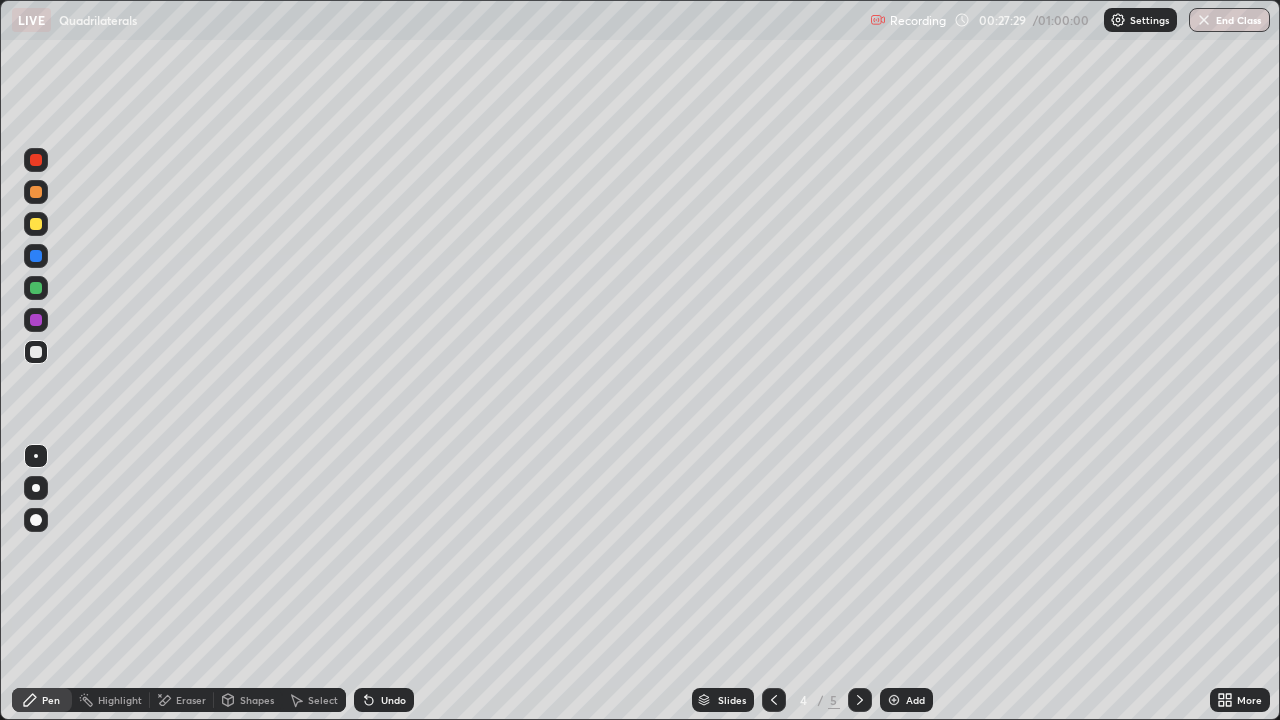 click at bounding box center (36, 224) 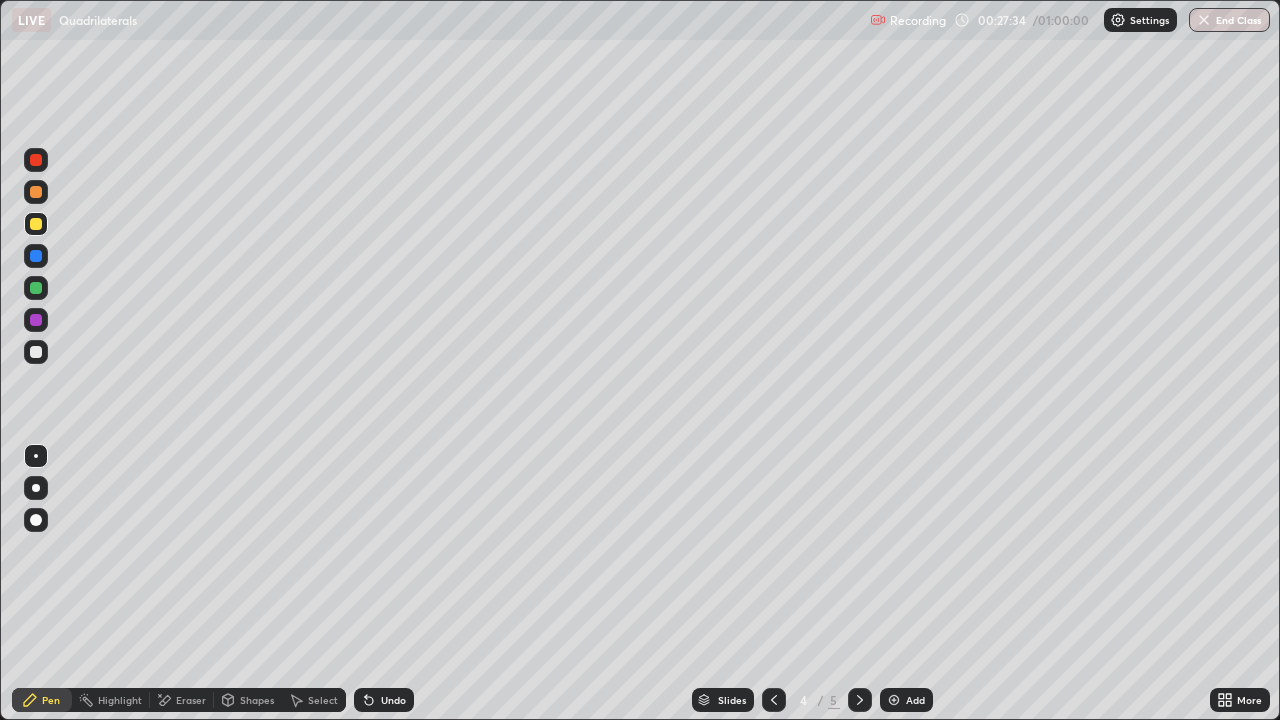 click at bounding box center [36, 352] 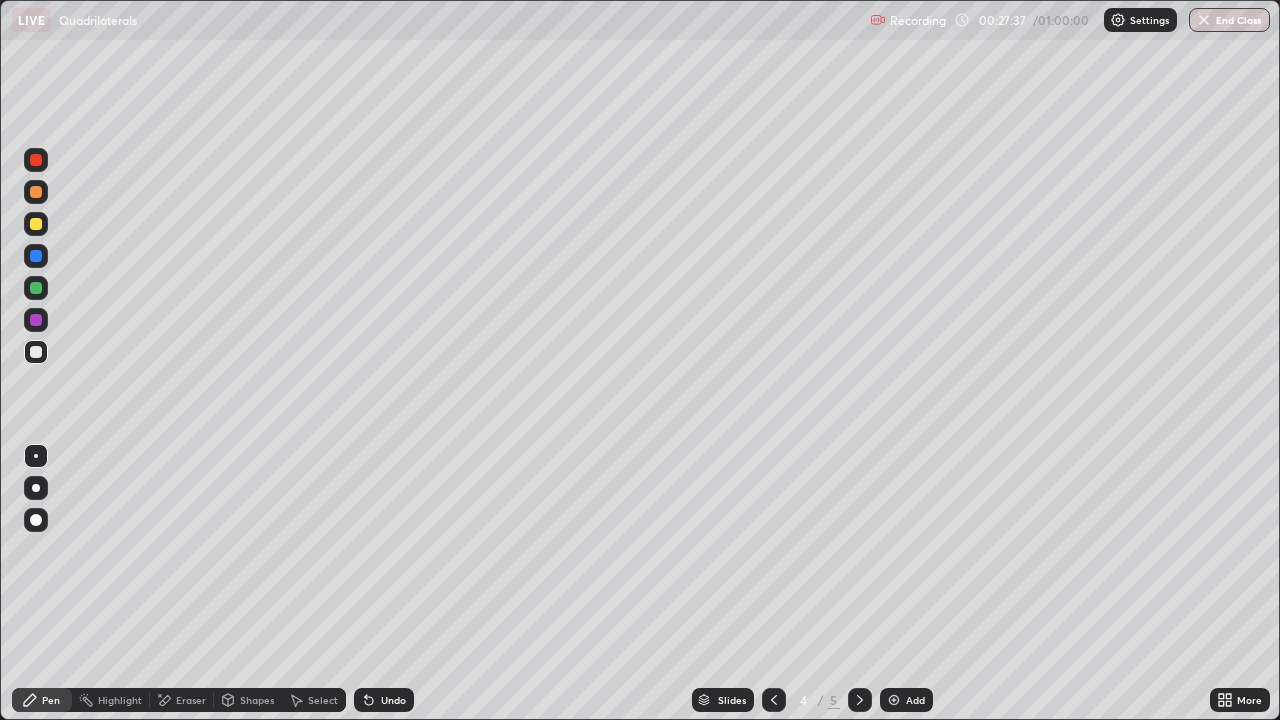 click at bounding box center (36, 520) 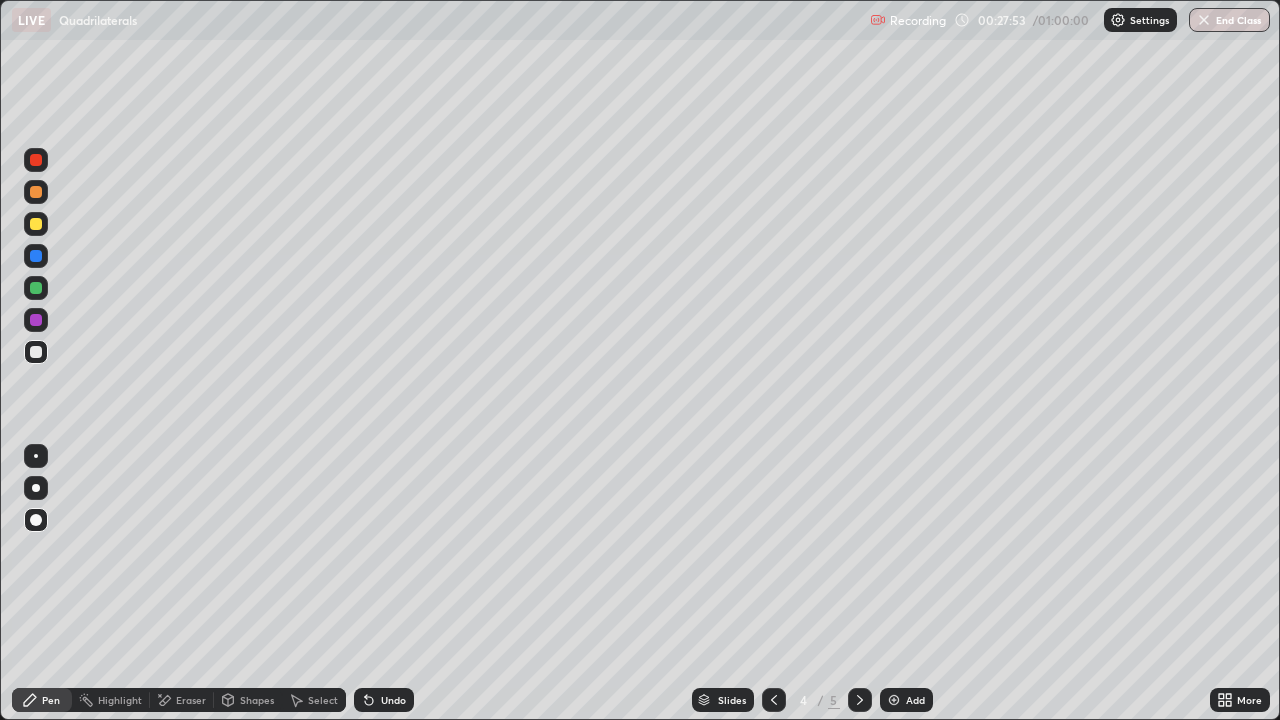 click at bounding box center (36, 456) 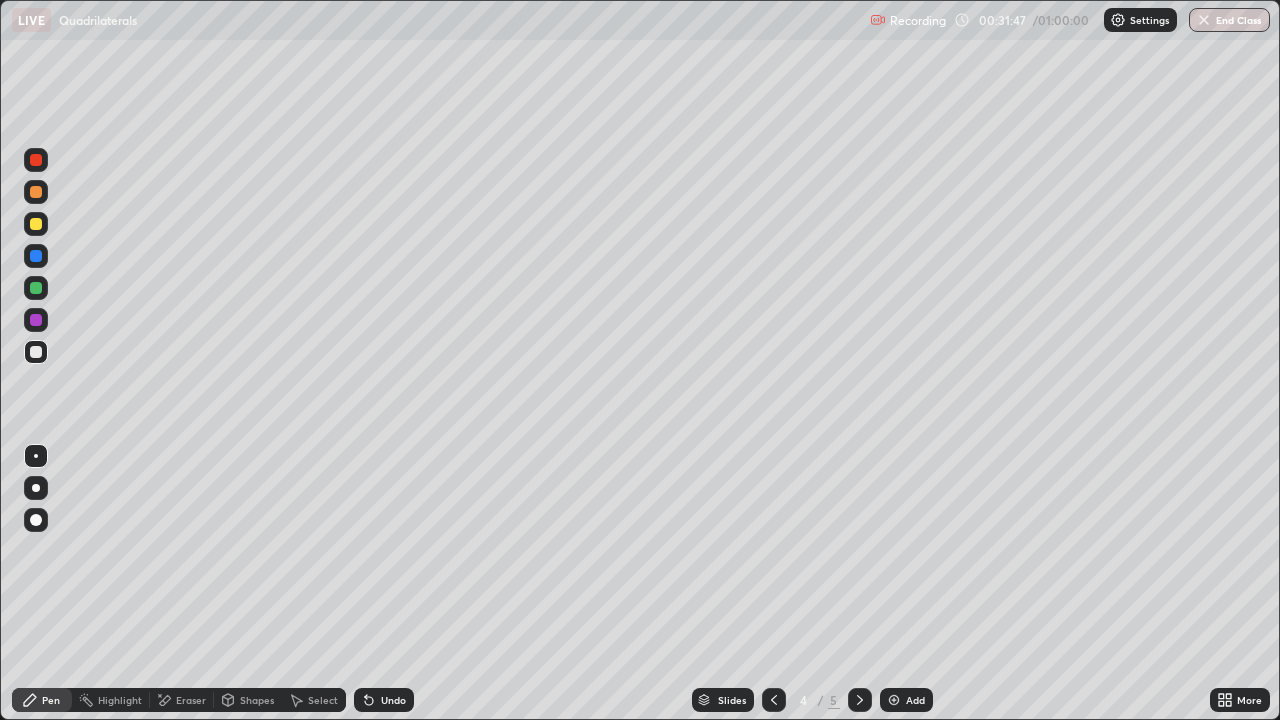 click on "Slides 4 / 5 Add" at bounding box center [812, 700] 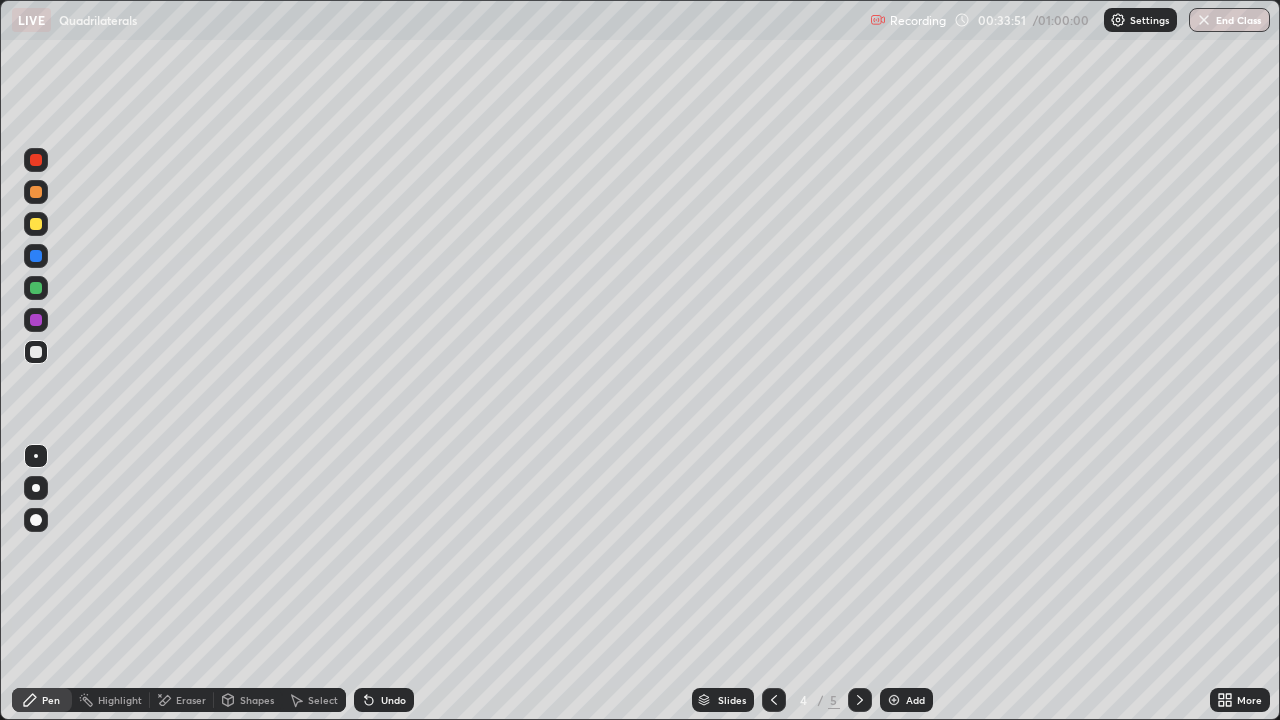 click on "Add" at bounding box center (906, 700) 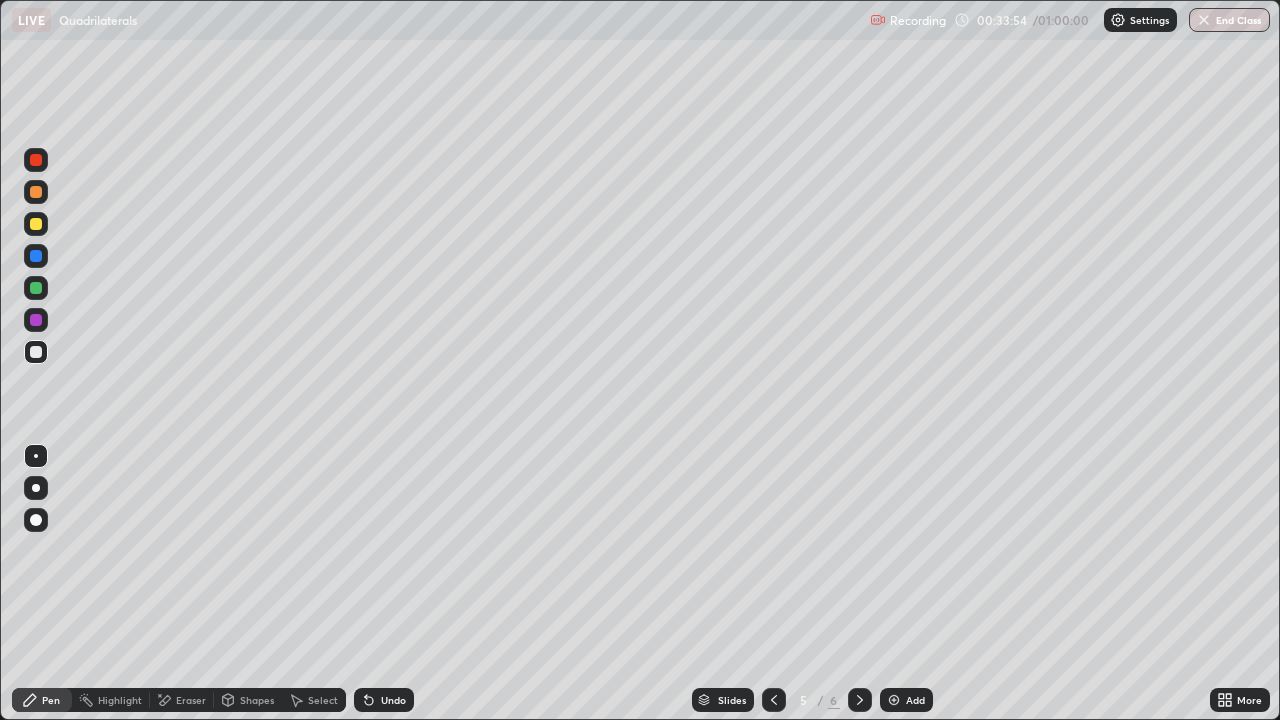 click at bounding box center [36, 224] 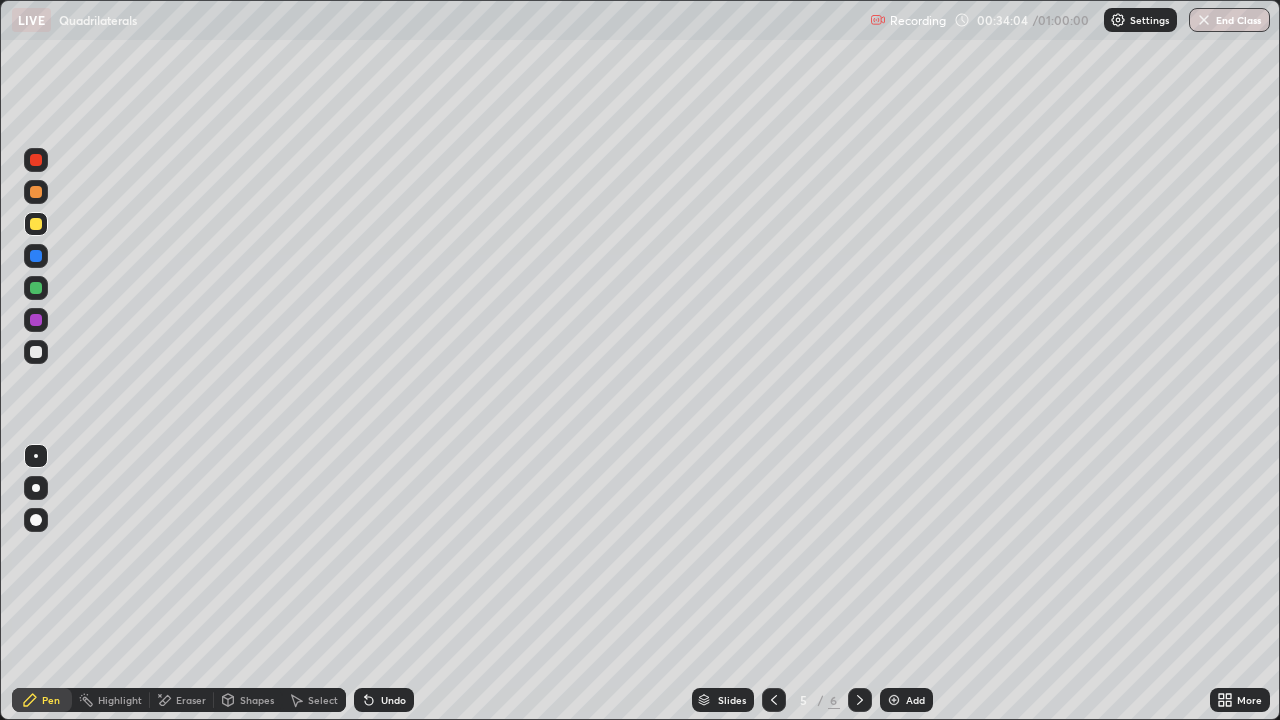 click on "Undo" at bounding box center [393, 700] 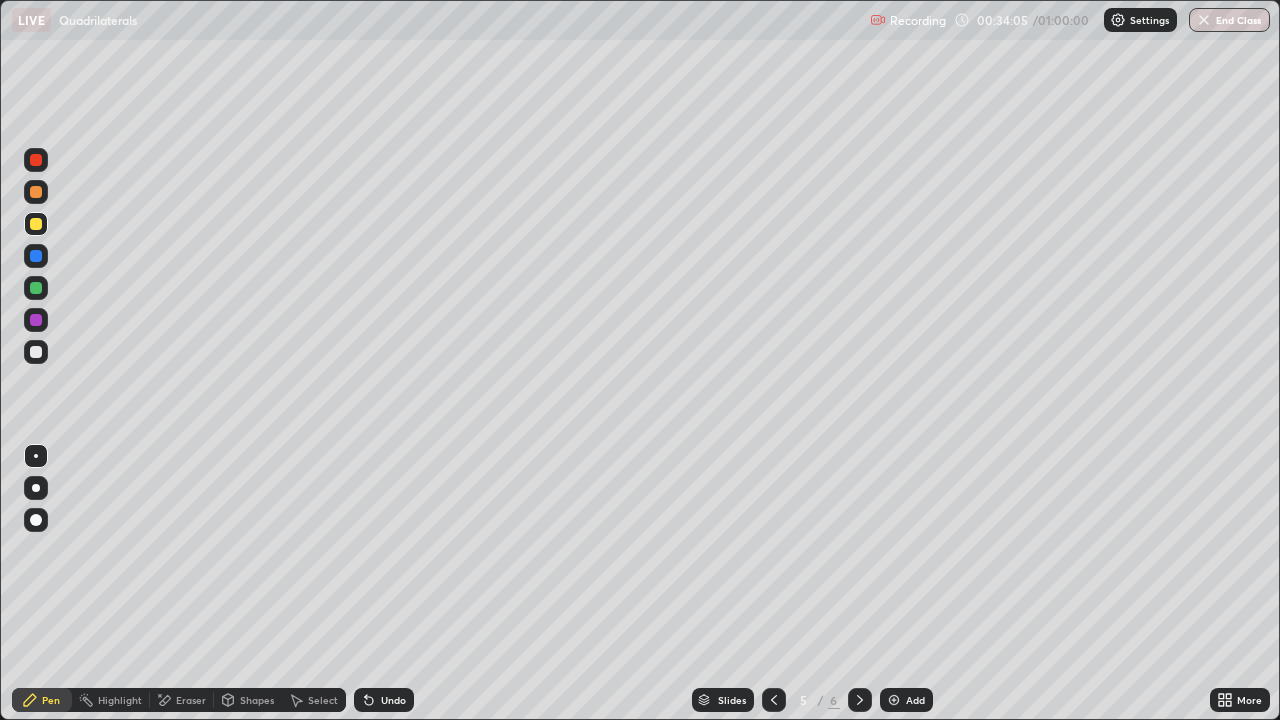 click on "Undo" at bounding box center (393, 700) 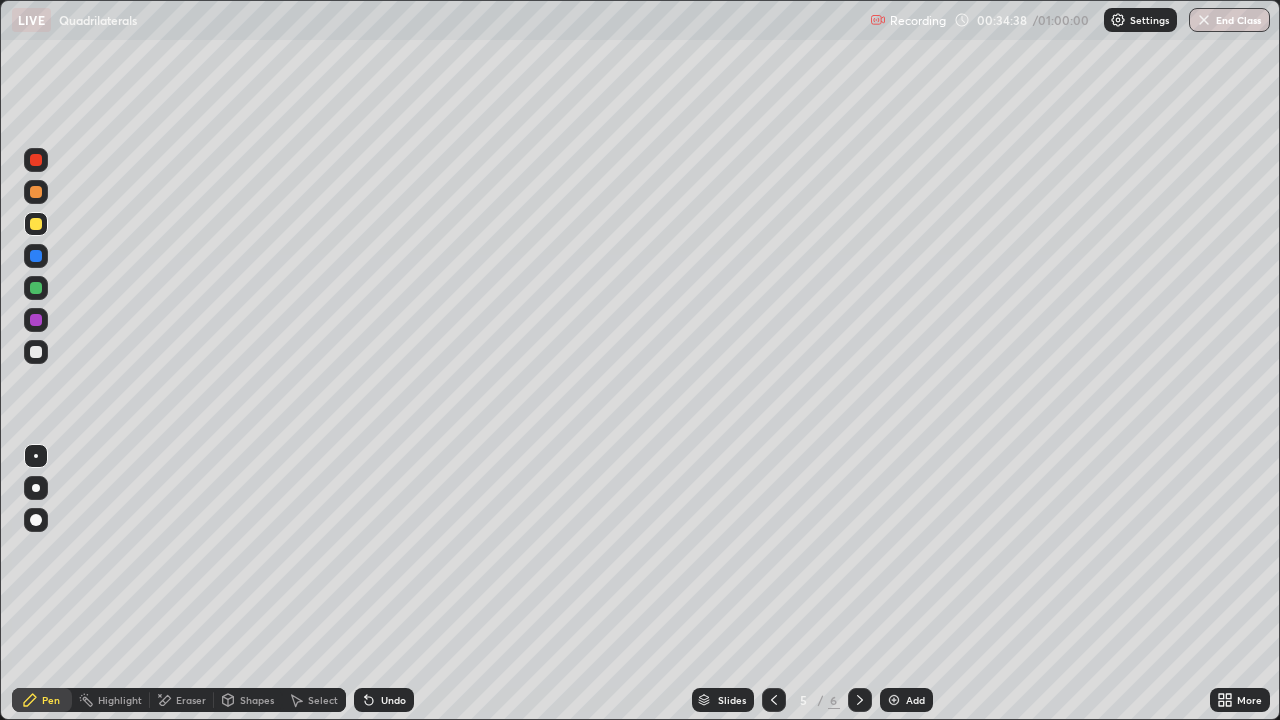 click on "Shapes" at bounding box center [257, 700] 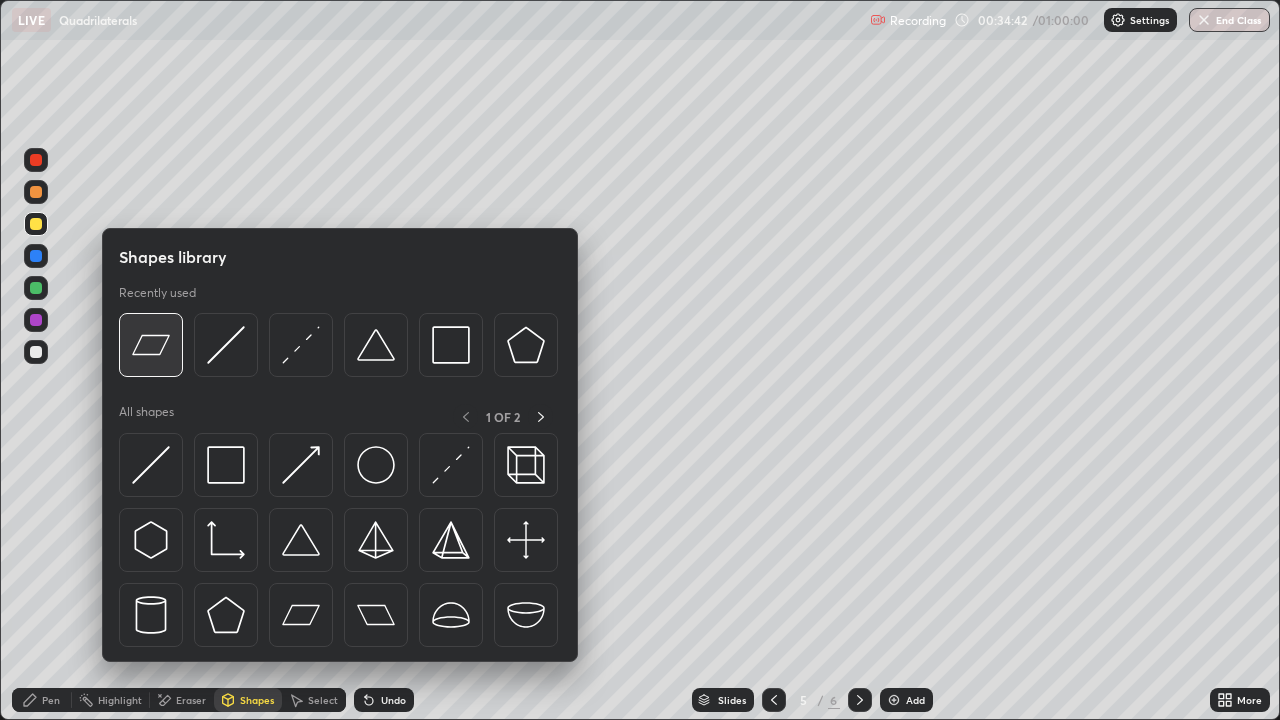 click at bounding box center (151, 345) 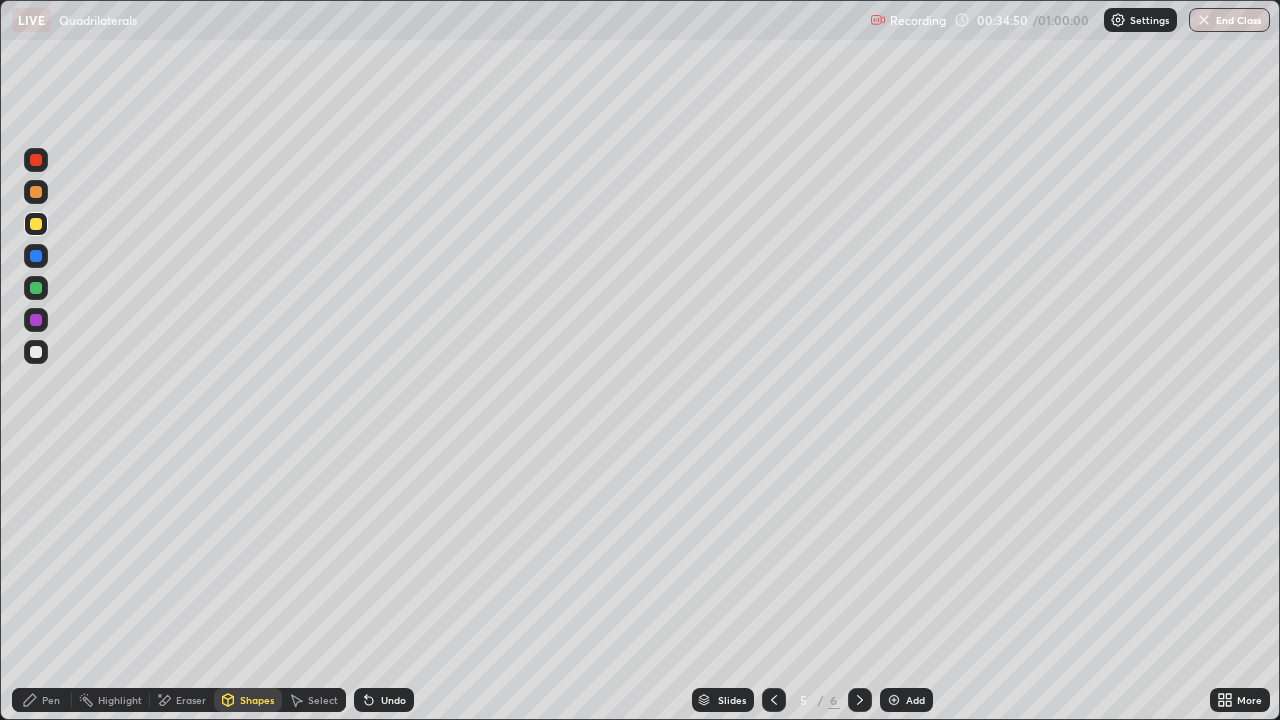 click on "Shapes" at bounding box center (257, 700) 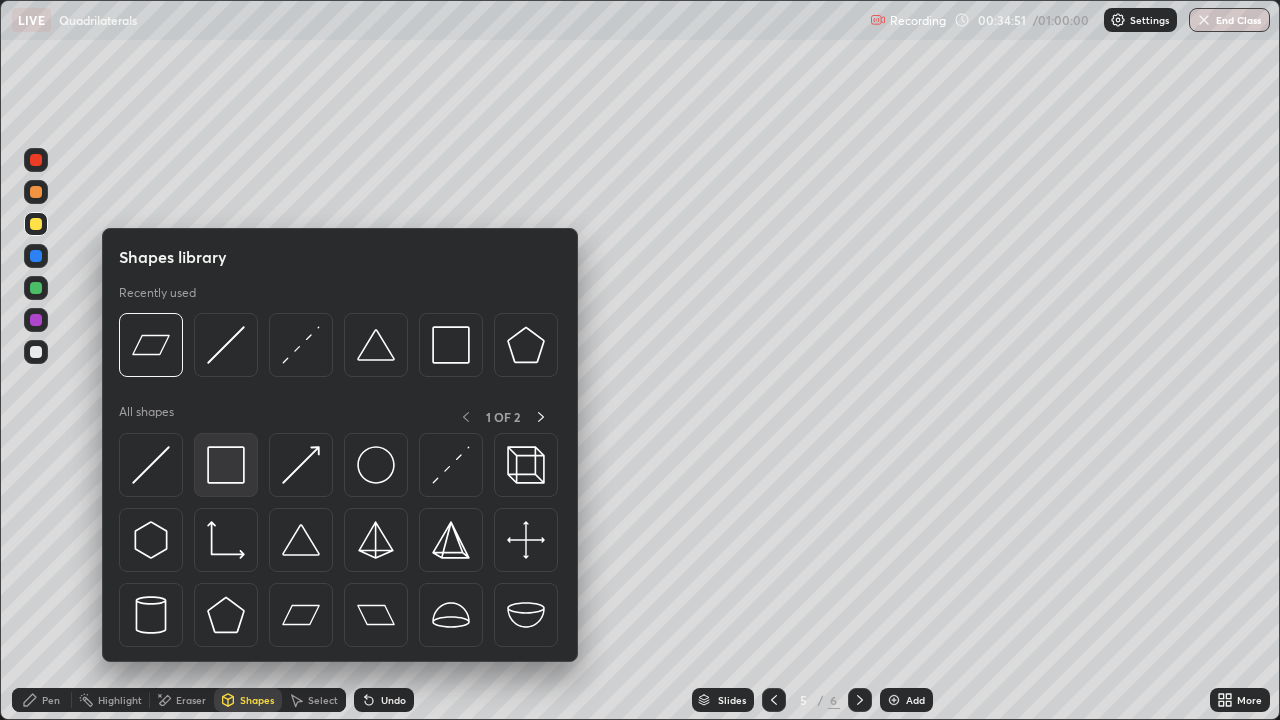 click at bounding box center [226, 465] 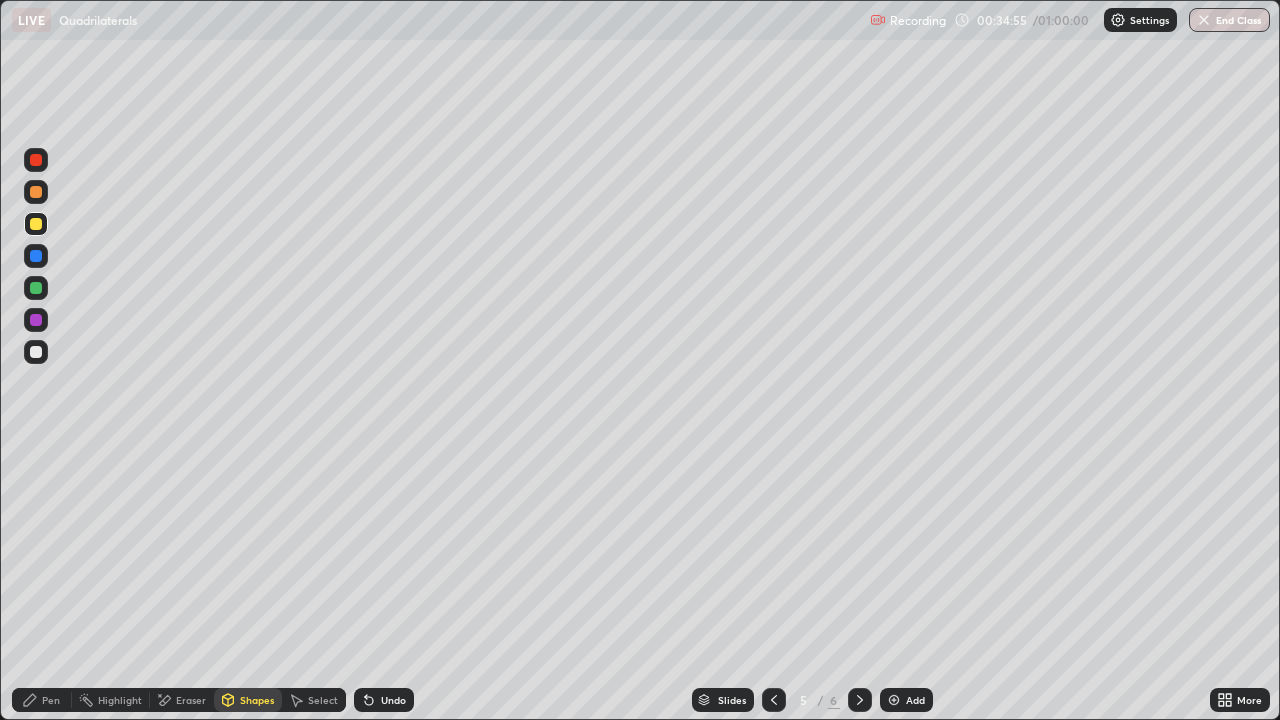 click on "Shapes" at bounding box center (257, 700) 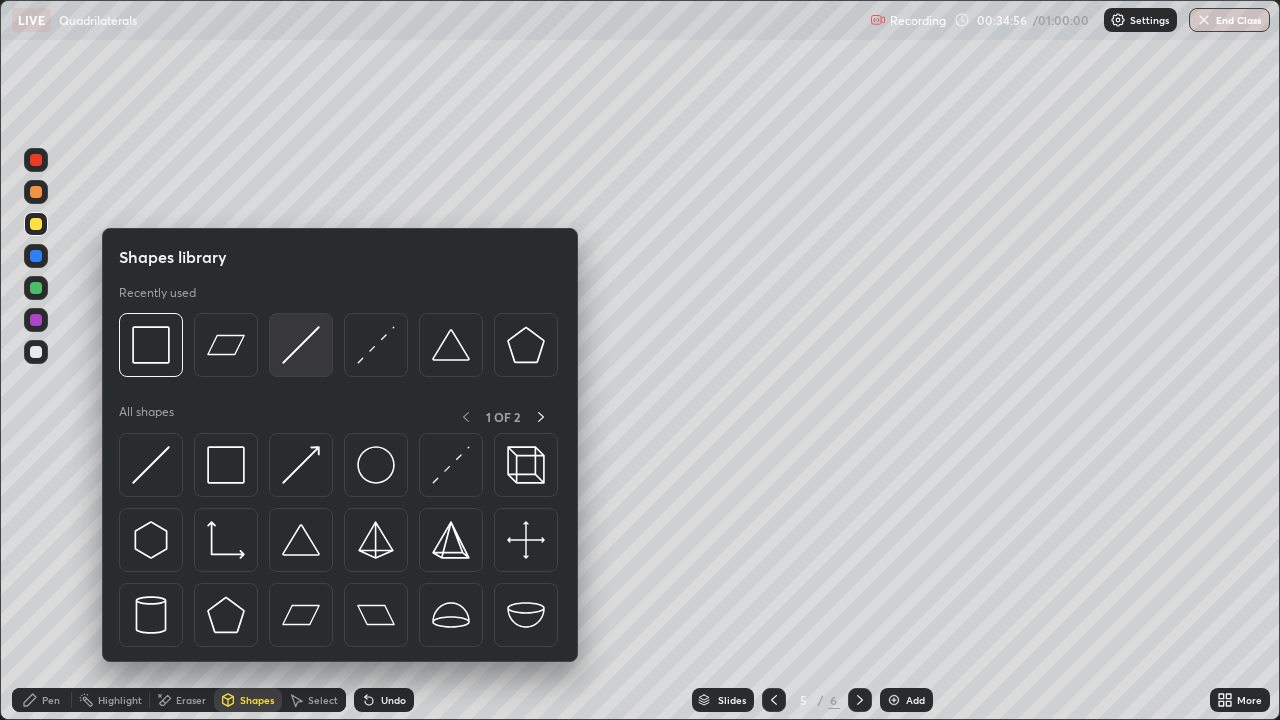 click at bounding box center [301, 345] 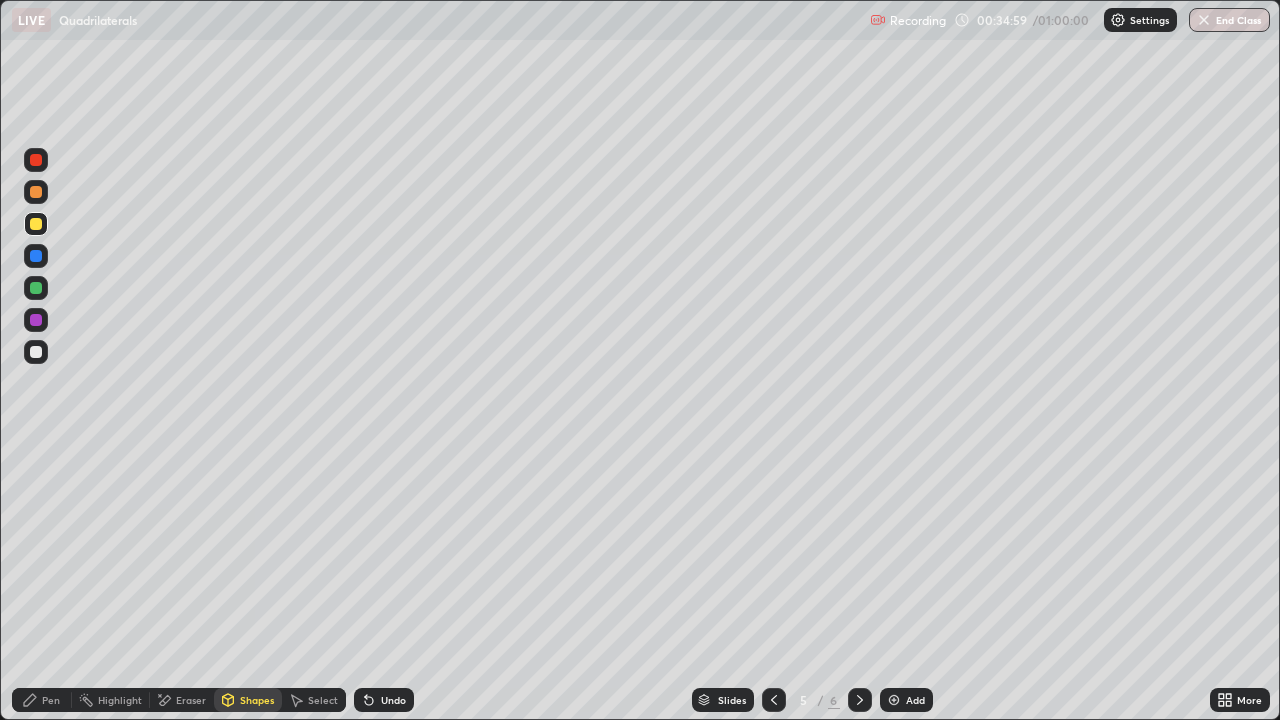 click on "Pen" at bounding box center (51, 700) 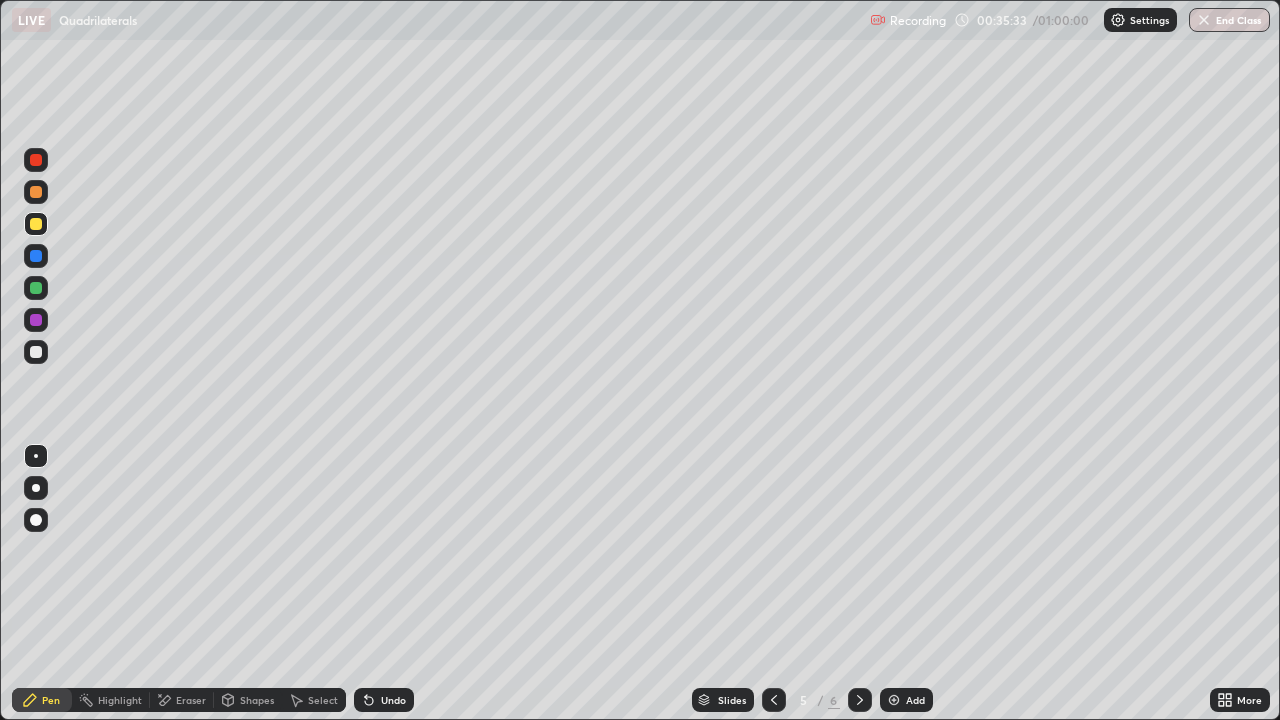 click on "Undo" at bounding box center (393, 700) 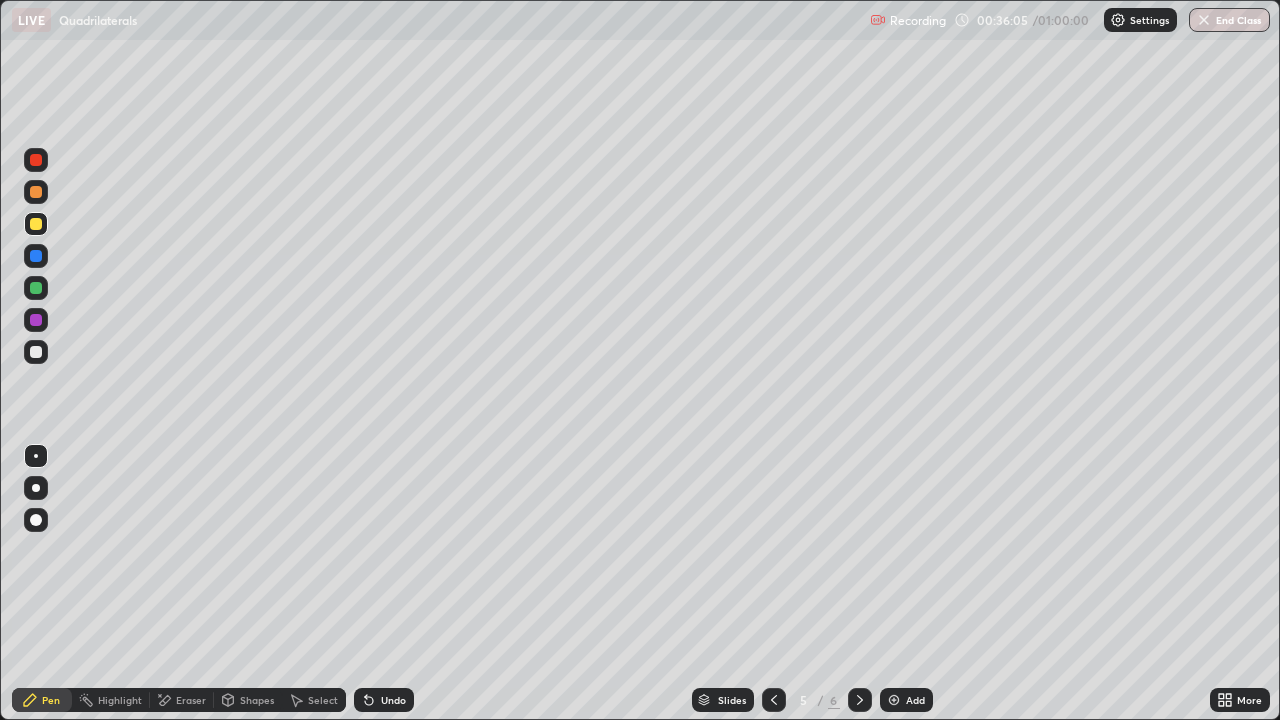 click on "Undo" at bounding box center (384, 700) 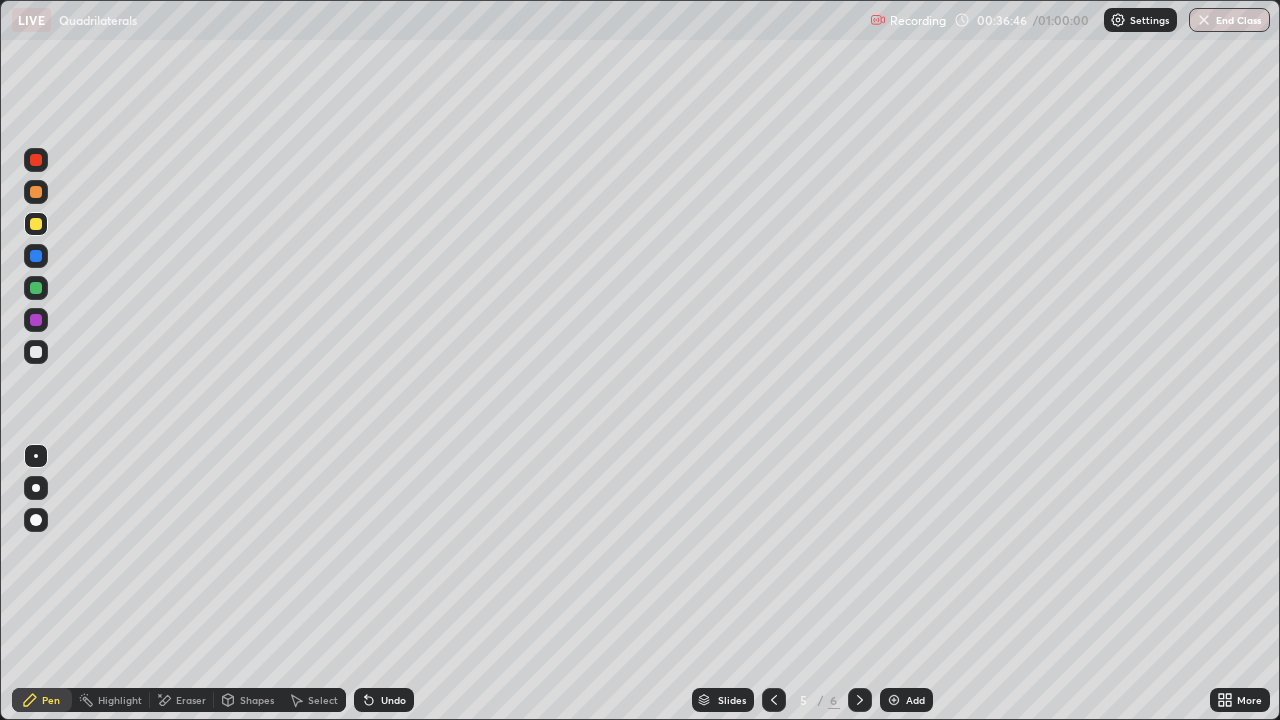 click on "Shapes" at bounding box center [257, 700] 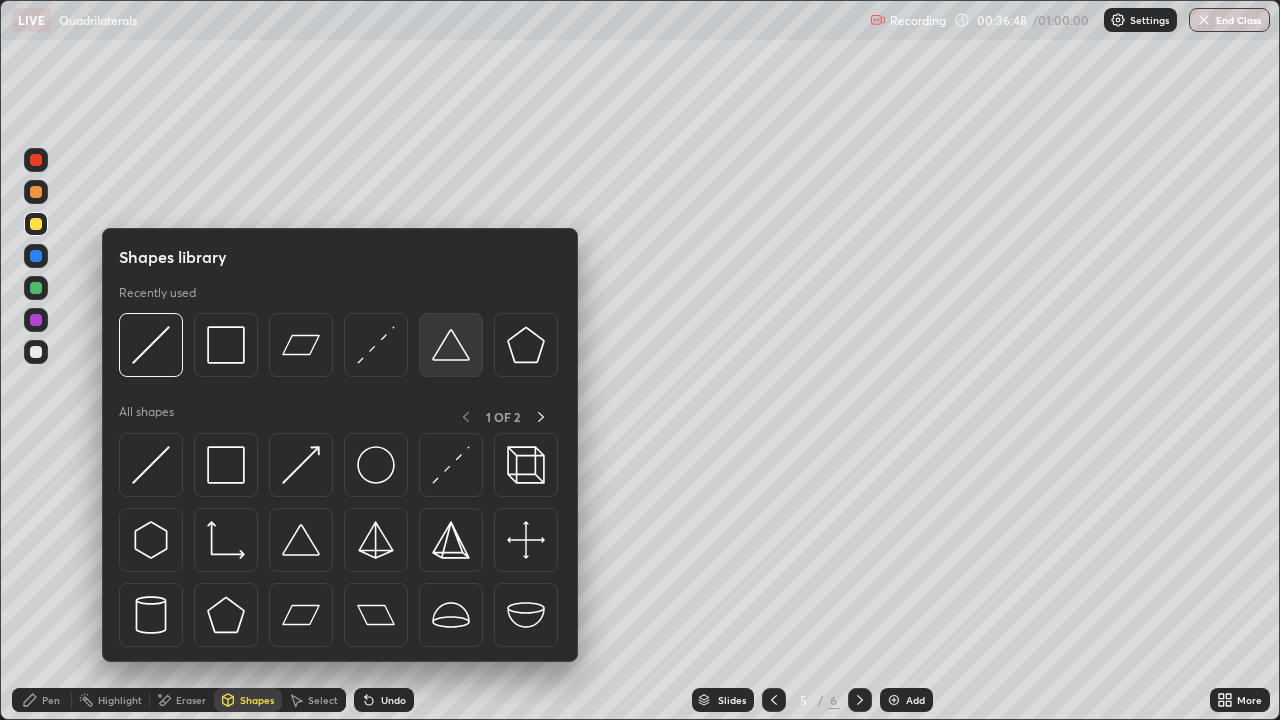 click at bounding box center (451, 345) 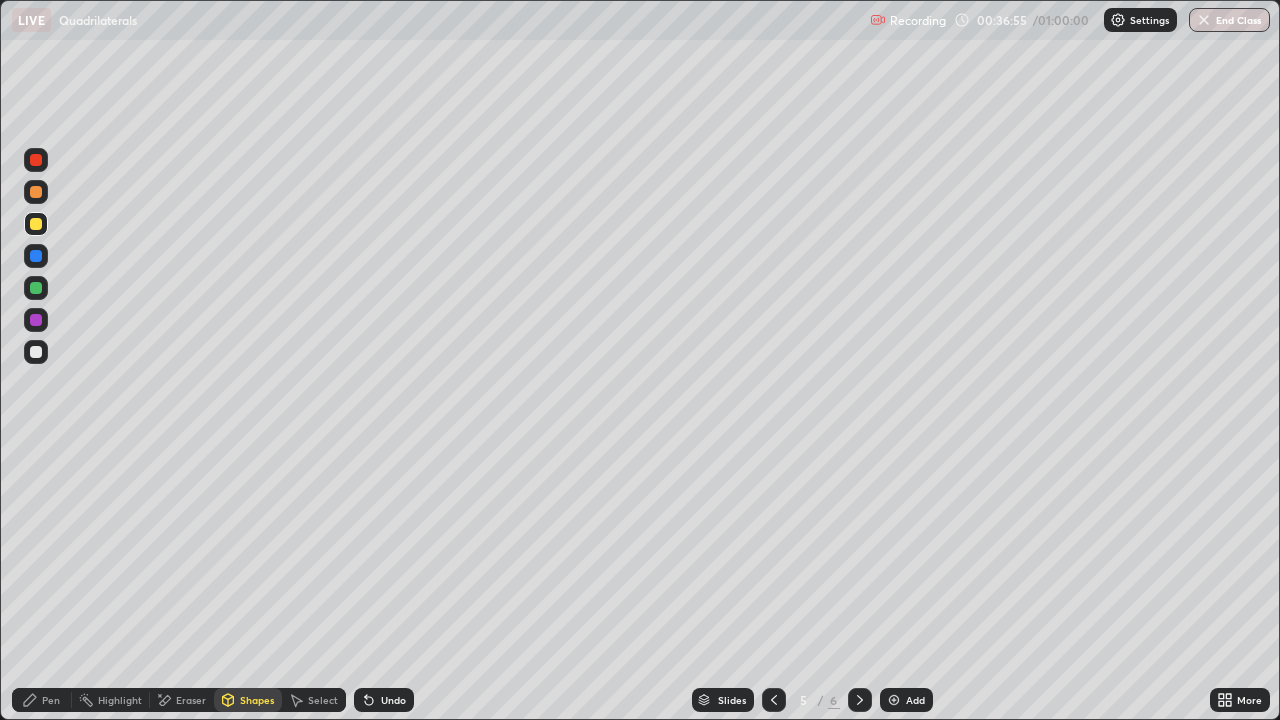 click on "Shapes" at bounding box center [257, 700] 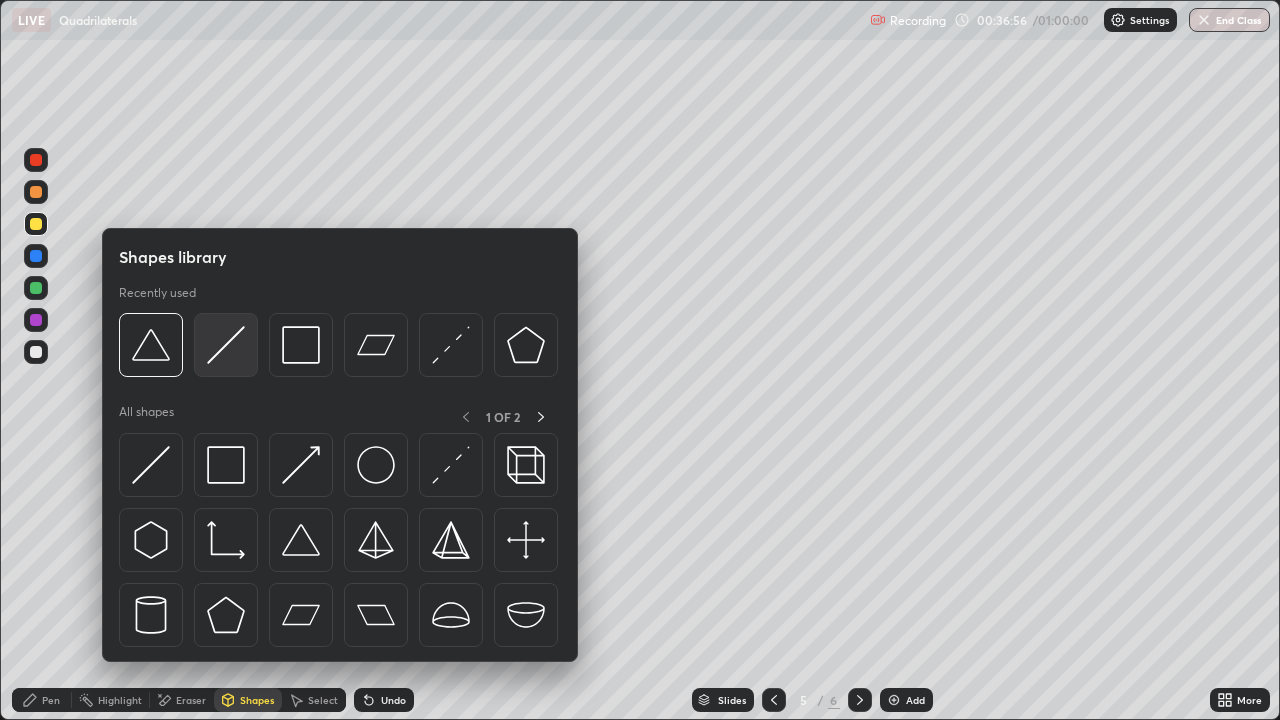 click at bounding box center [226, 345] 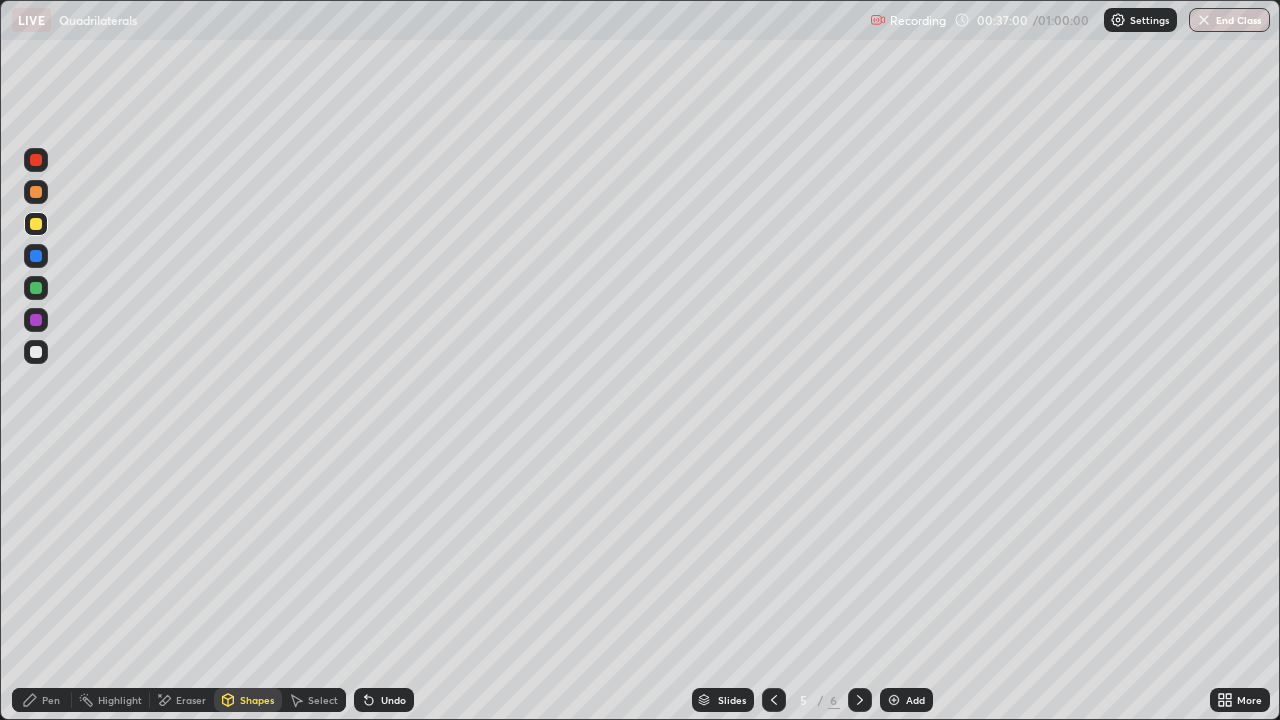 click on "Undo" at bounding box center [384, 700] 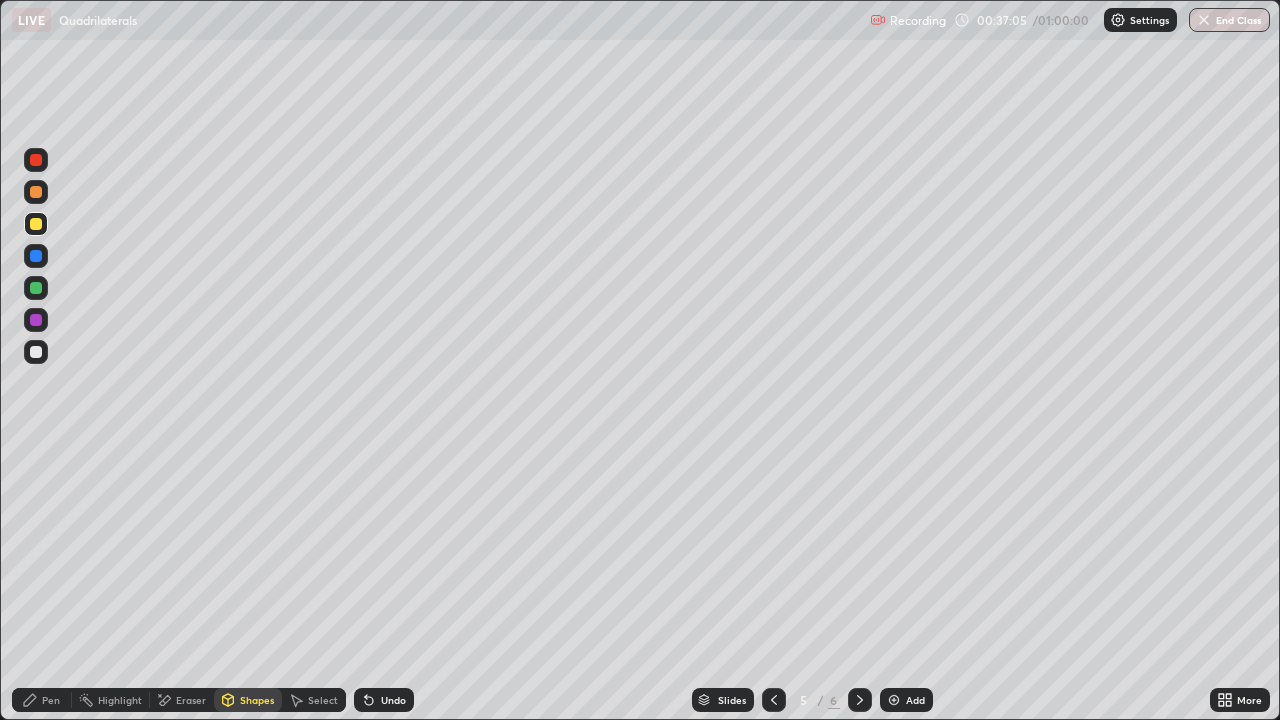click on "Shapes" at bounding box center (248, 700) 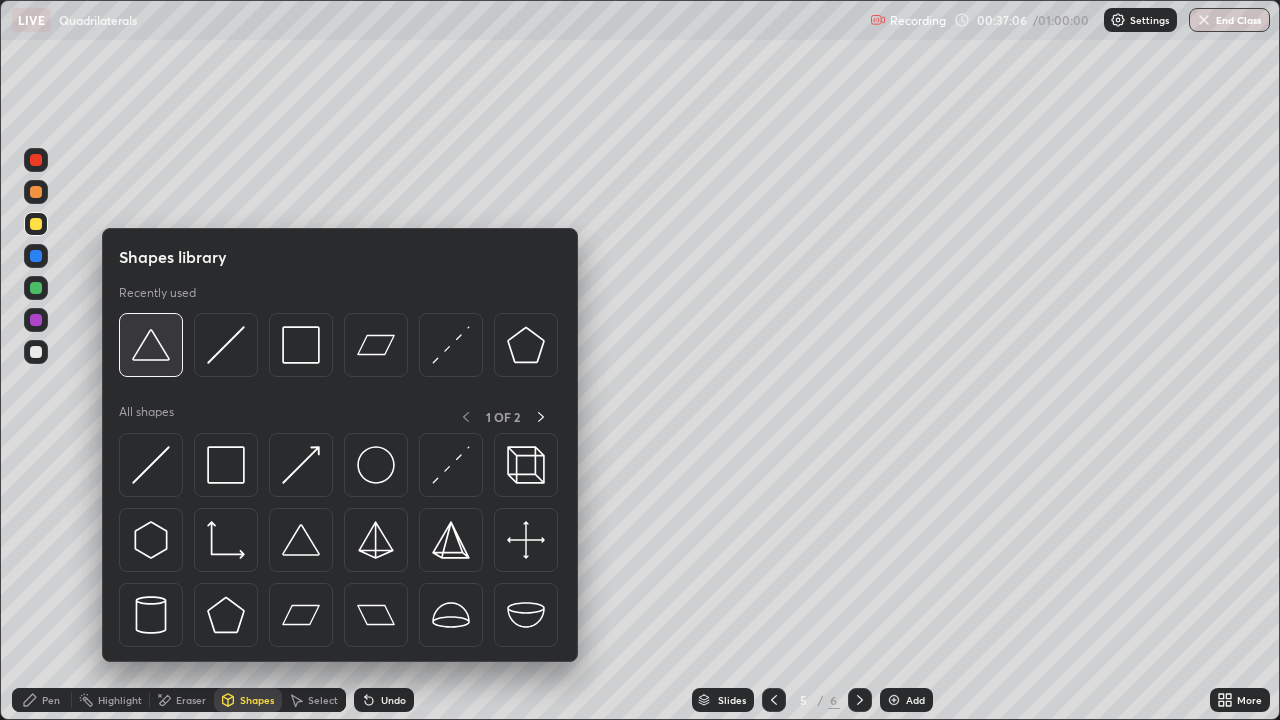 click at bounding box center [151, 345] 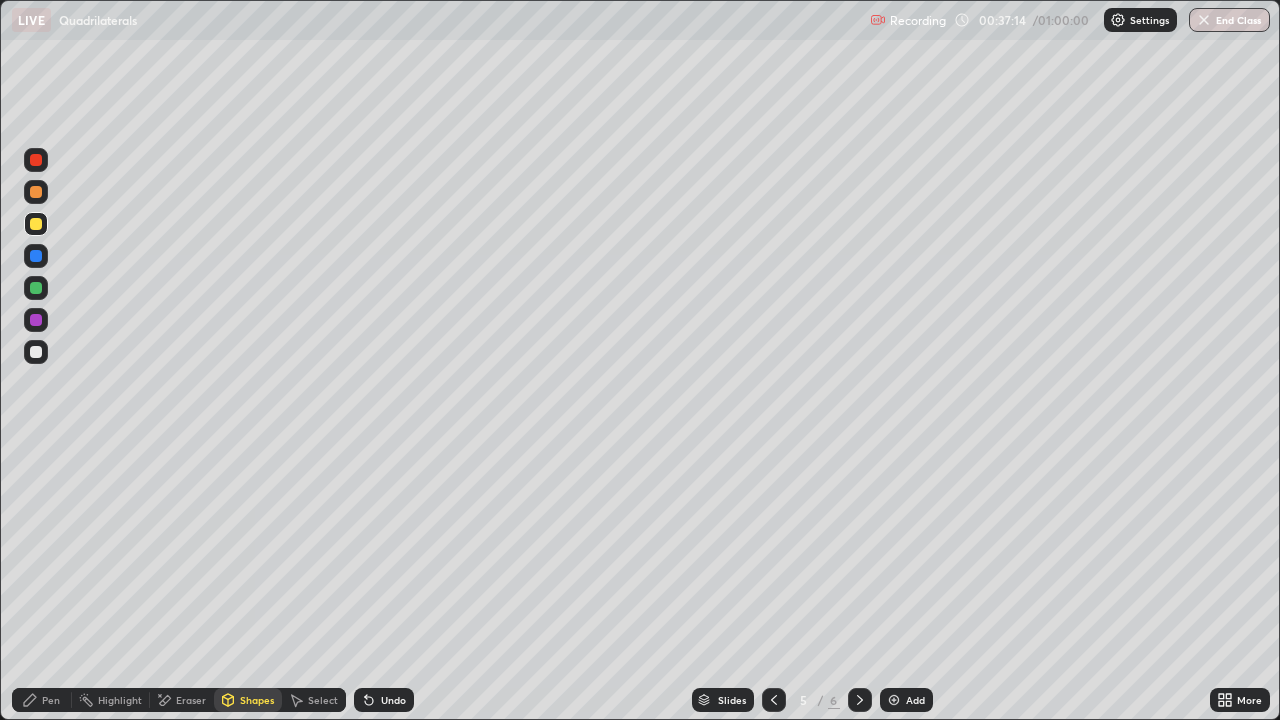 click on "Undo" at bounding box center [393, 700] 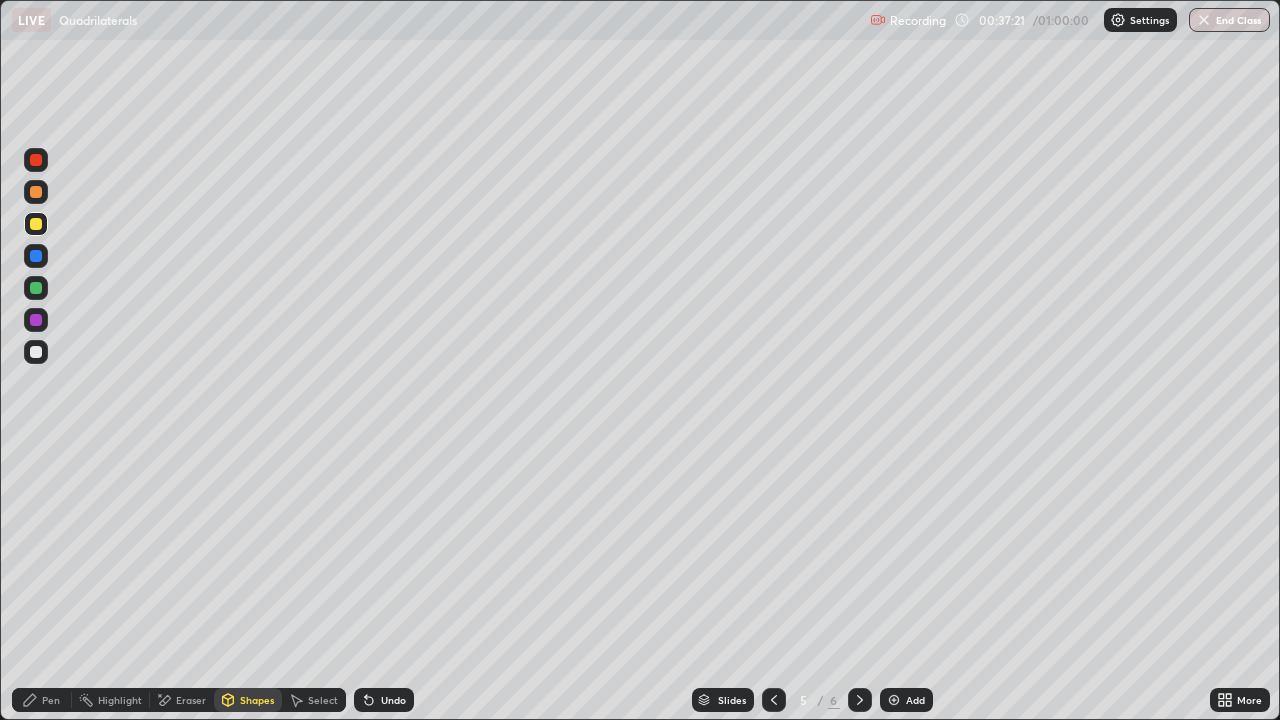 click on "Undo" at bounding box center [393, 700] 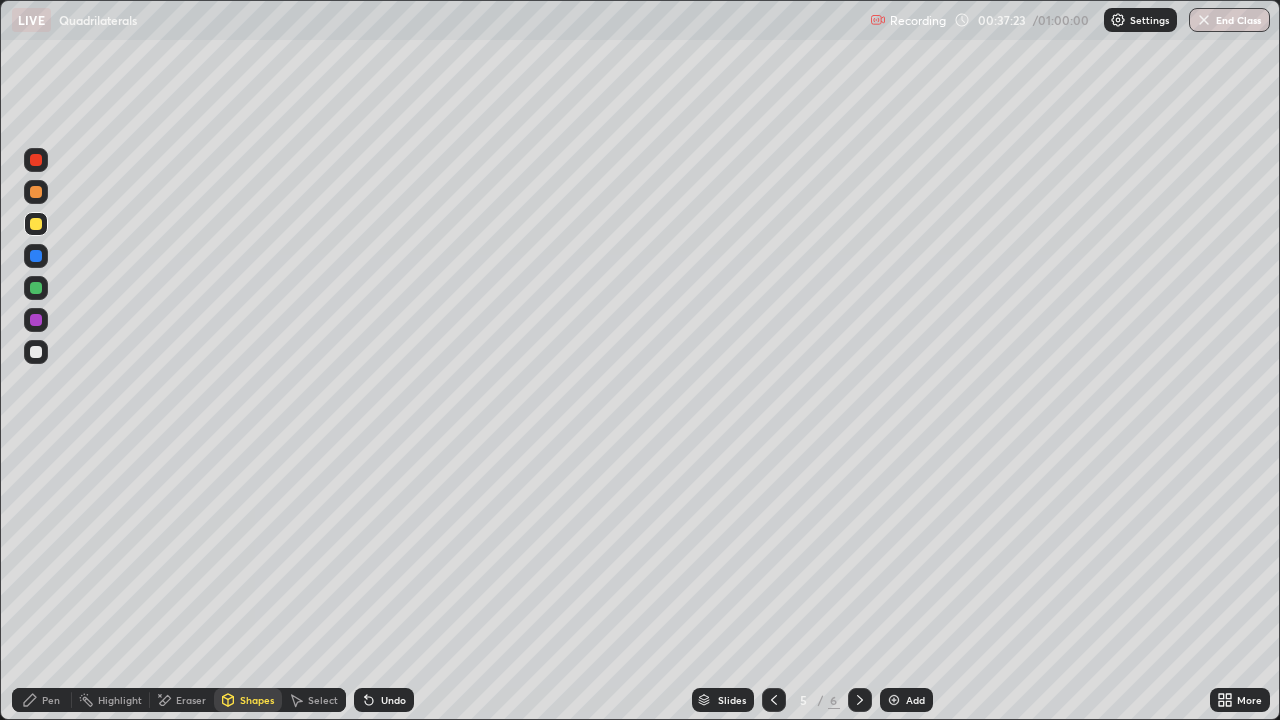 click on "Shapes" at bounding box center [257, 700] 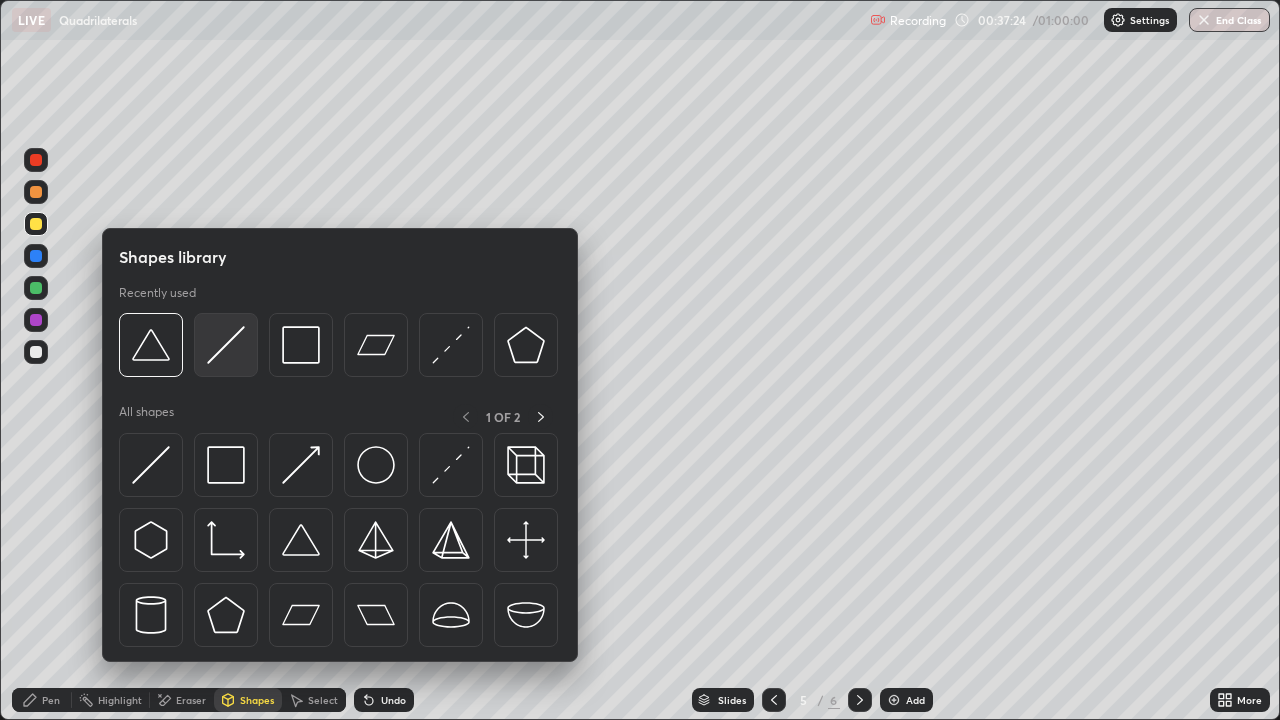 click at bounding box center (226, 345) 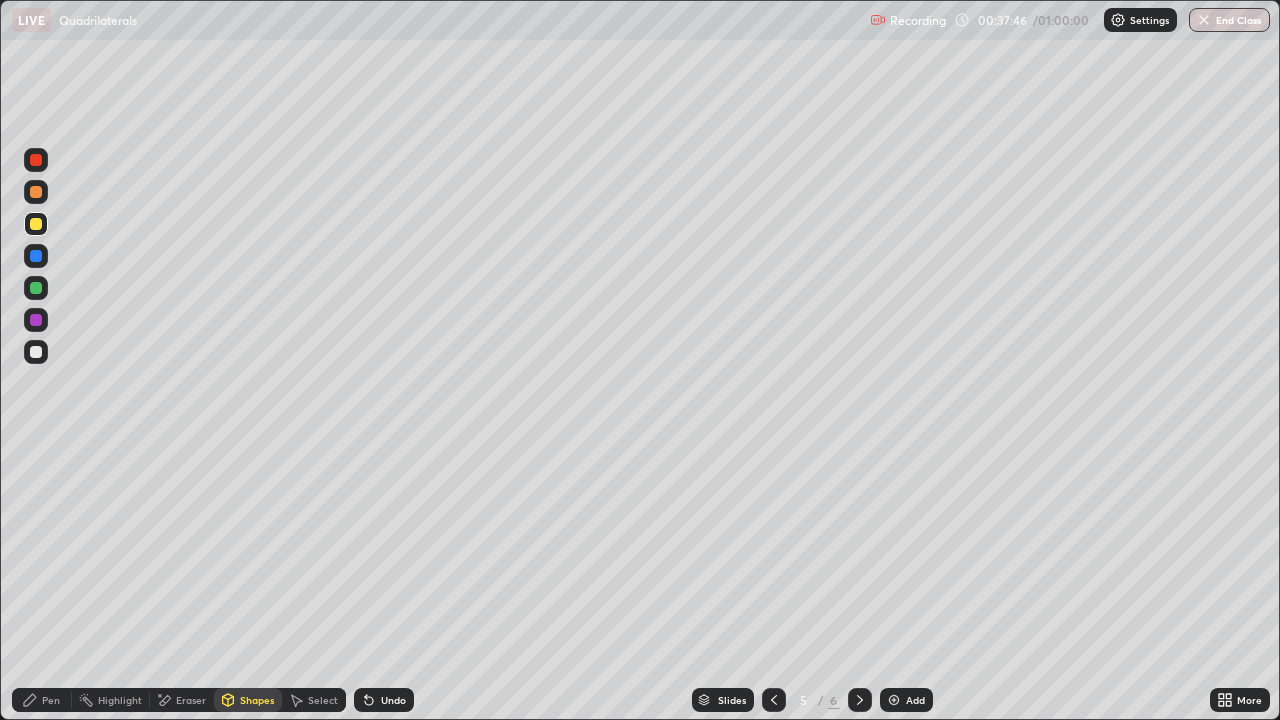 click on "Undo" at bounding box center [393, 700] 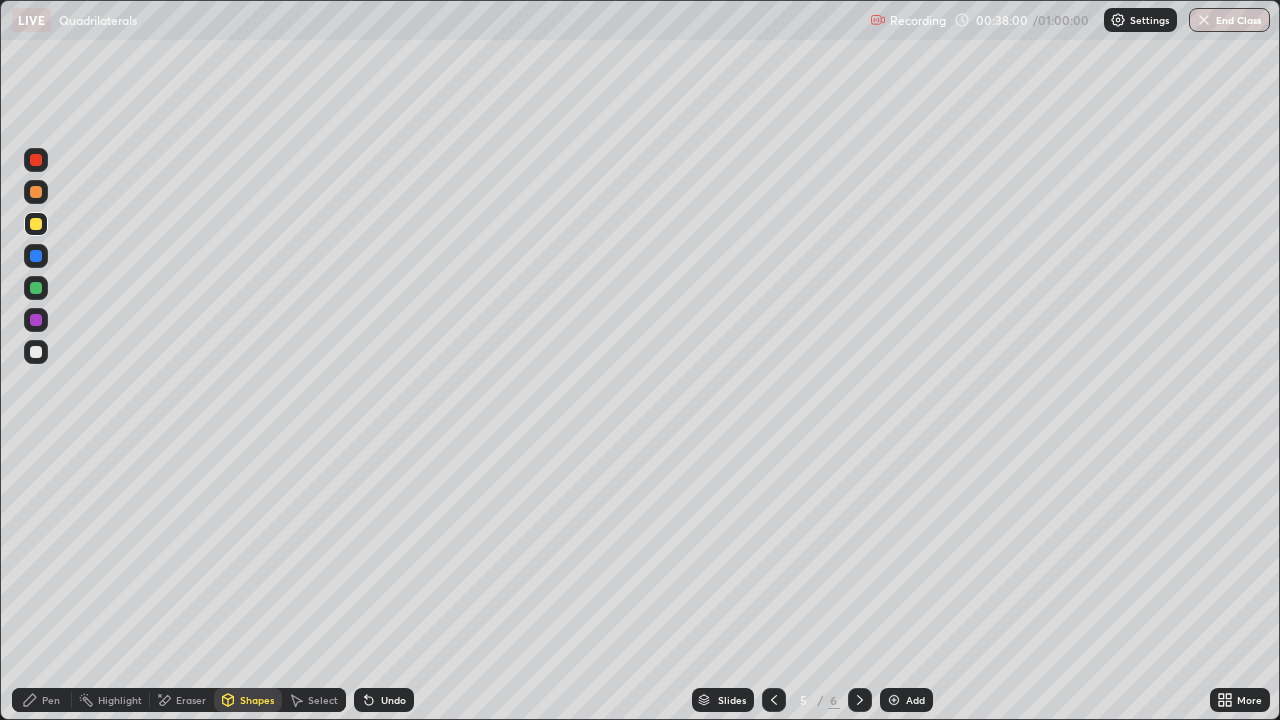 click on "Undo" at bounding box center [384, 700] 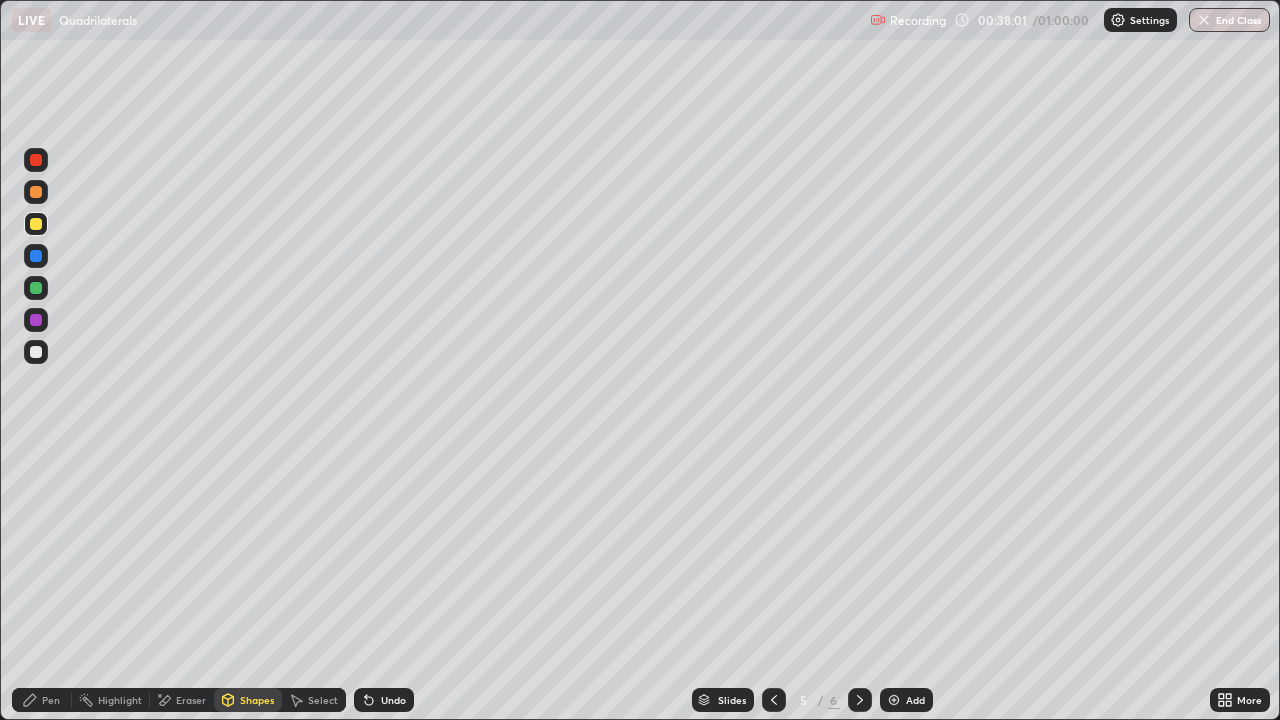 click on "Pen" at bounding box center (51, 700) 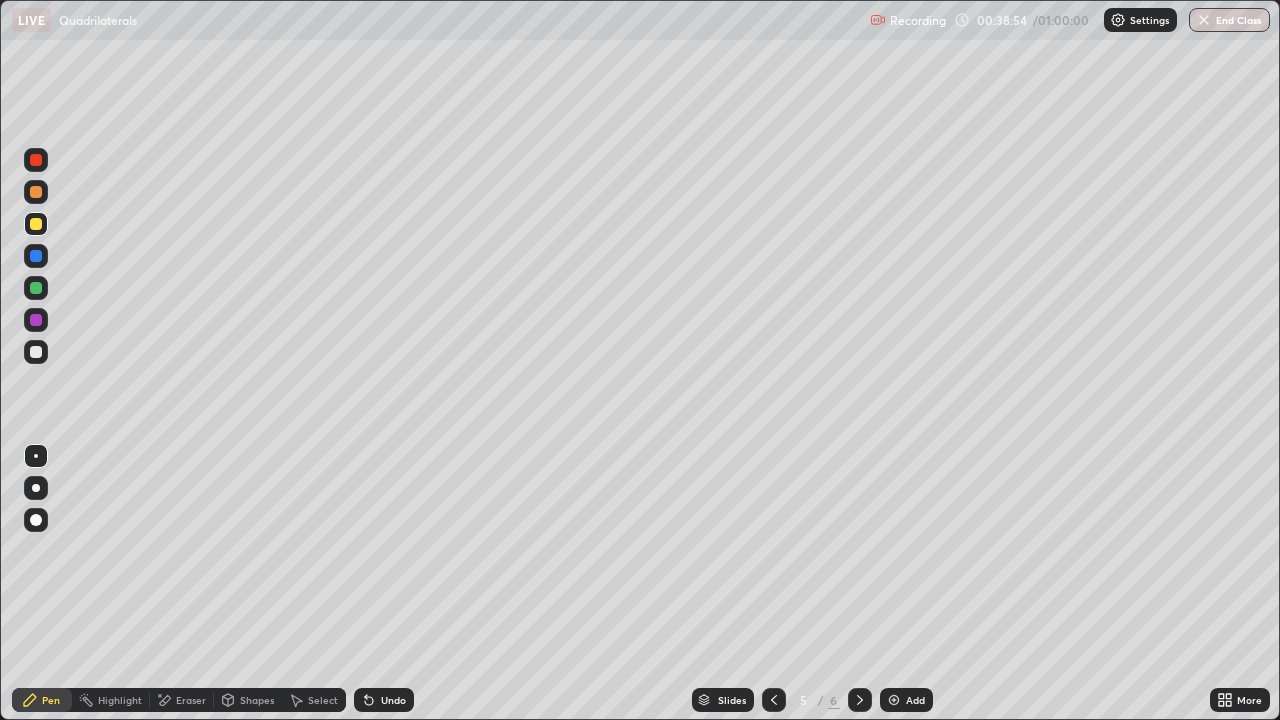 click at bounding box center [36, 352] 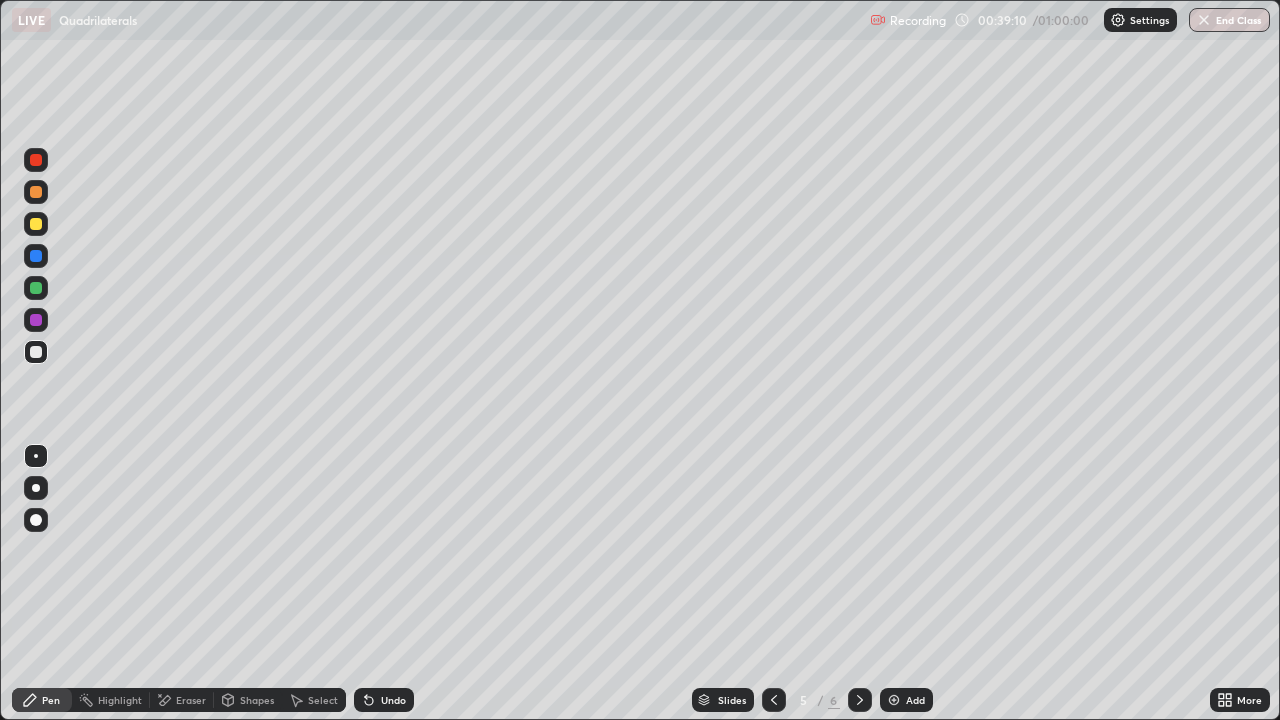 click on "Undo" at bounding box center (393, 700) 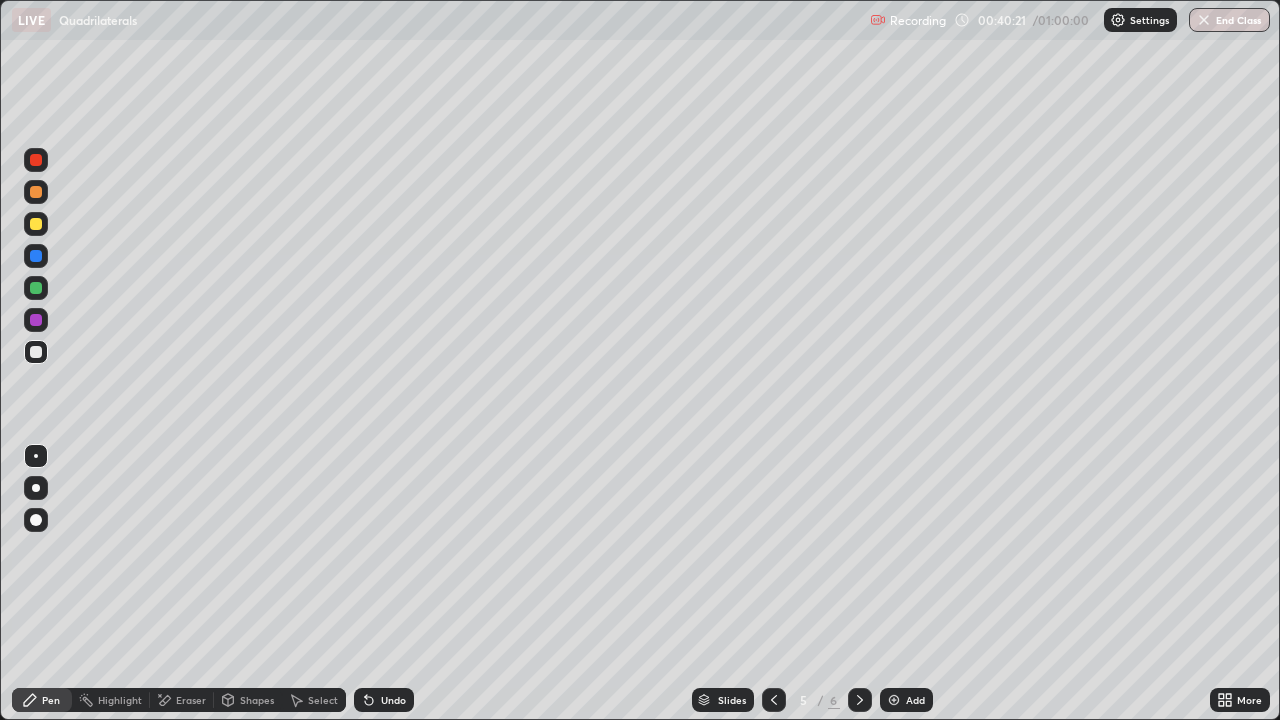 click on "Undo" at bounding box center (393, 700) 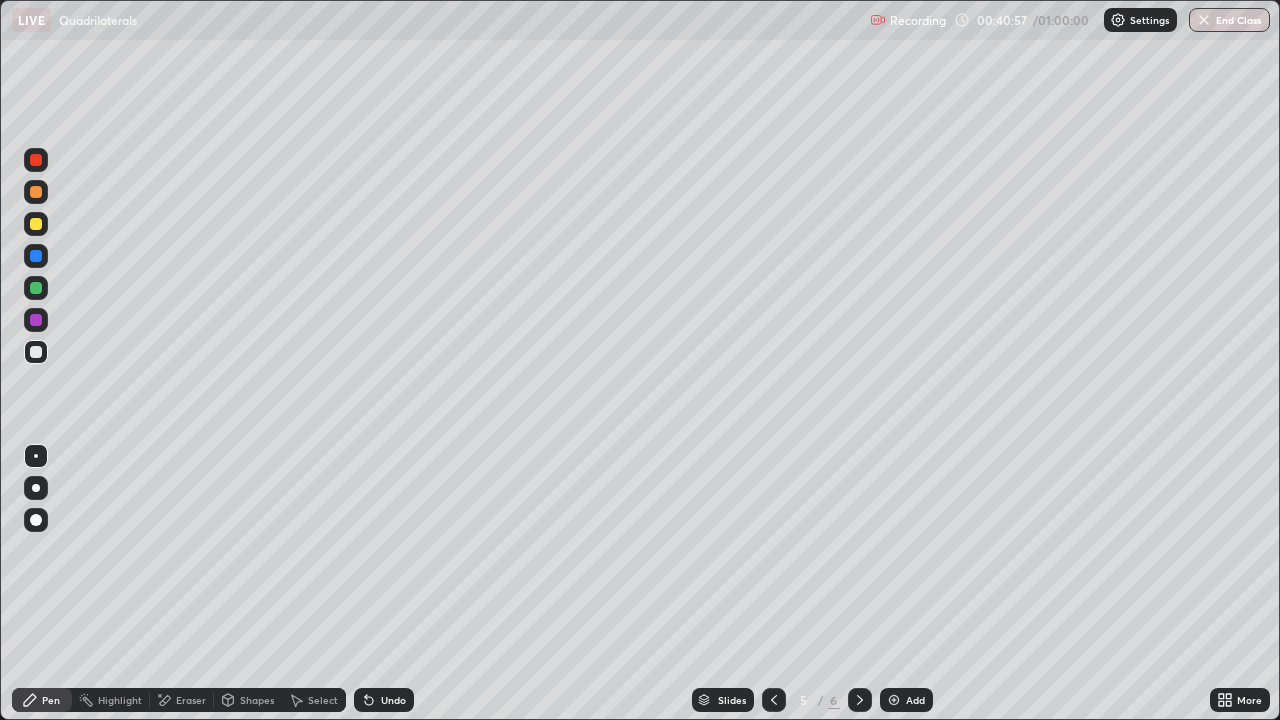 click on "Undo" at bounding box center (384, 700) 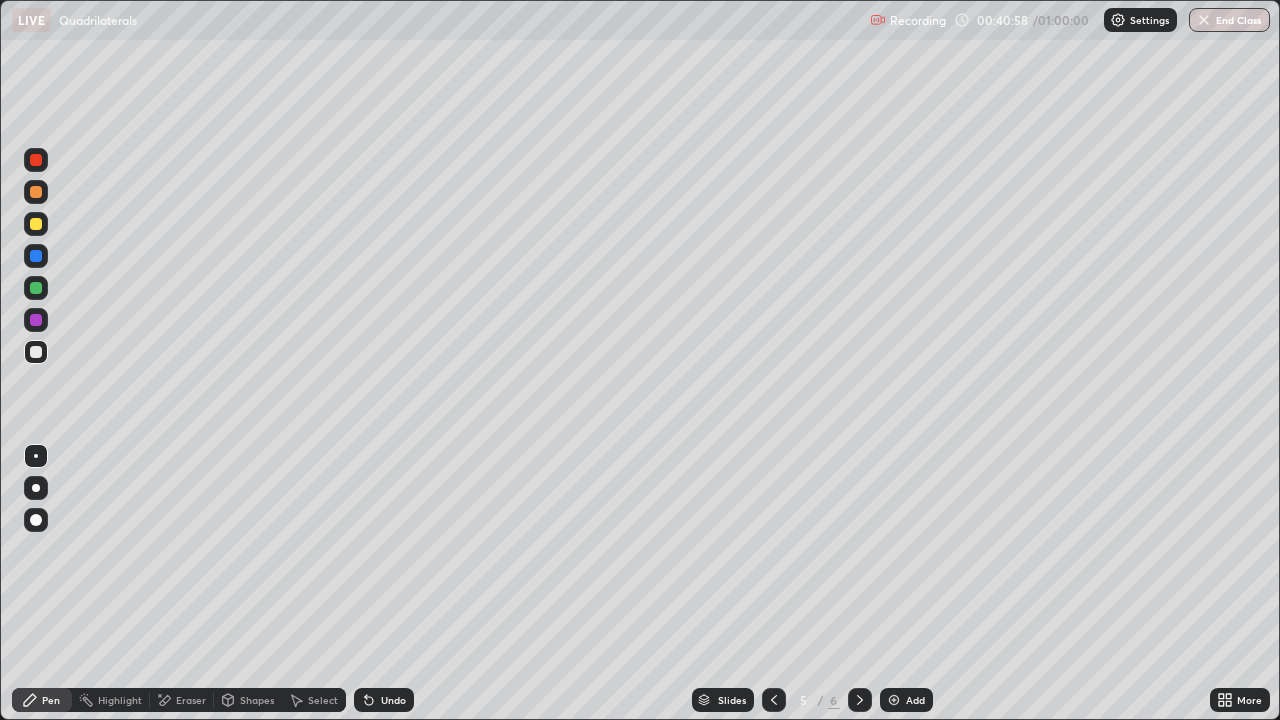 click on "Undo" at bounding box center [393, 700] 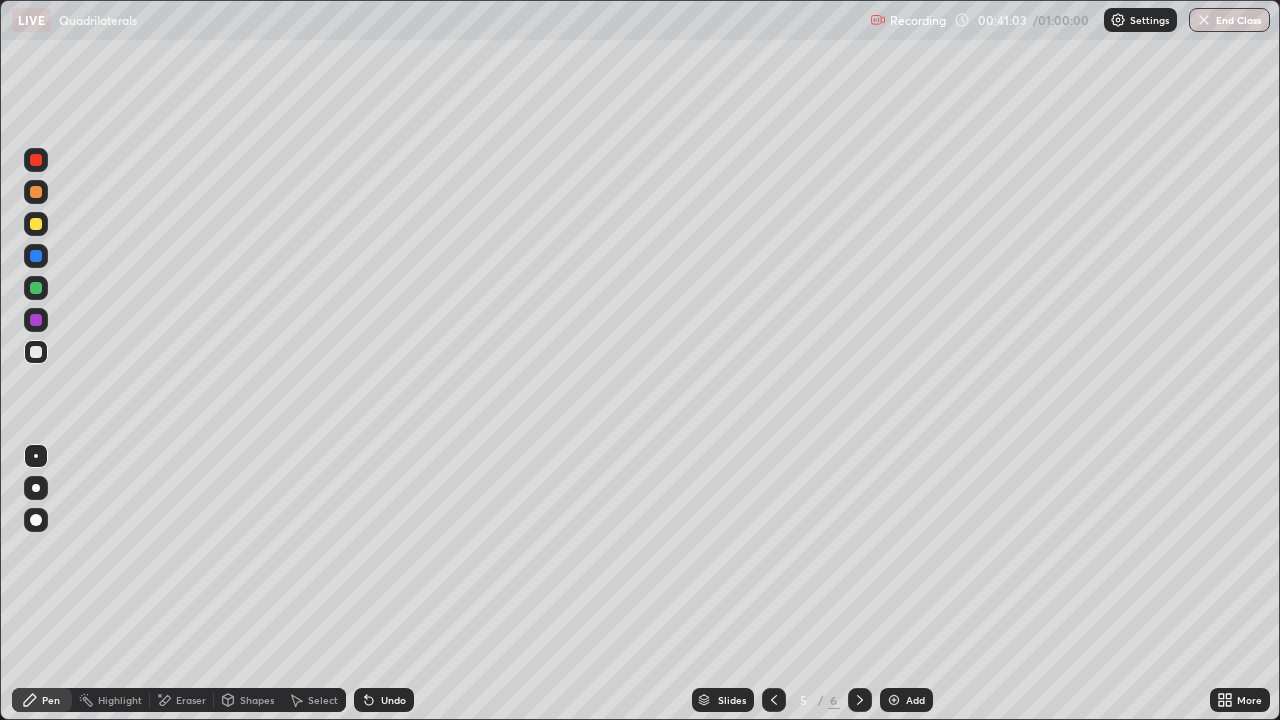click on "Undo" at bounding box center [393, 700] 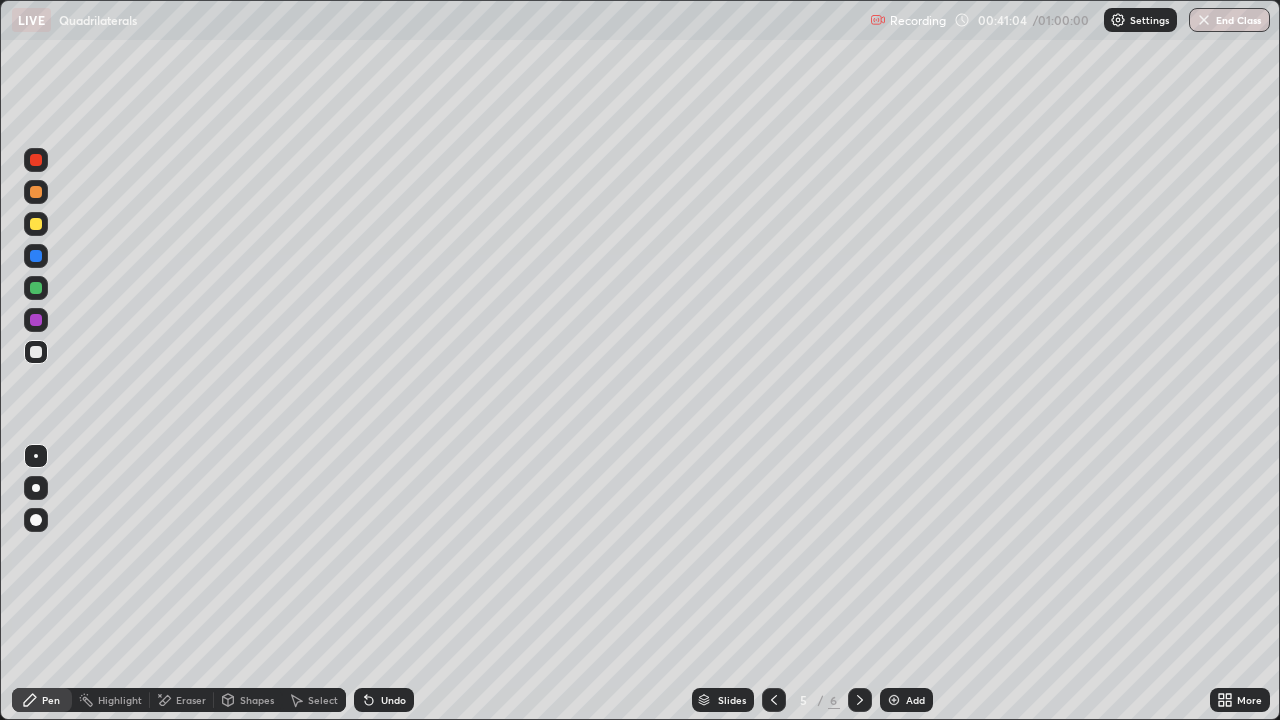 click on "Undo" at bounding box center (393, 700) 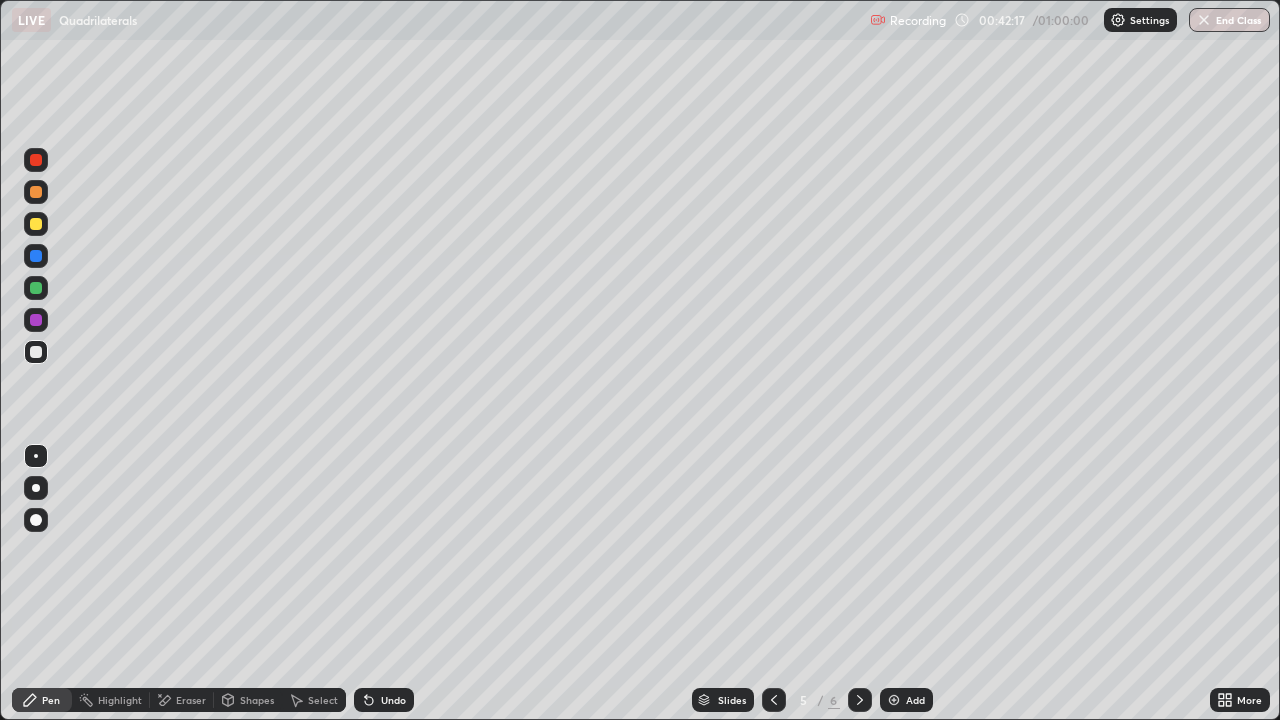 click on "Undo" at bounding box center [393, 700] 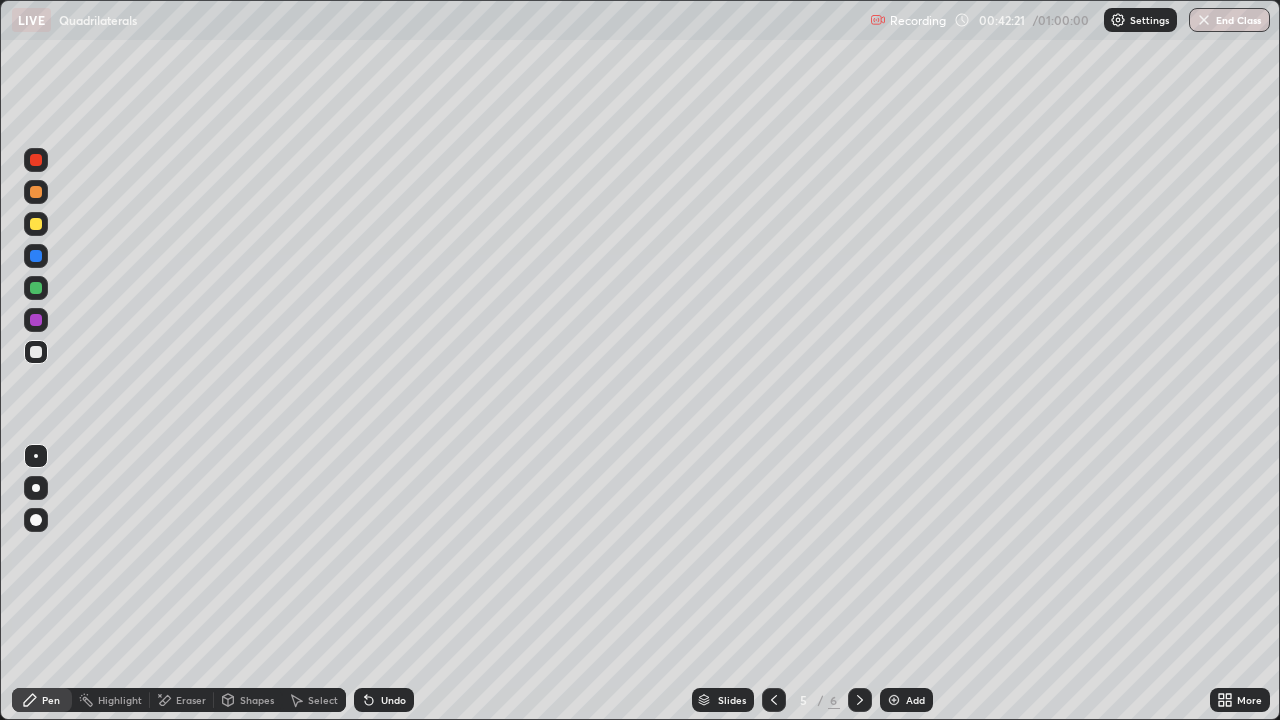 click on "Undo" at bounding box center (384, 700) 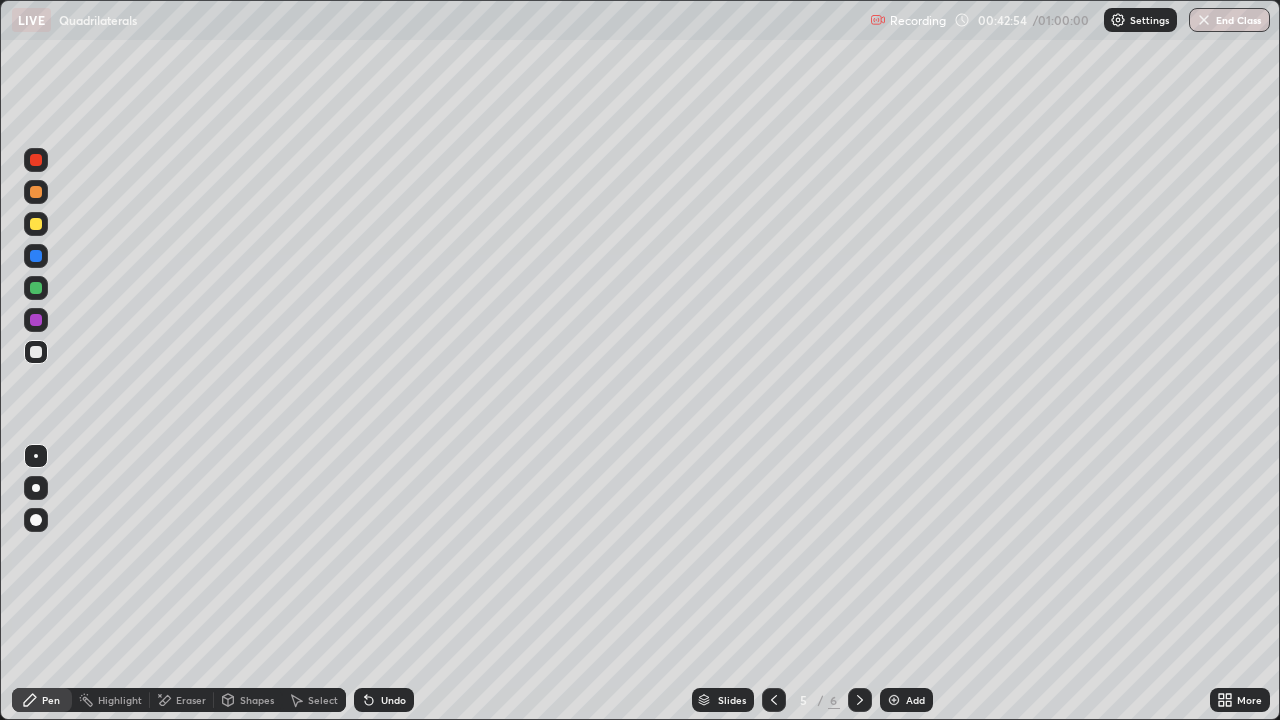 click on "Undo" at bounding box center [393, 700] 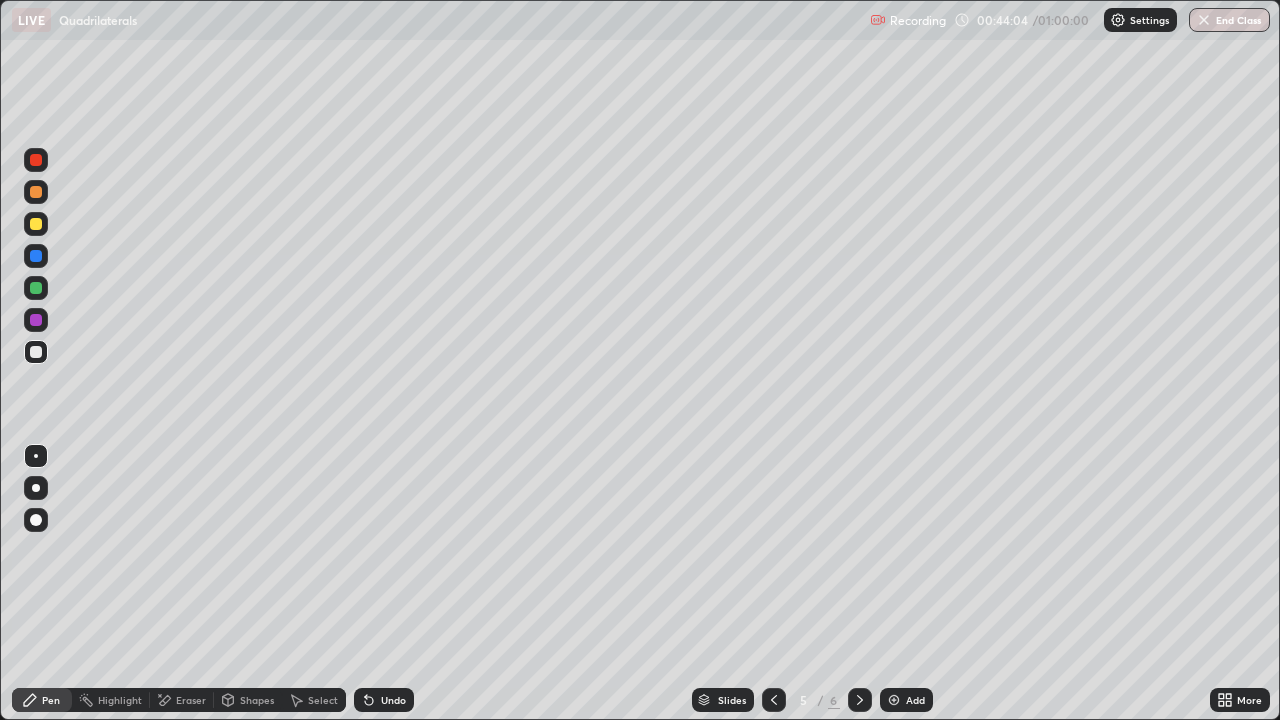 click on "Undo" at bounding box center [384, 700] 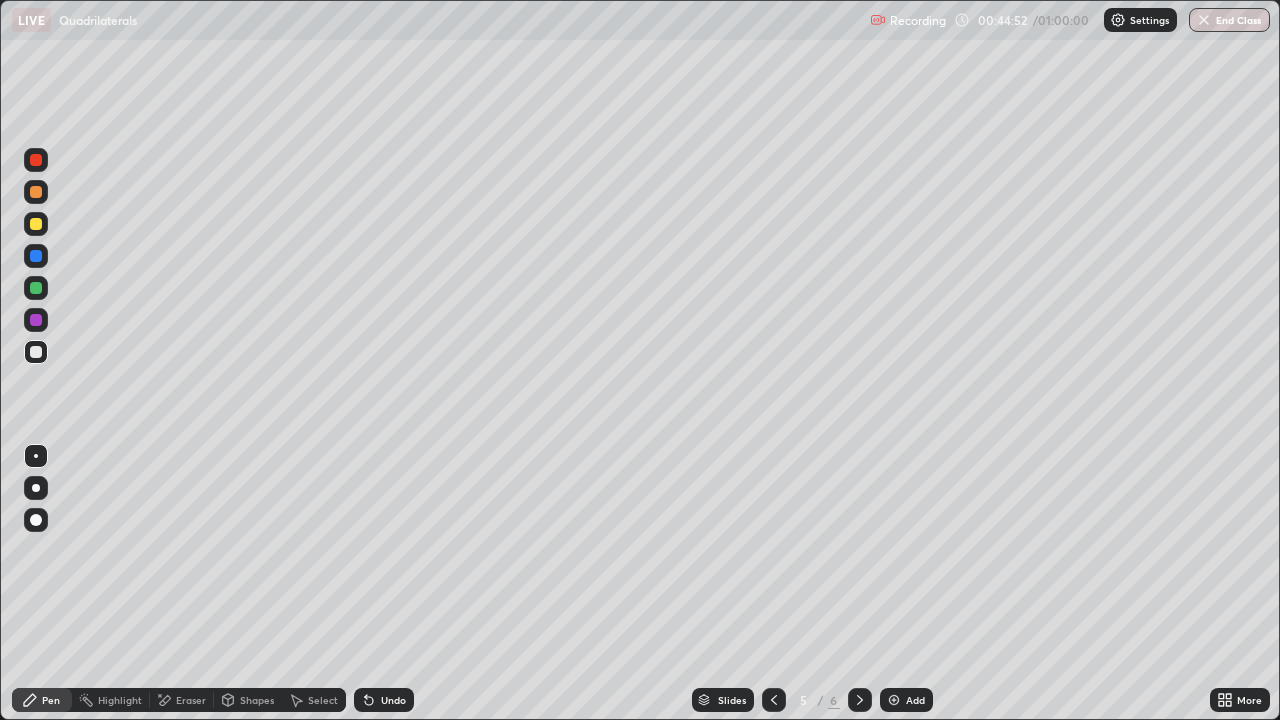 click at bounding box center (36, 320) 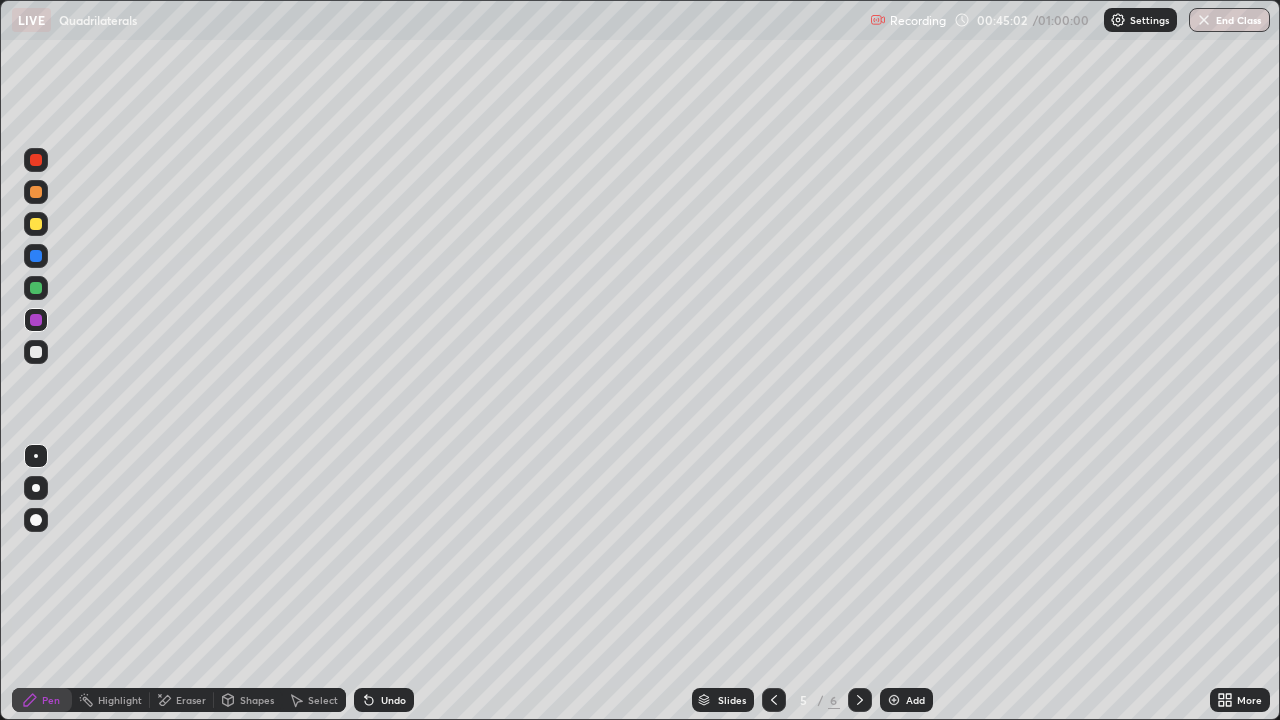 click at bounding box center [36, 352] 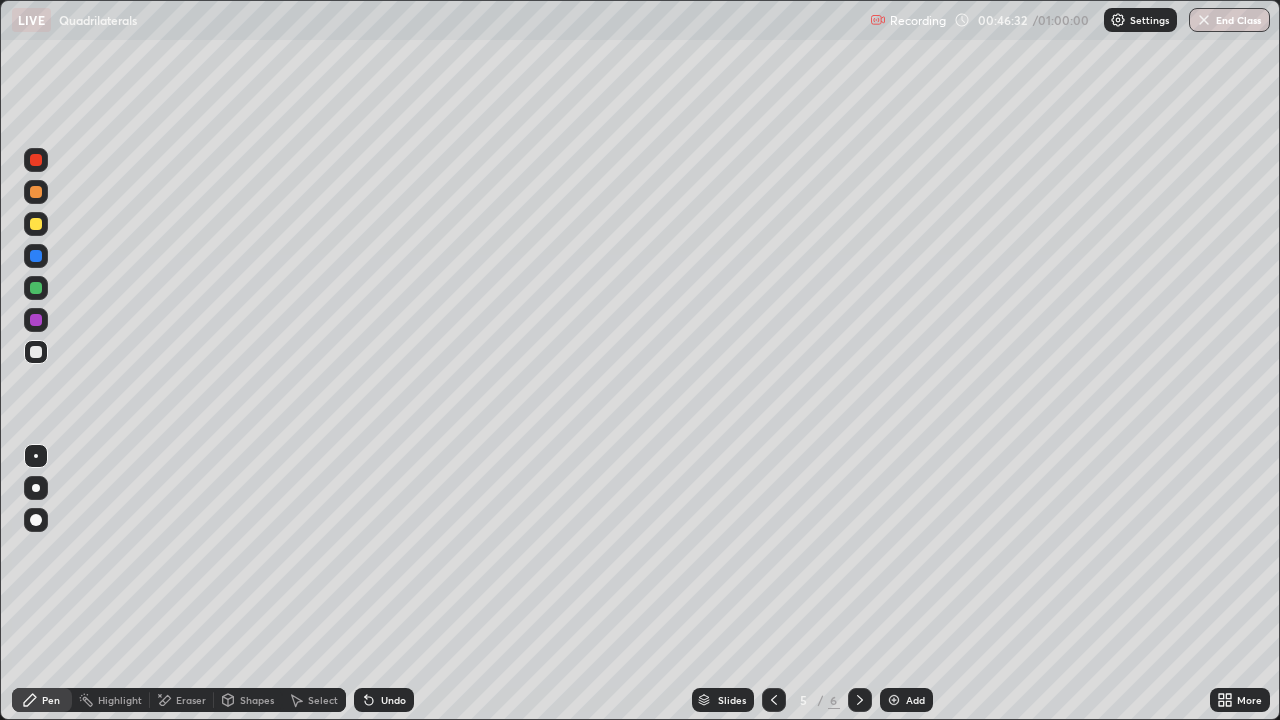 click on "Slides 5 / 6 Add" at bounding box center (812, 700) 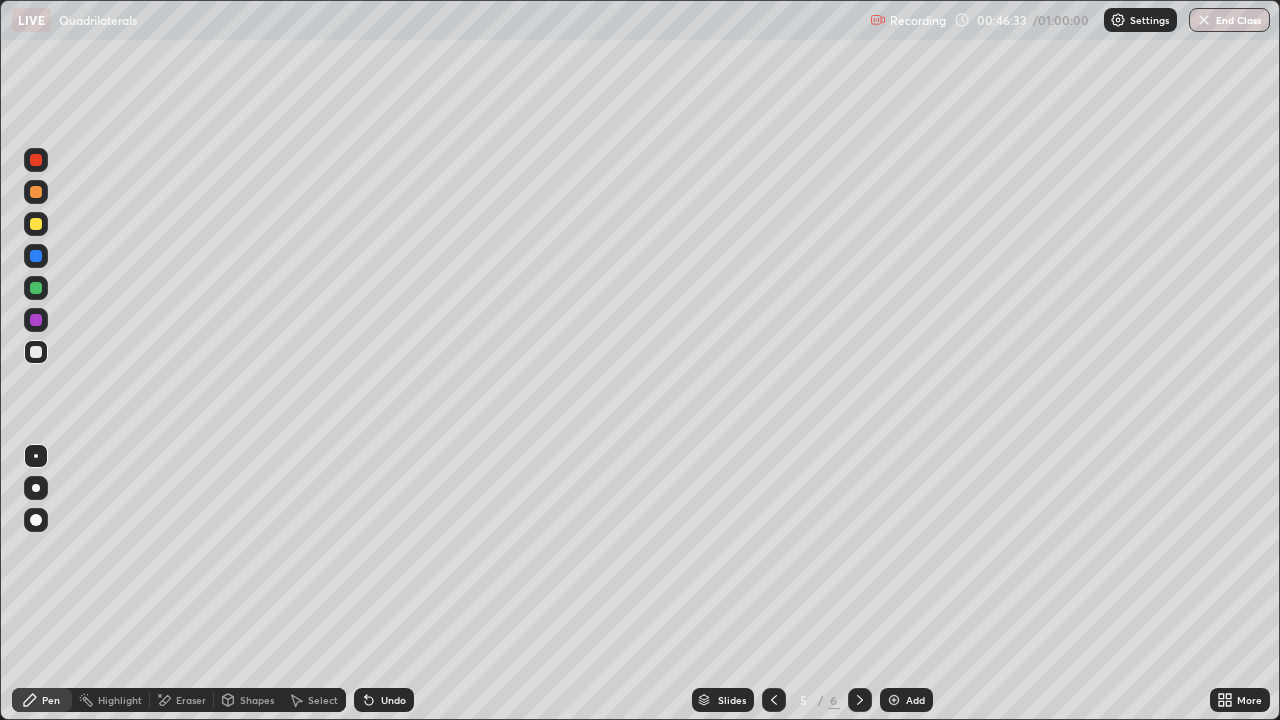 click on "Slides 5 / 6 Add" at bounding box center (812, 700) 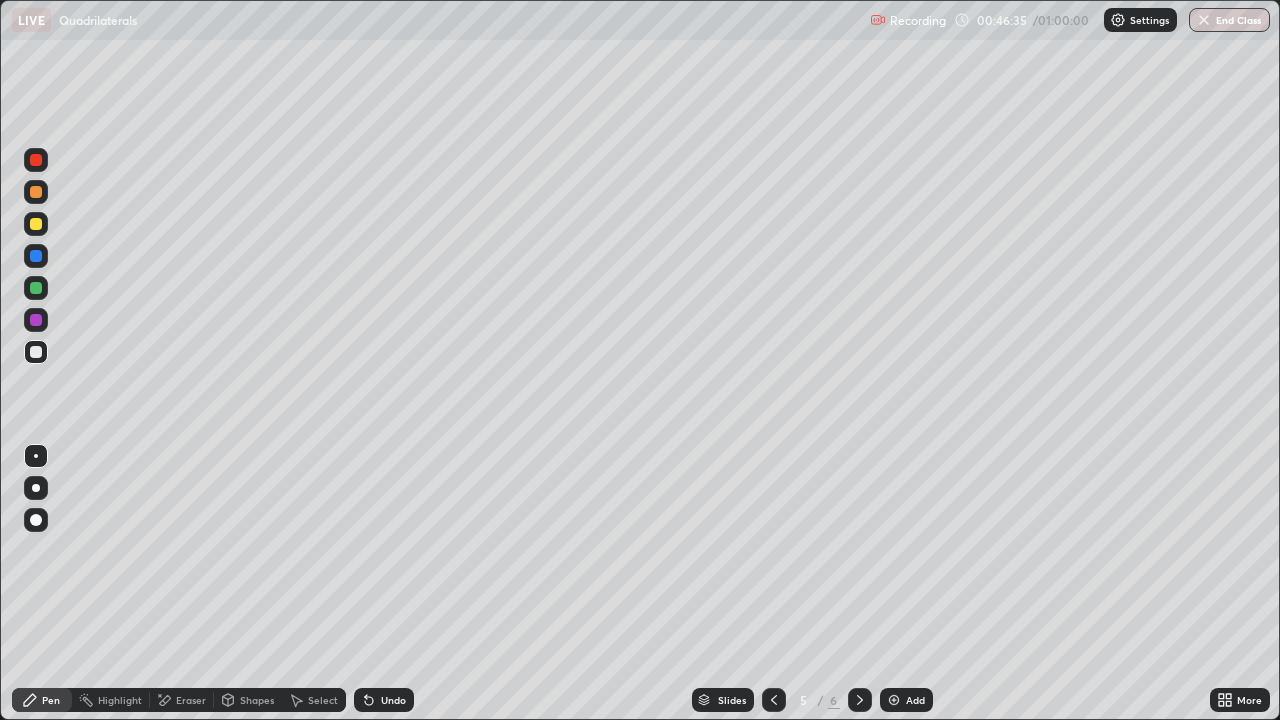 click on "Slides 5 / 6 Add" at bounding box center [812, 700] 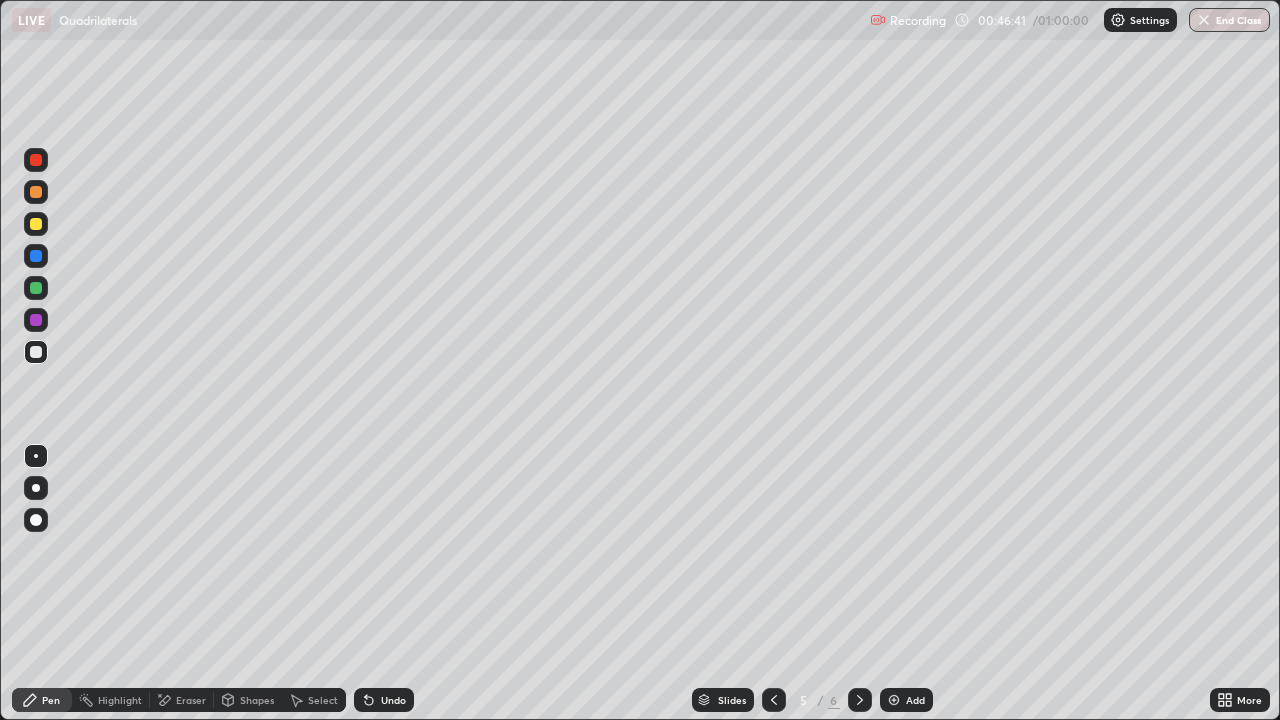 click on "Undo" at bounding box center [393, 700] 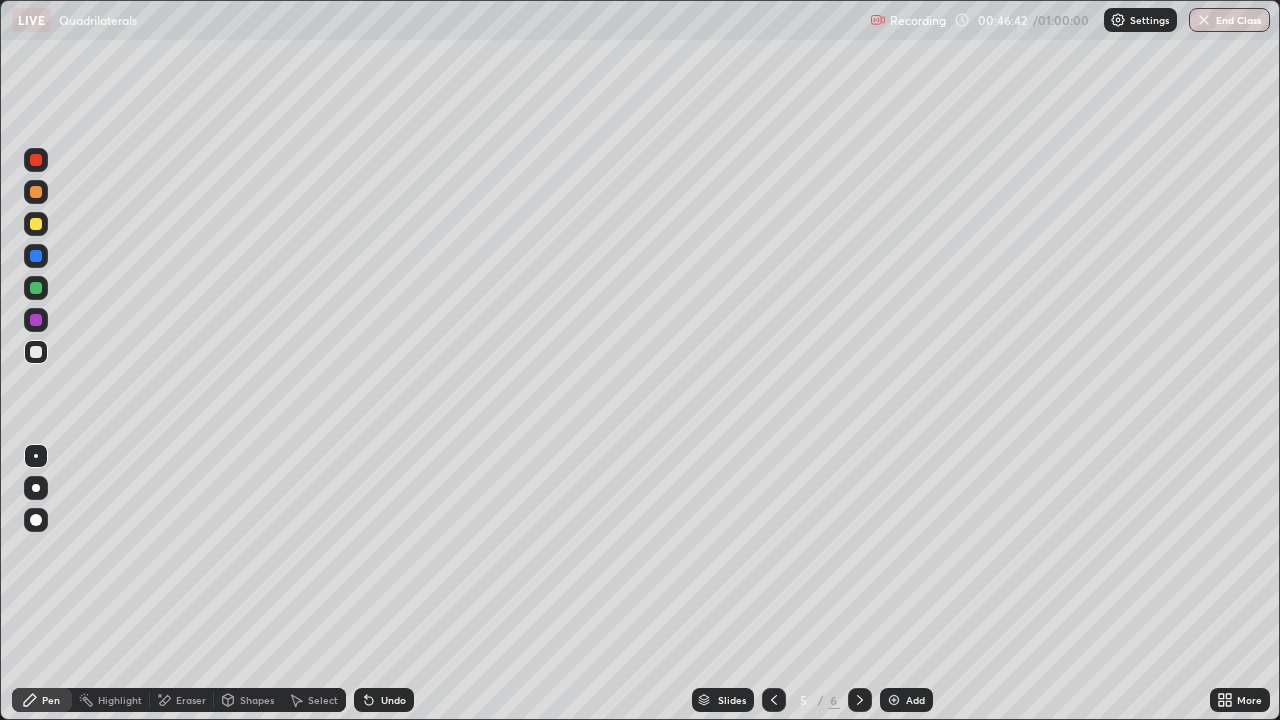 click on "Undo" at bounding box center (384, 700) 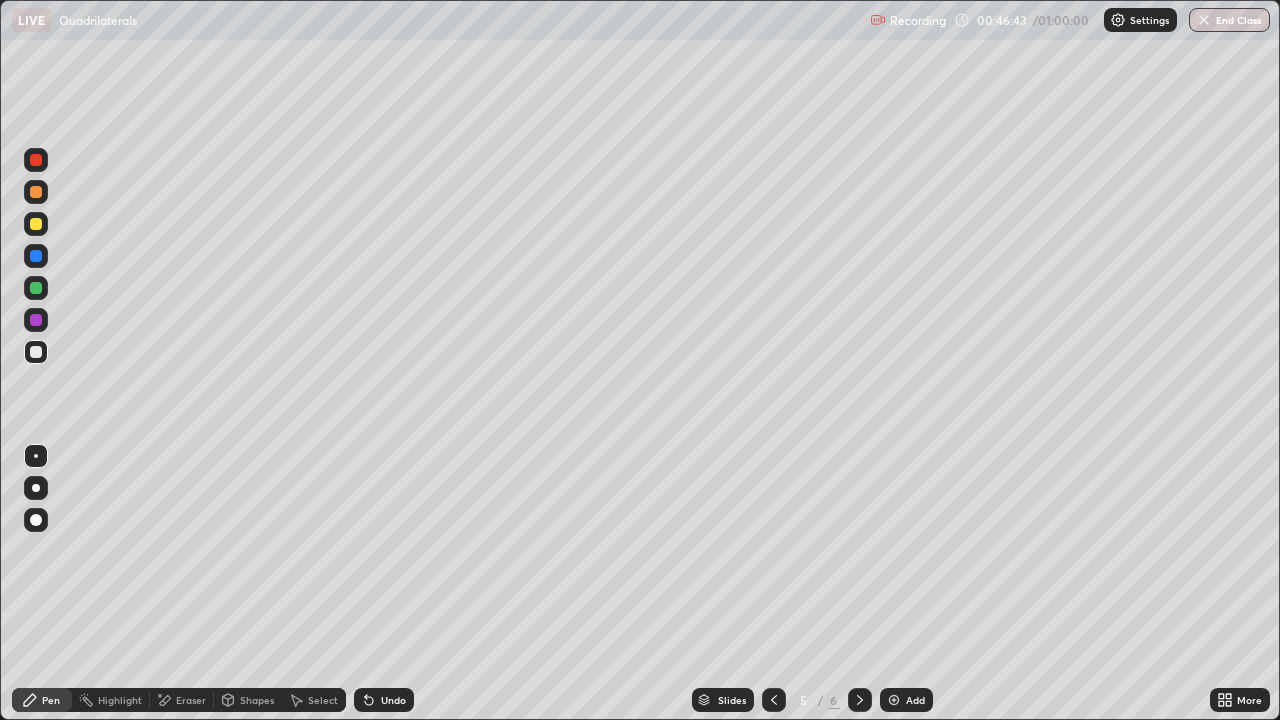 click on "Undo" at bounding box center (384, 700) 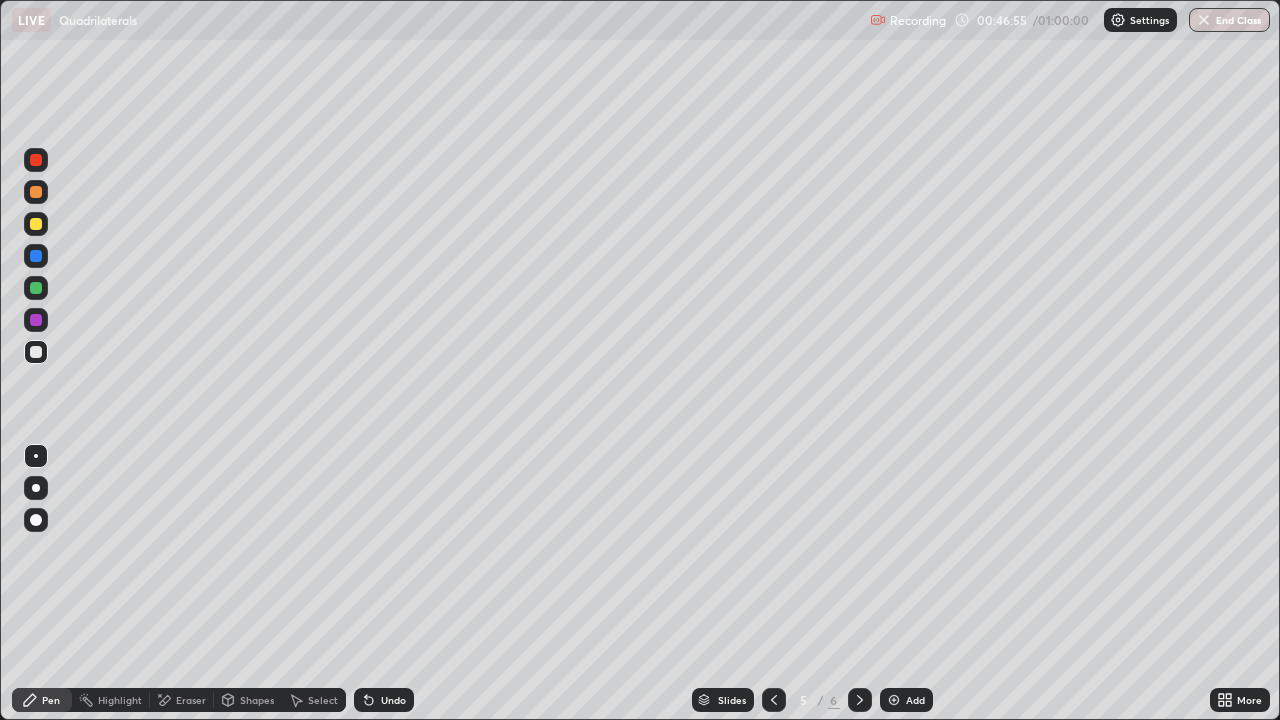 click on "Eraser" at bounding box center [191, 700] 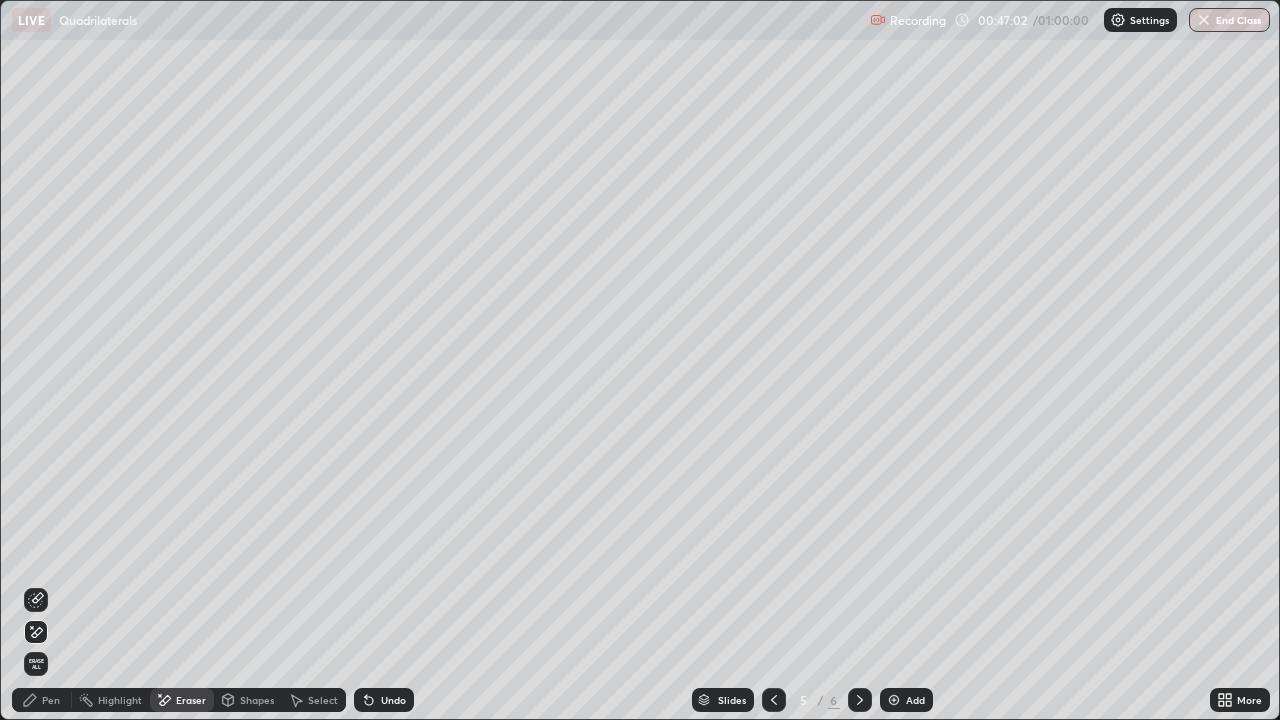 click on "Pen" at bounding box center (51, 700) 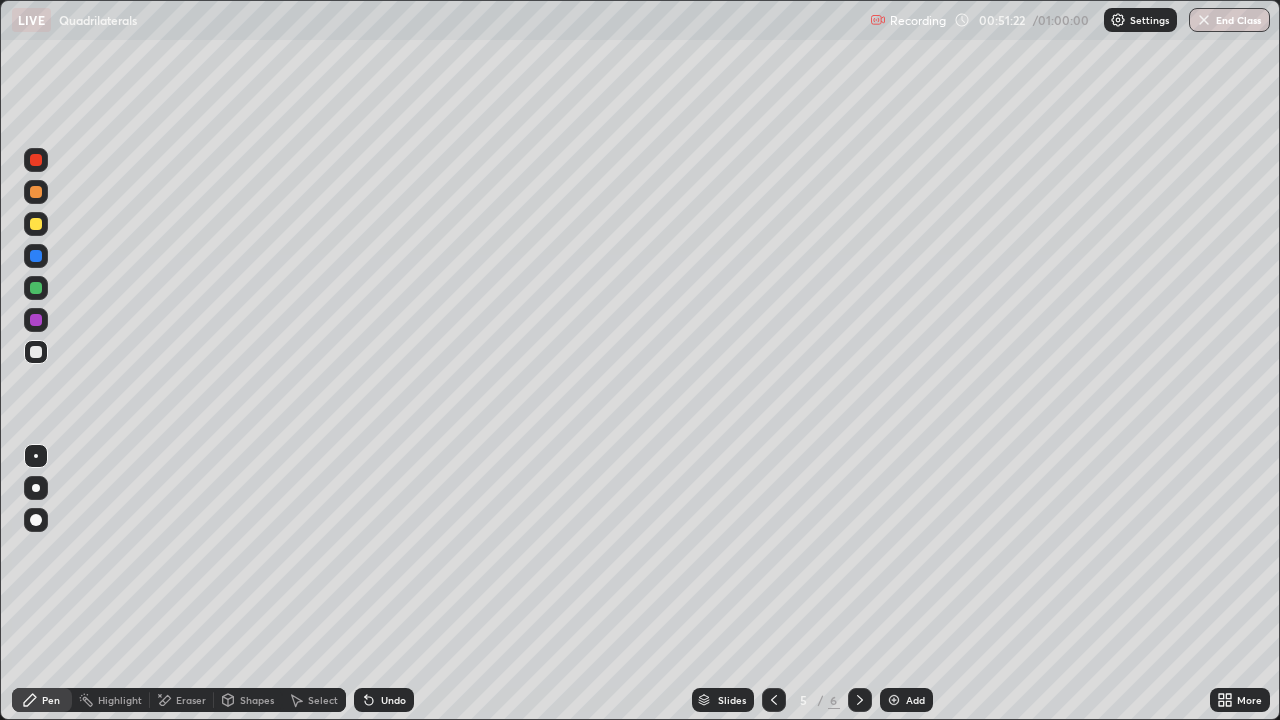 click at bounding box center [894, 700] 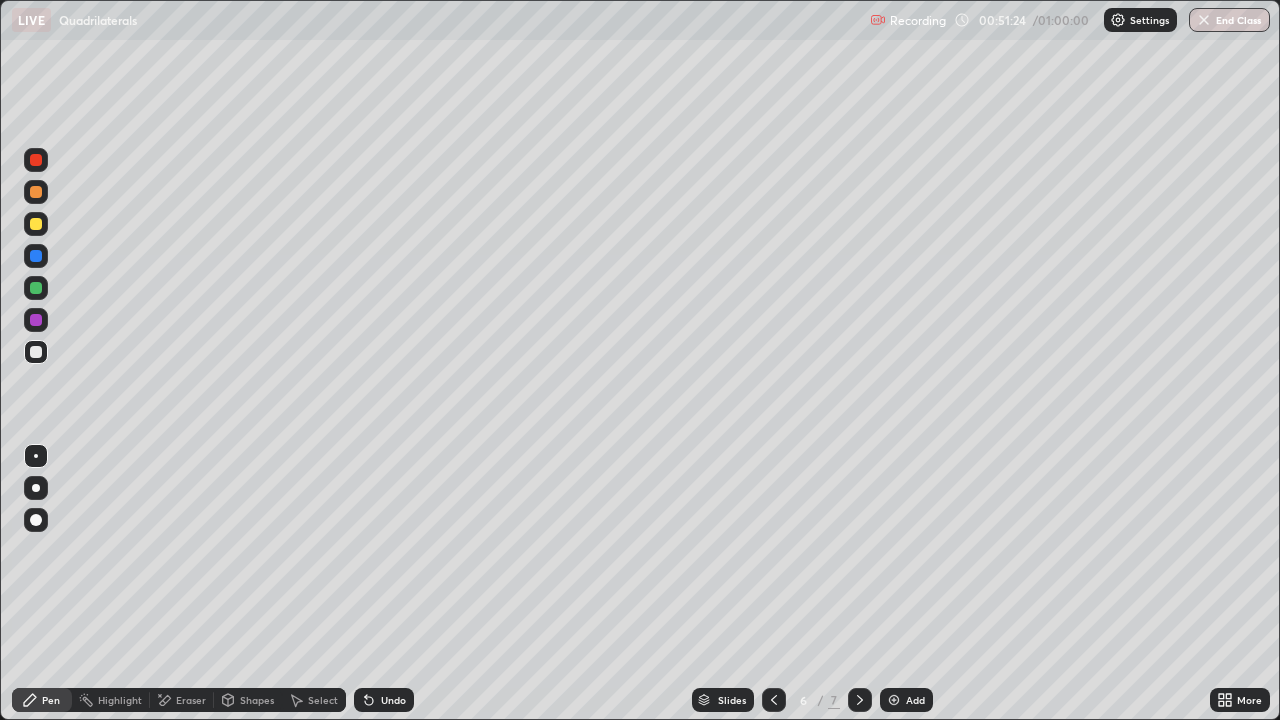 click 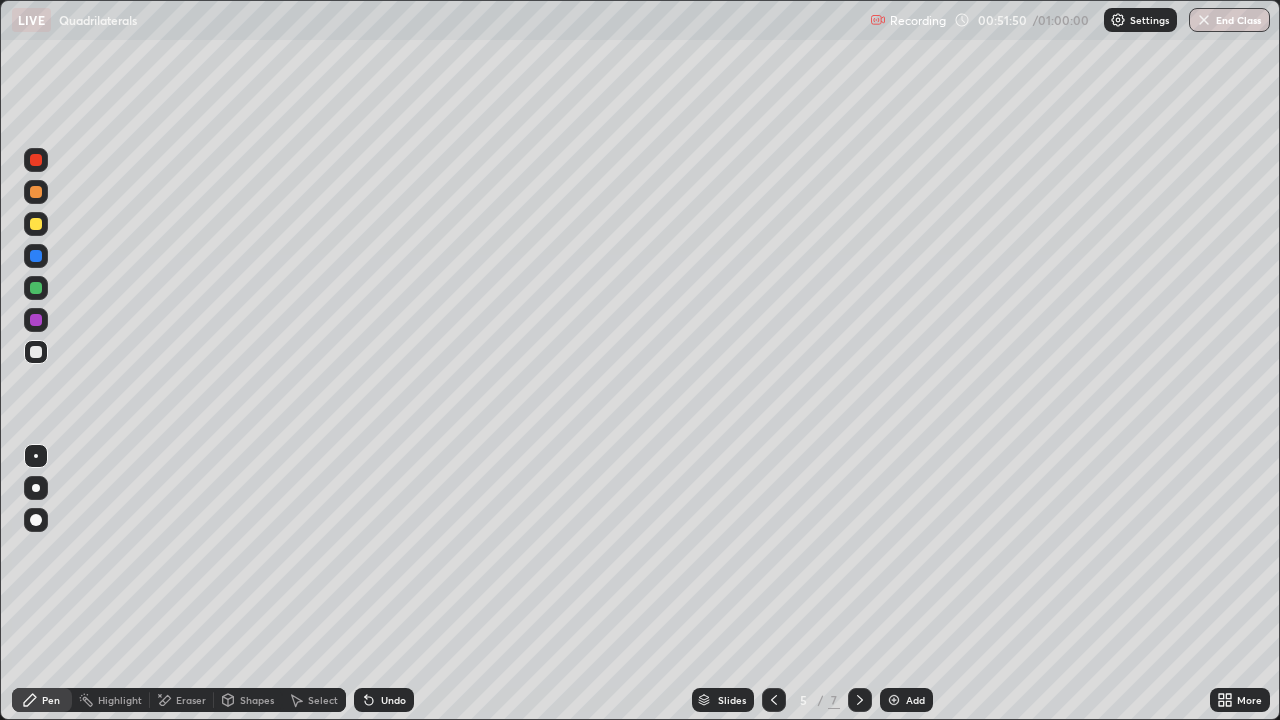 click on "Add" at bounding box center (915, 700) 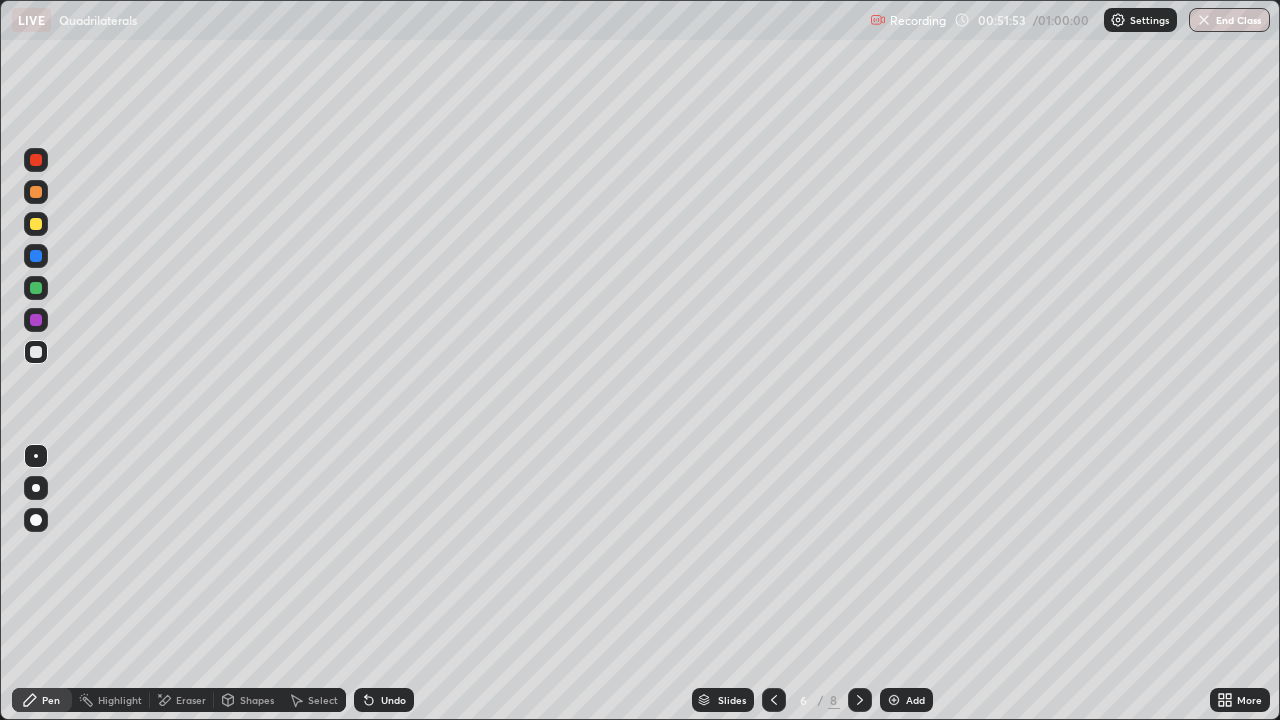 click at bounding box center (36, 224) 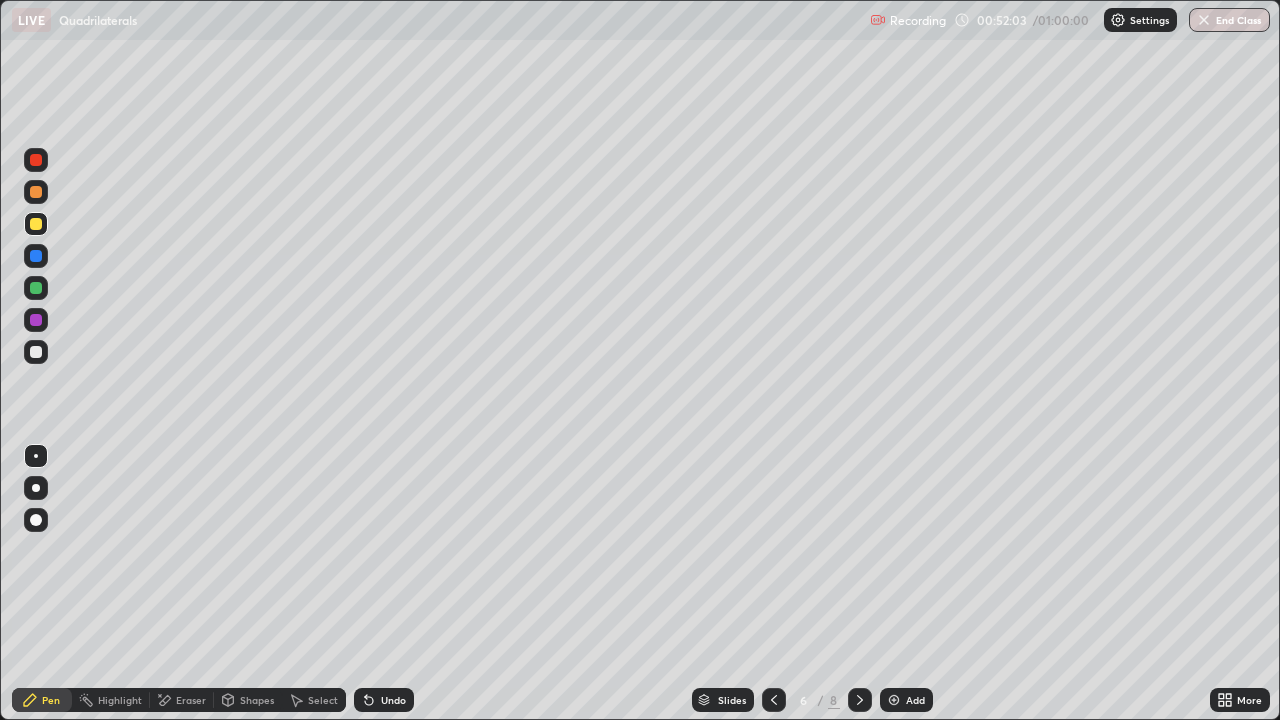 click on "Undo" at bounding box center [393, 700] 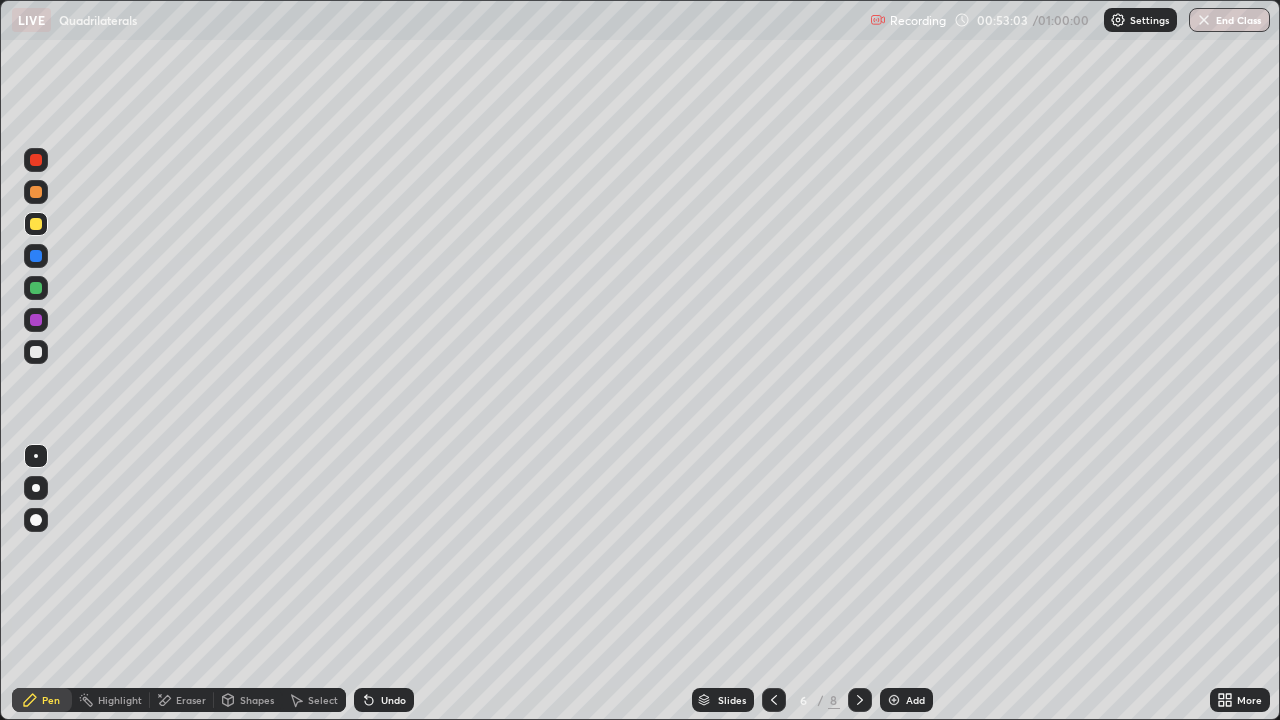 click on "Eraser" at bounding box center (191, 700) 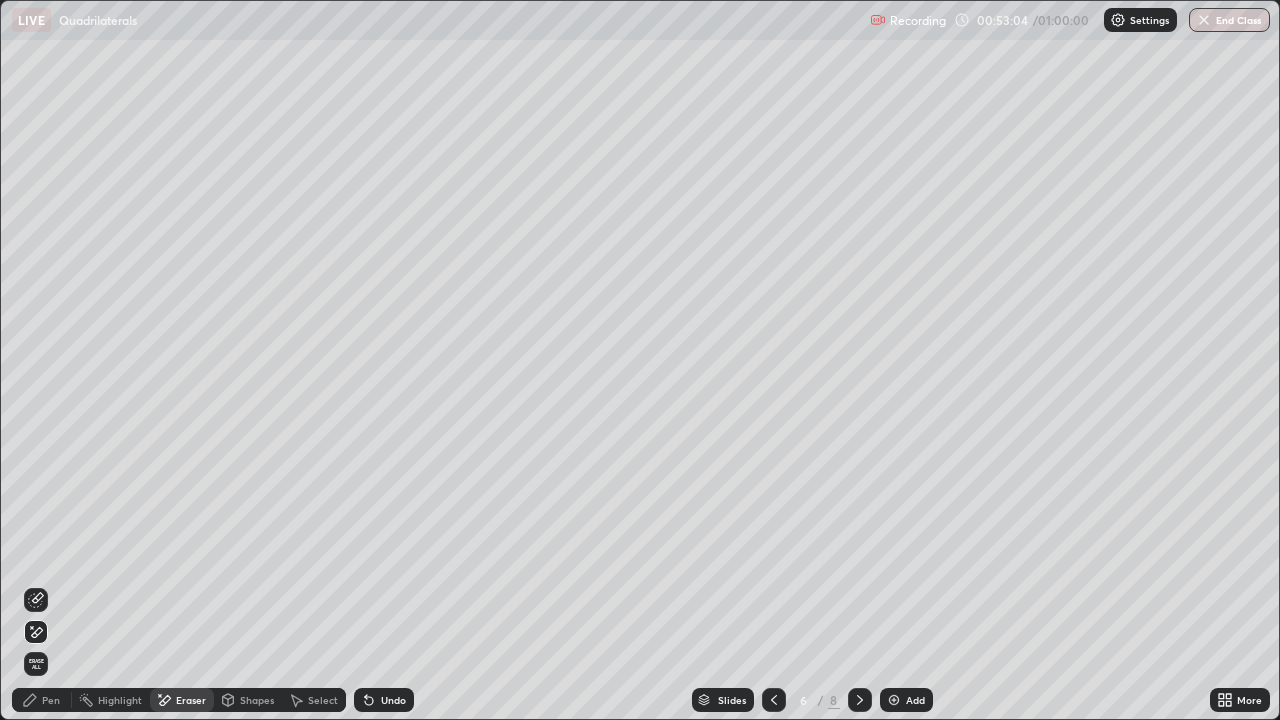 click on "Shapes" at bounding box center [257, 700] 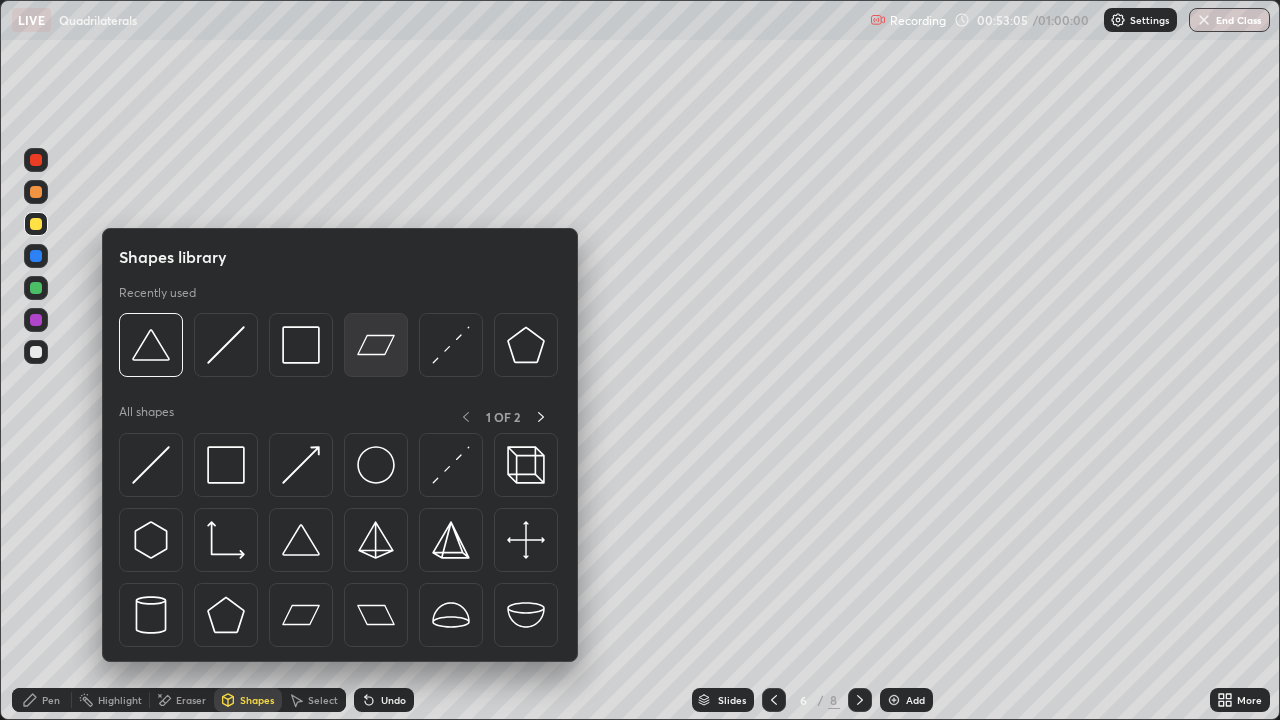 click at bounding box center (376, 345) 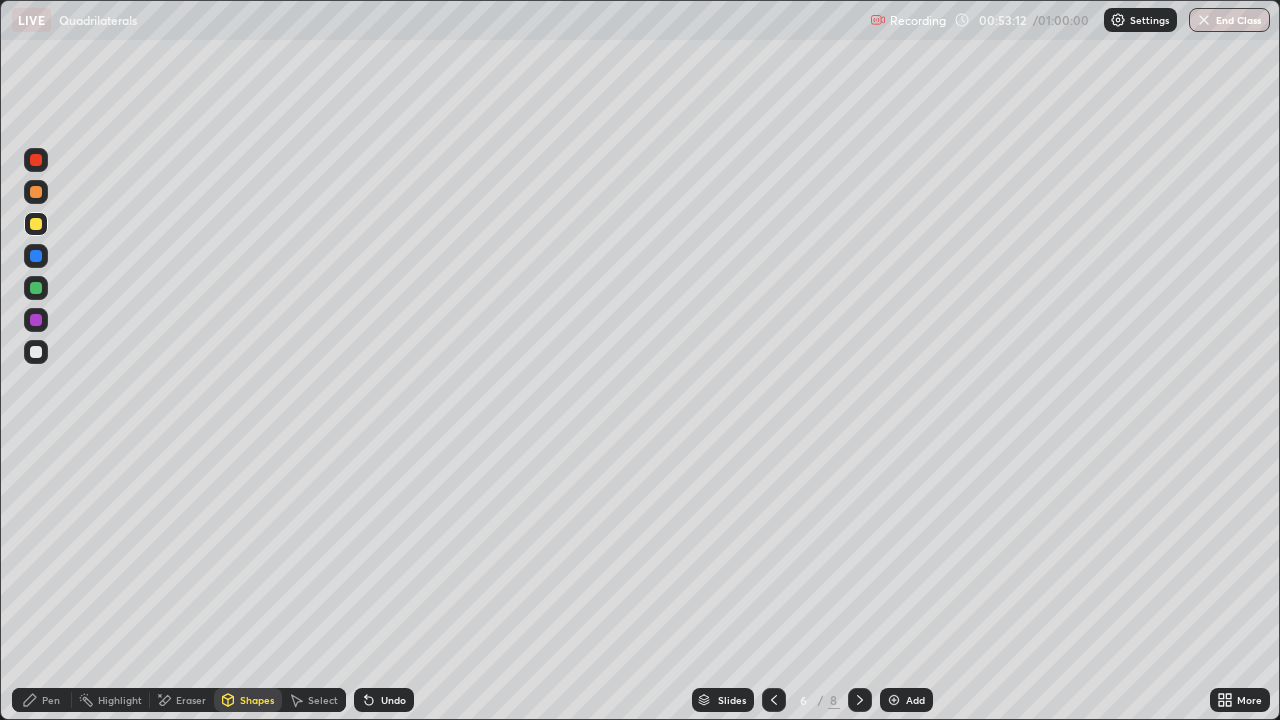 click on "Pen" at bounding box center [42, 700] 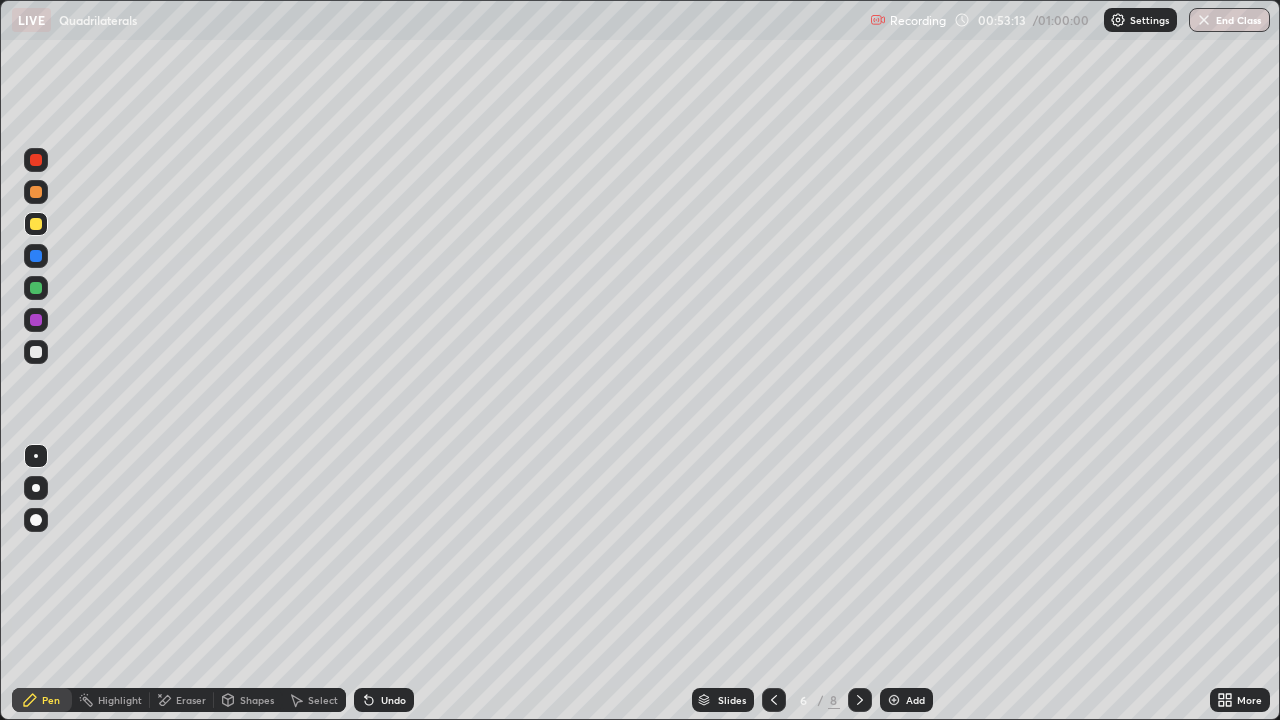 click on "Shapes" at bounding box center (257, 700) 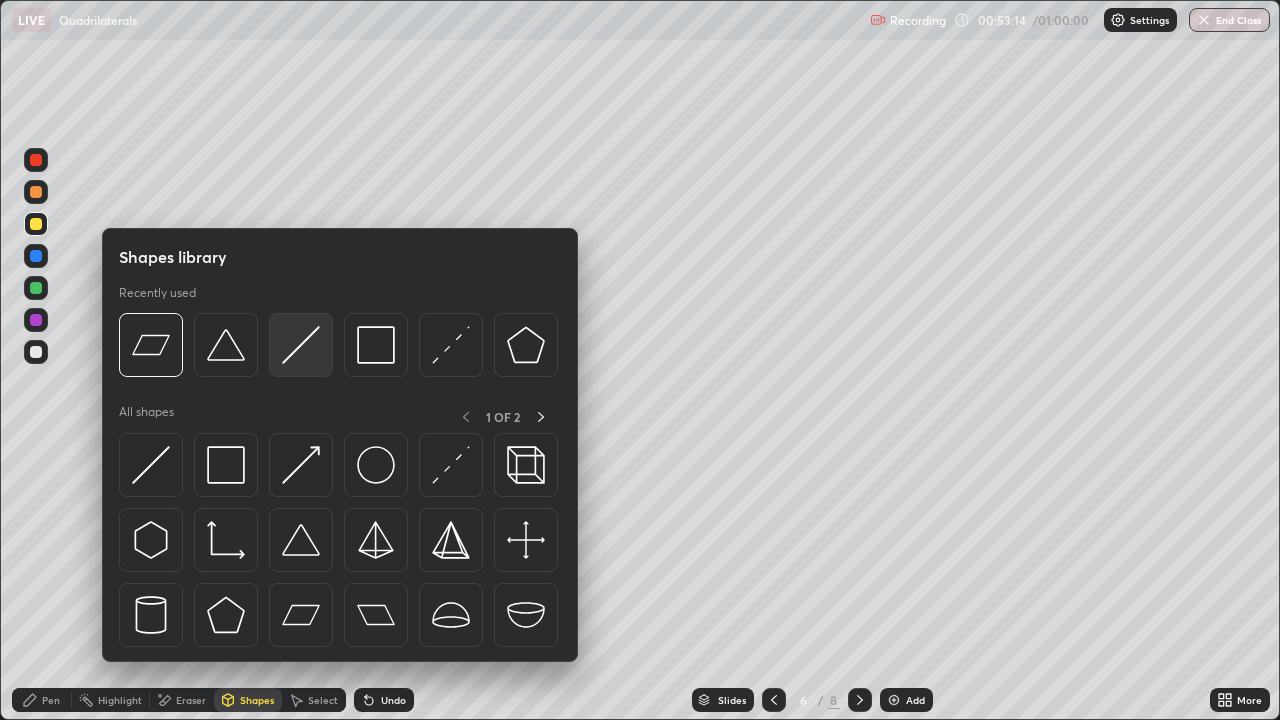 click at bounding box center [301, 345] 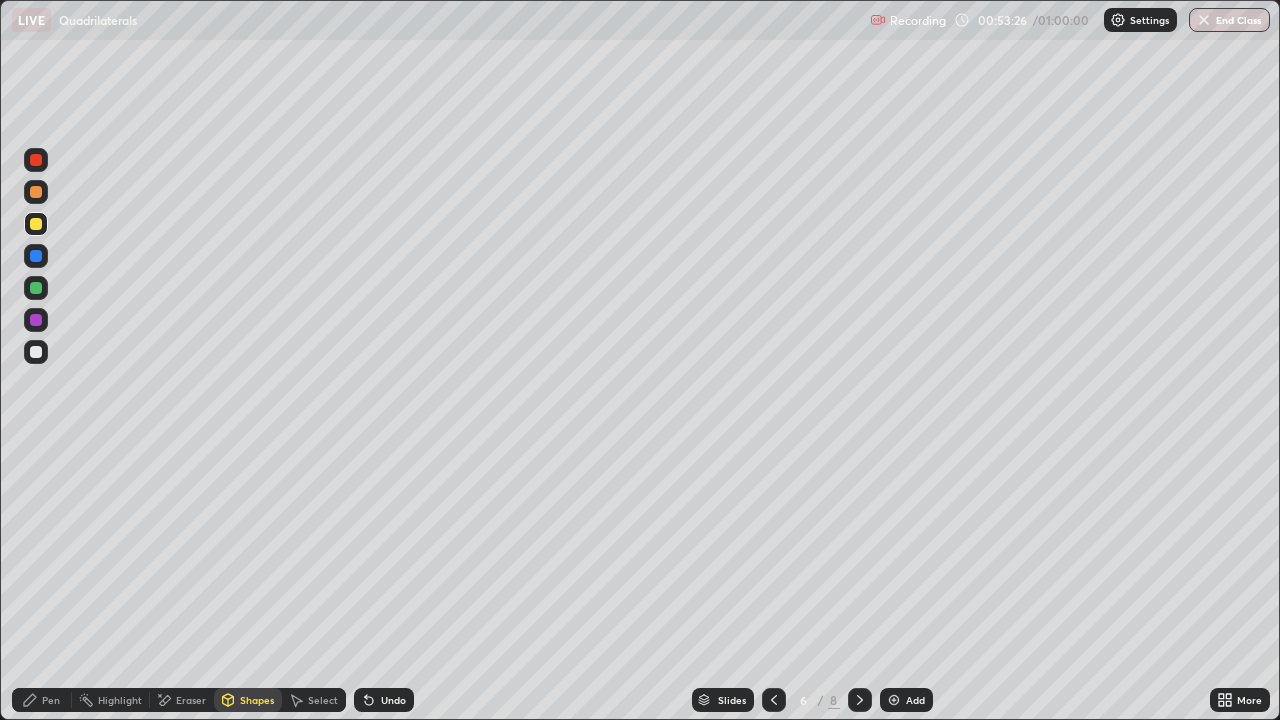 click on "Pen" at bounding box center (42, 700) 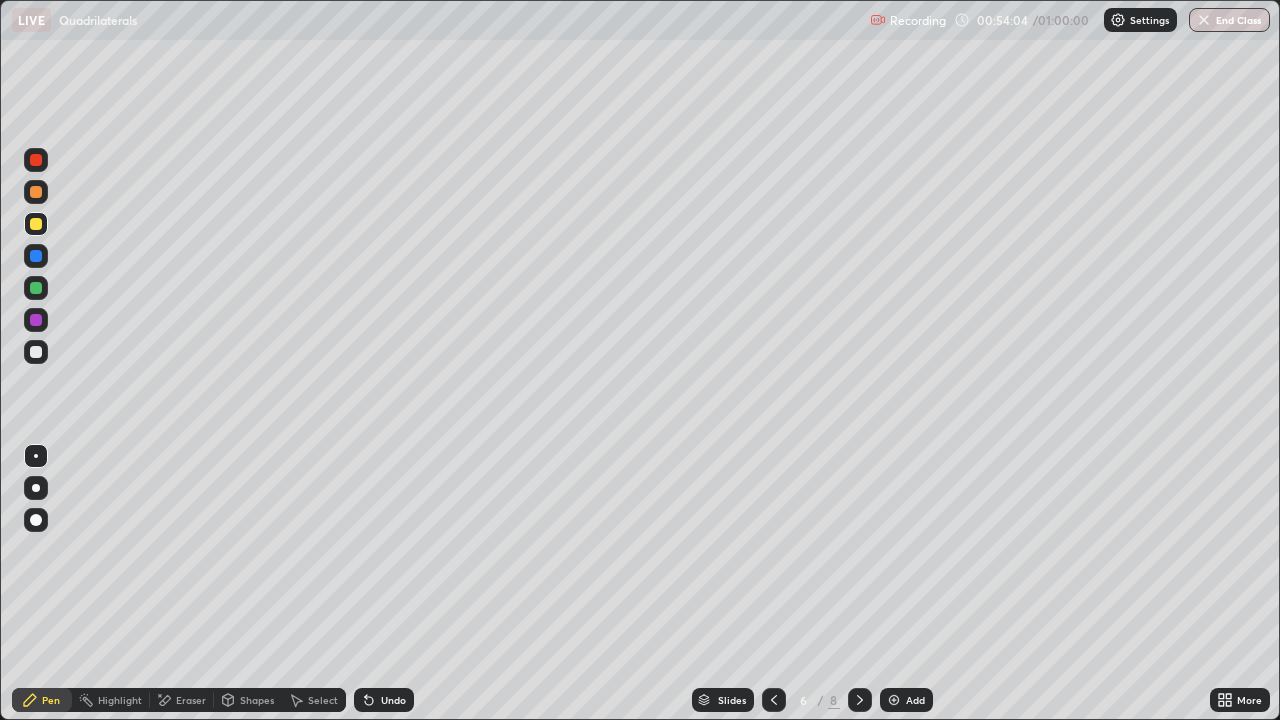 click at bounding box center [36, 352] 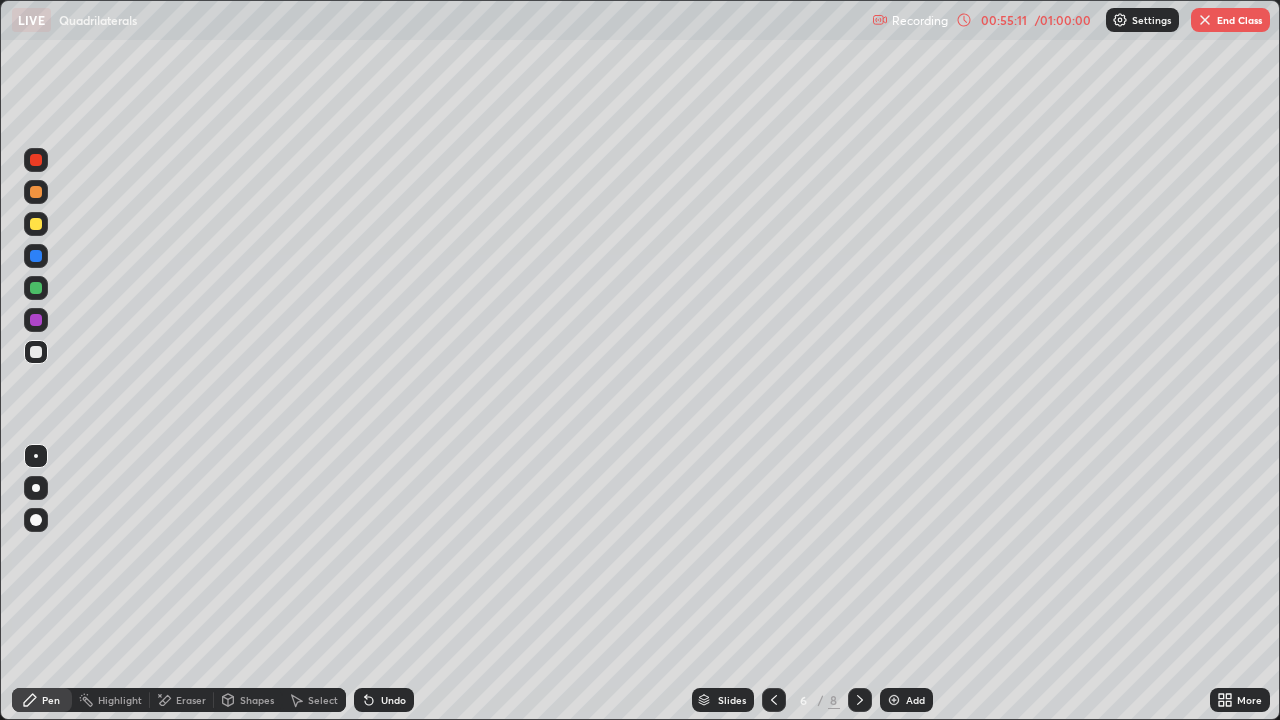 click on "Undo" at bounding box center [384, 700] 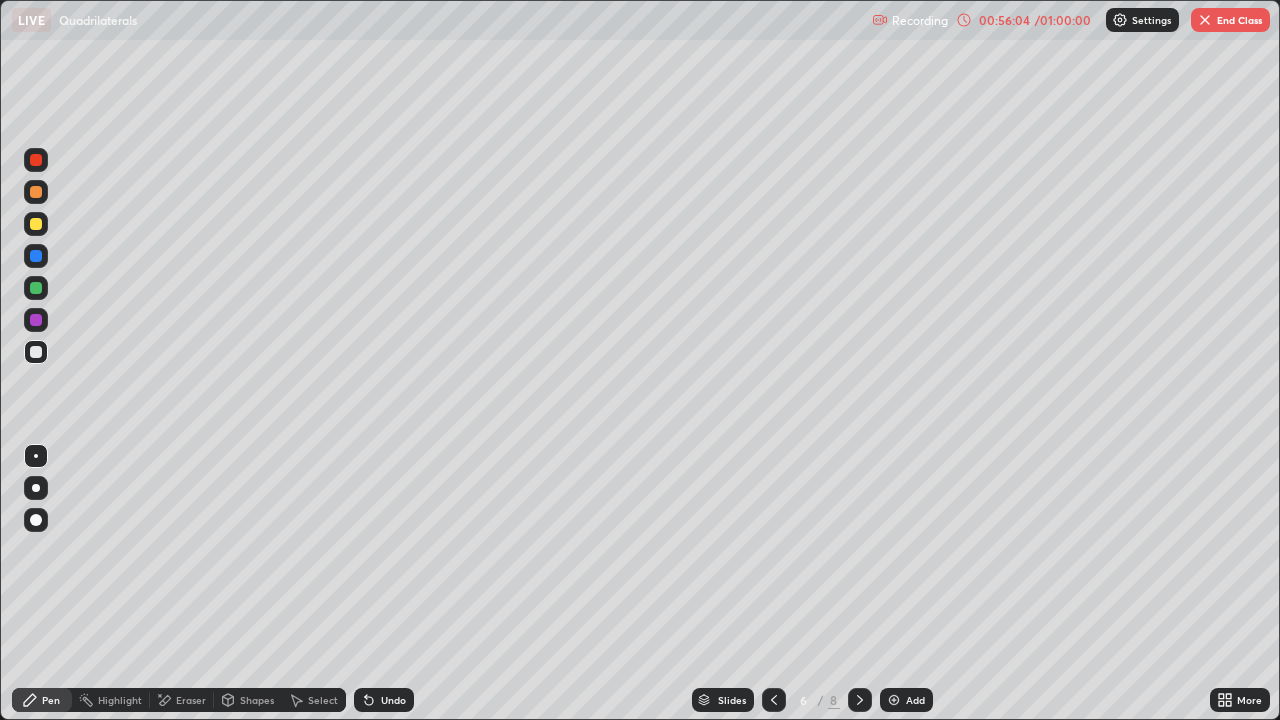 click on "Undo" at bounding box center [393, 700] 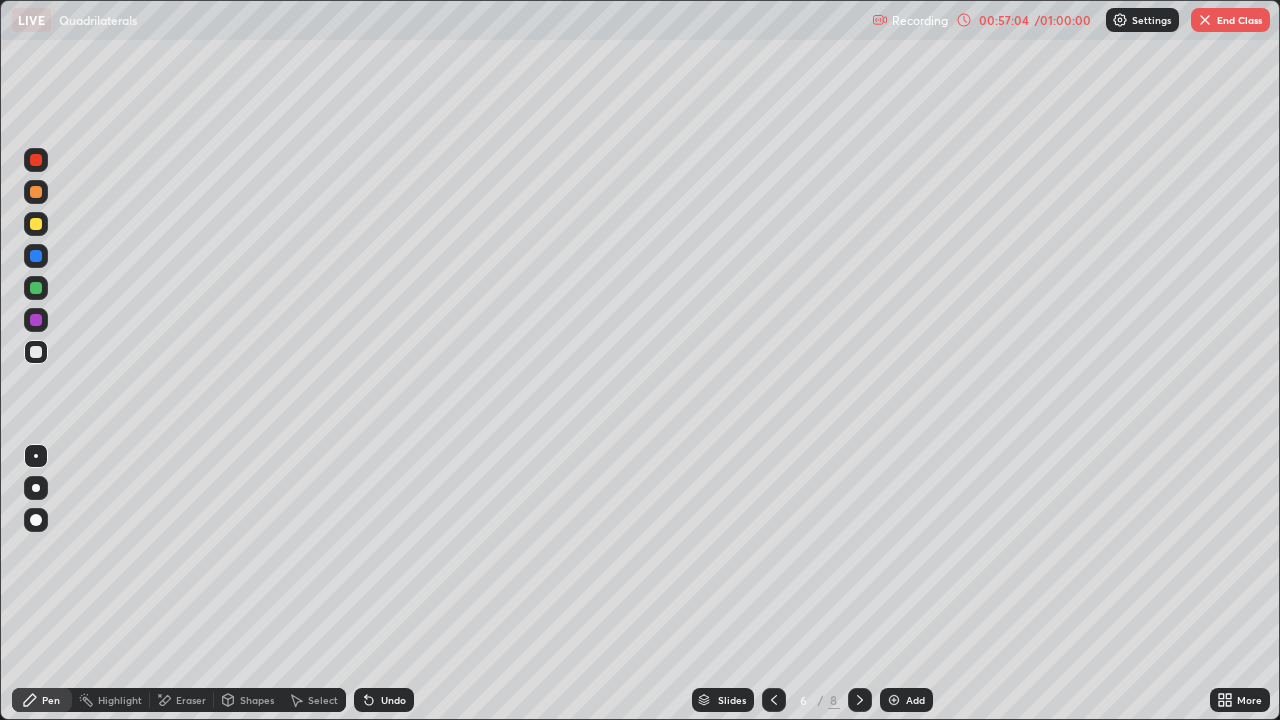 click on "Undo" at bounding box center [393, 700] 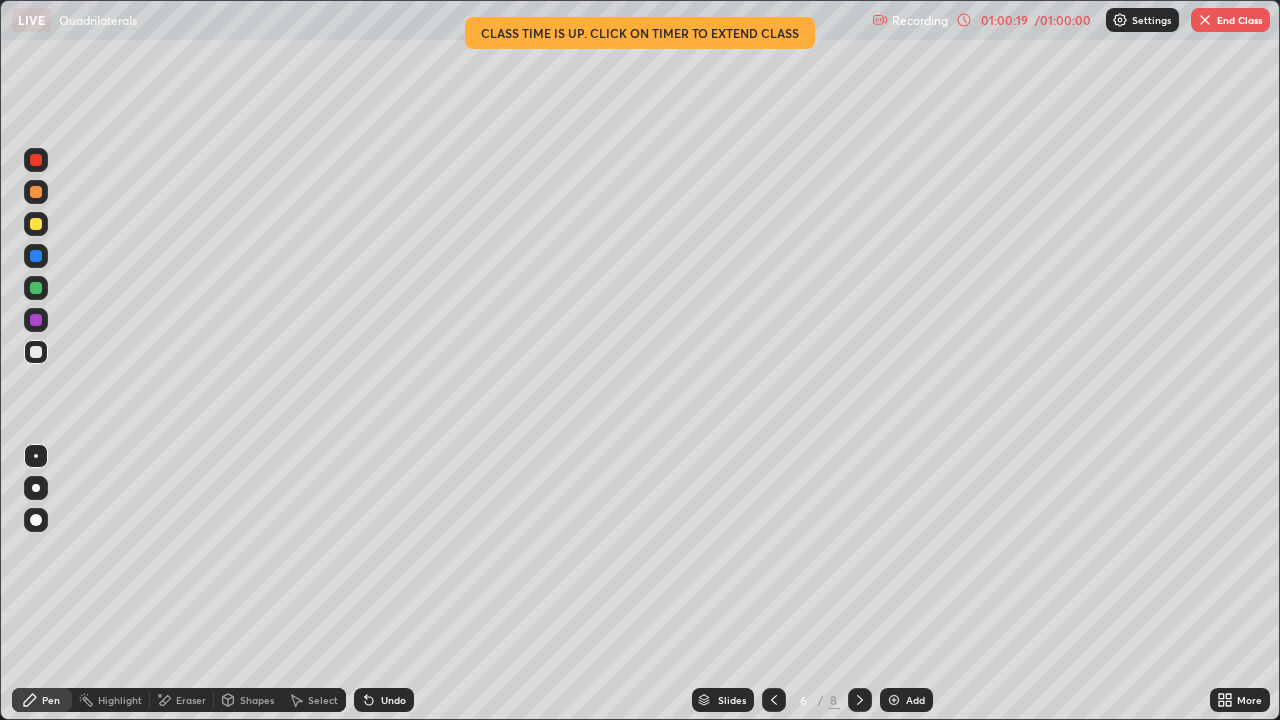 click on "End Class" at bounding box center (1230, 20) 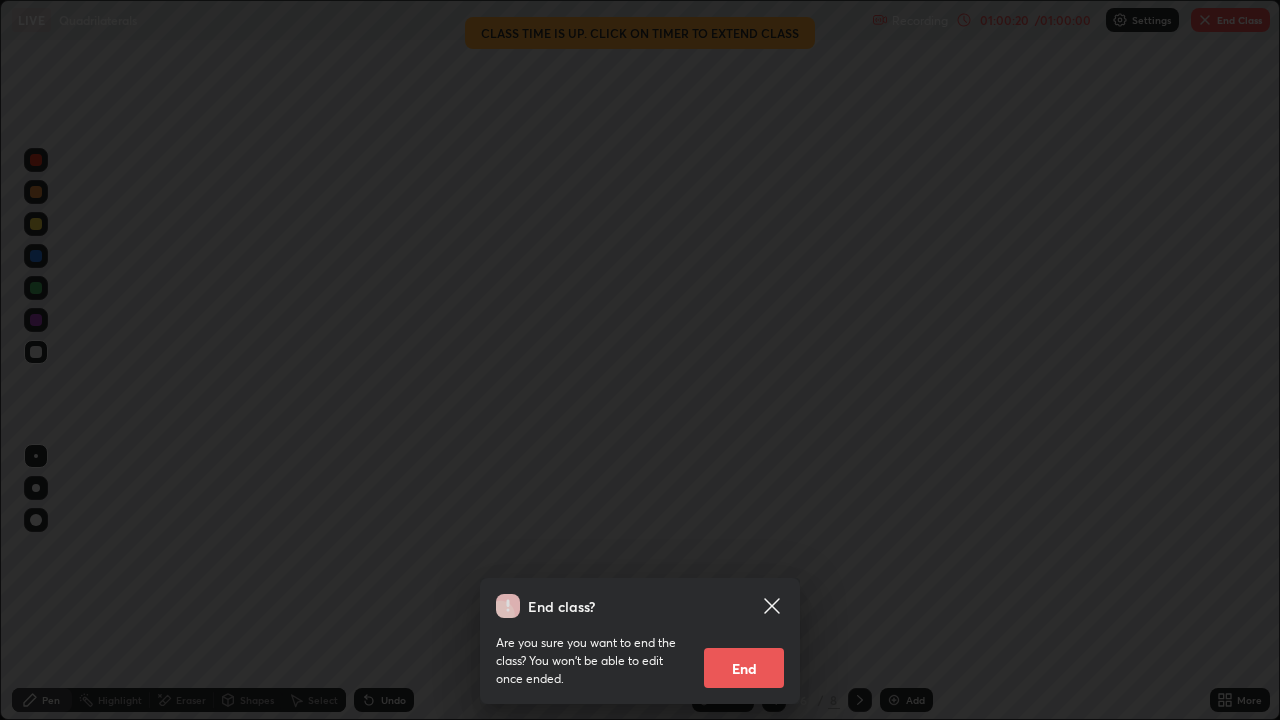 click on "End" at bounding box center [744, 668] 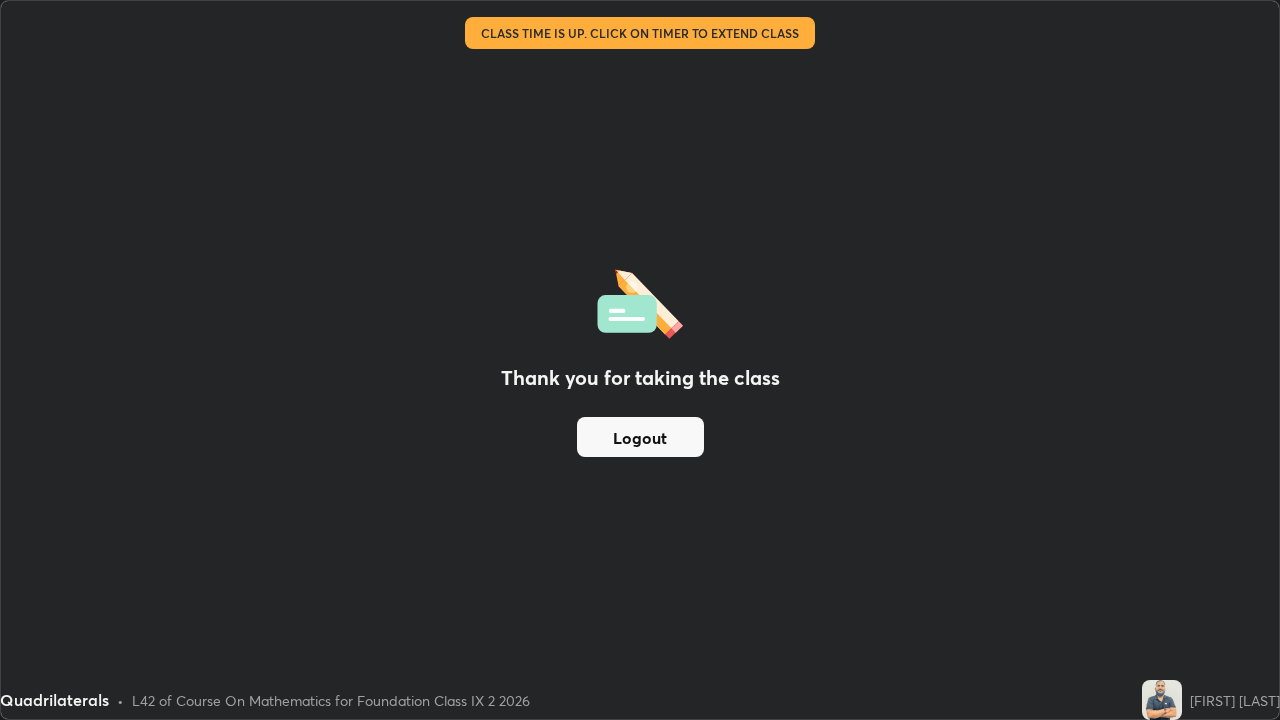 click on "Logout" at bounding box center (640, 437) 